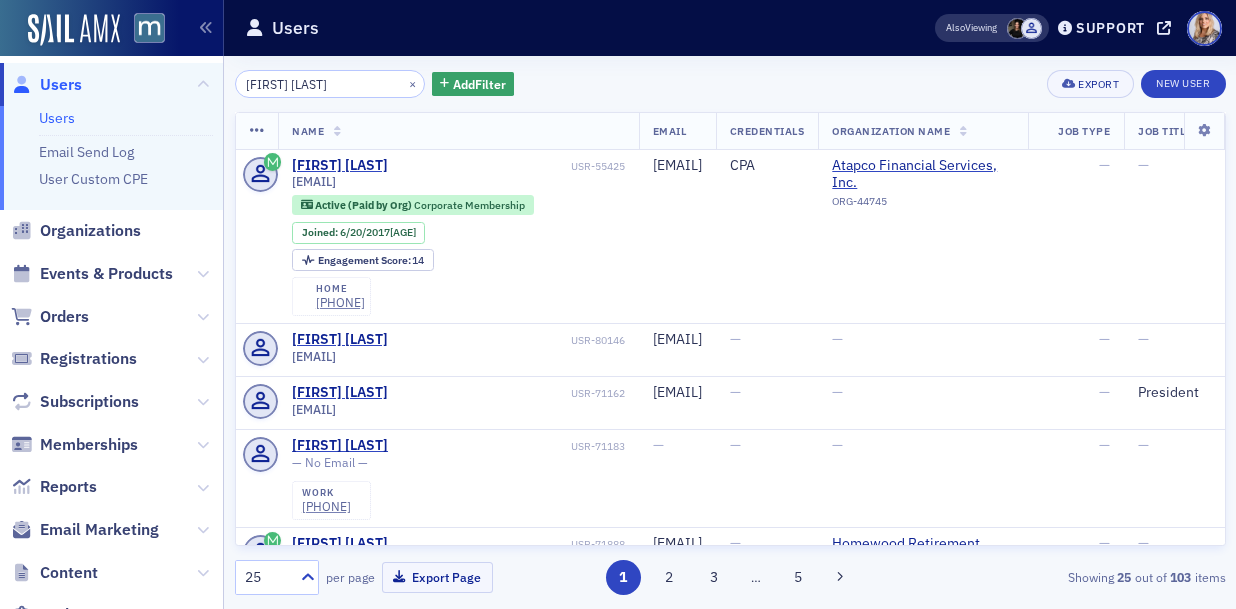 scroll, scrollTop: 0, scrollLeft: 0, axis: both 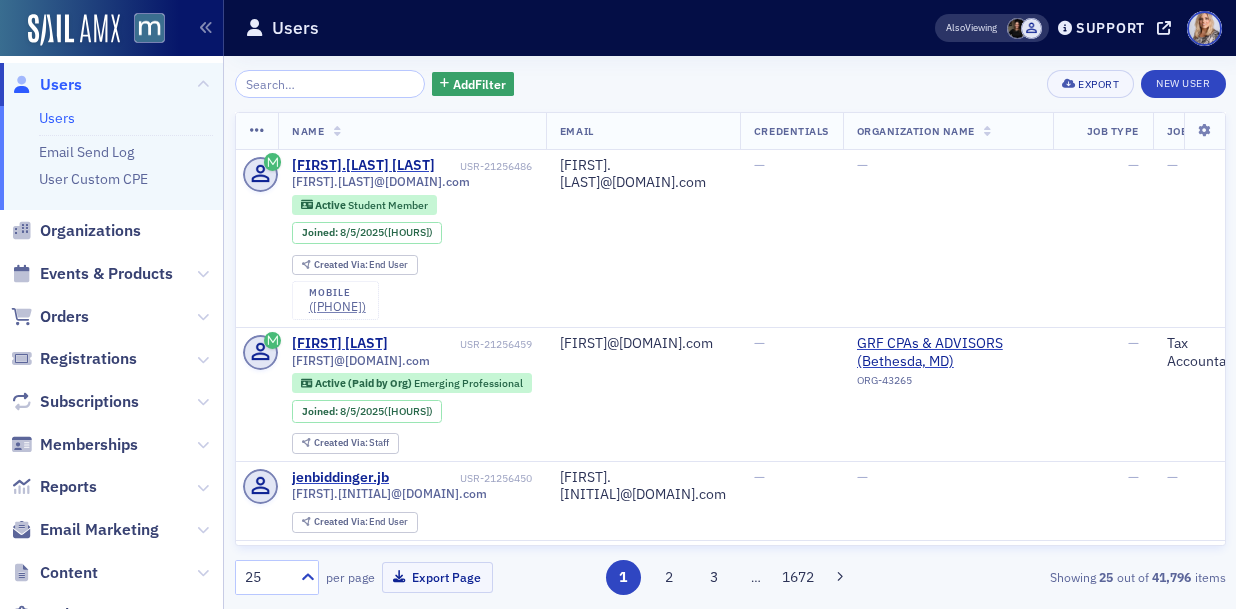 click 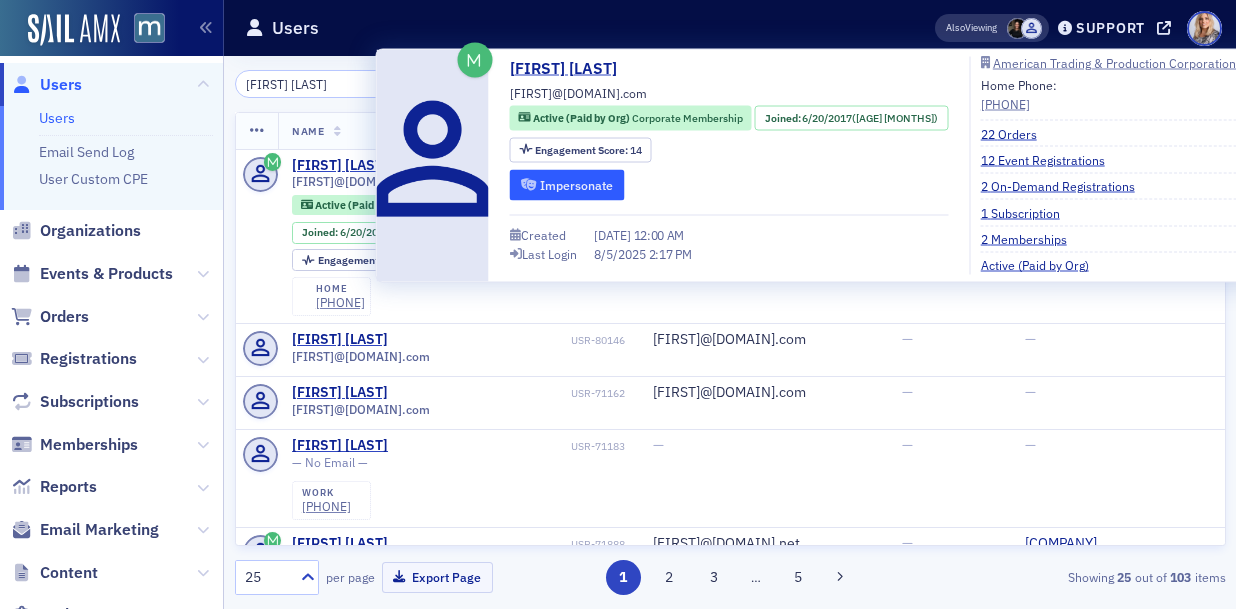 type on "[FIRST] [LAST]" 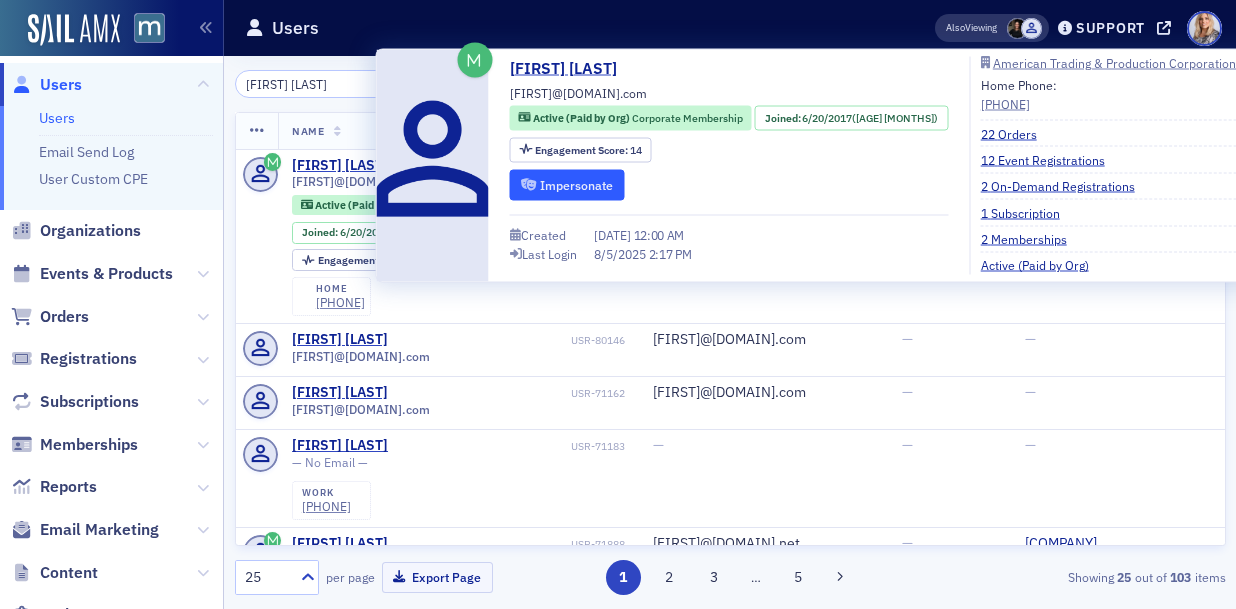 click on "Impersonate" at bounding box center (567, 184) 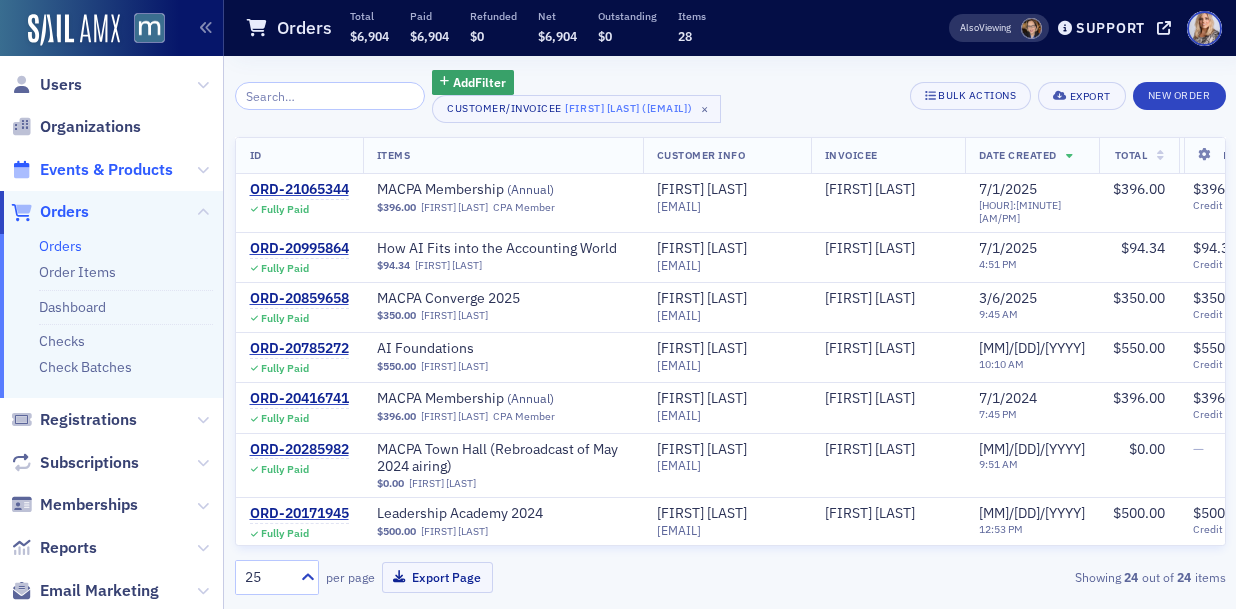 scroll, scrollTop: 0, scrollLeft: 0, axis: both 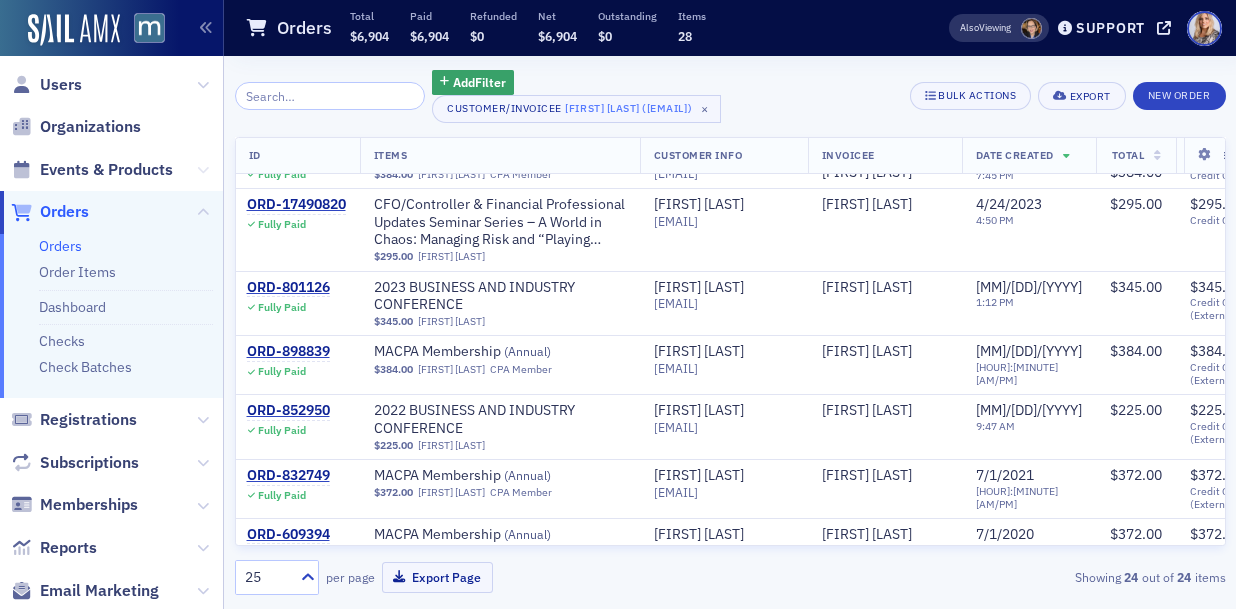 click 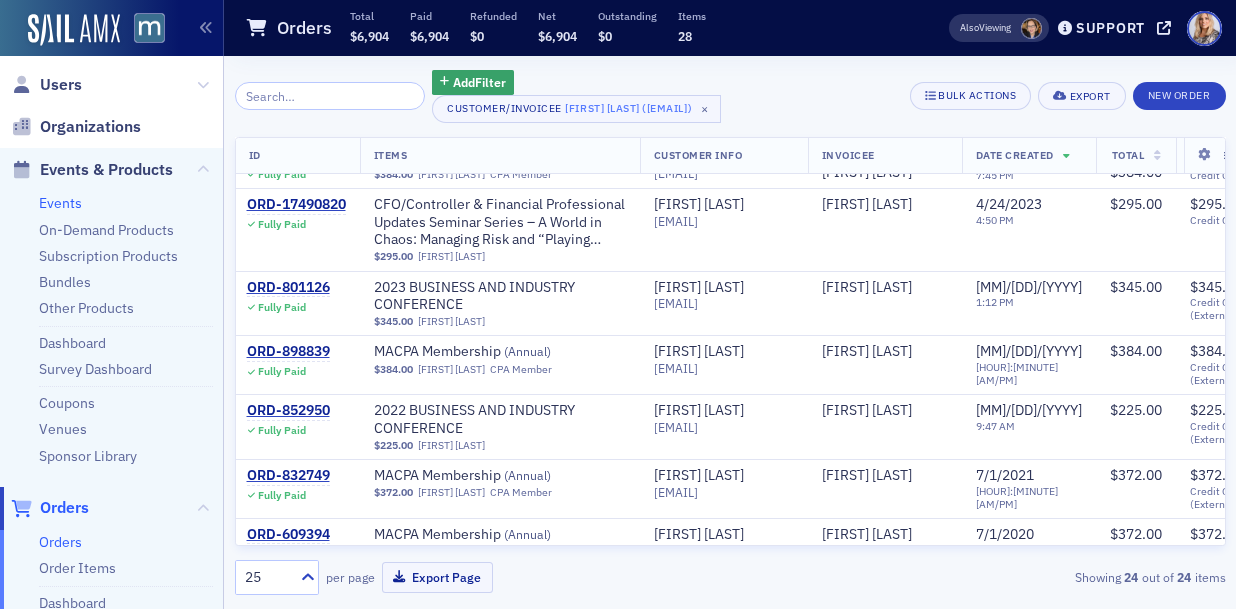 click on "Events" 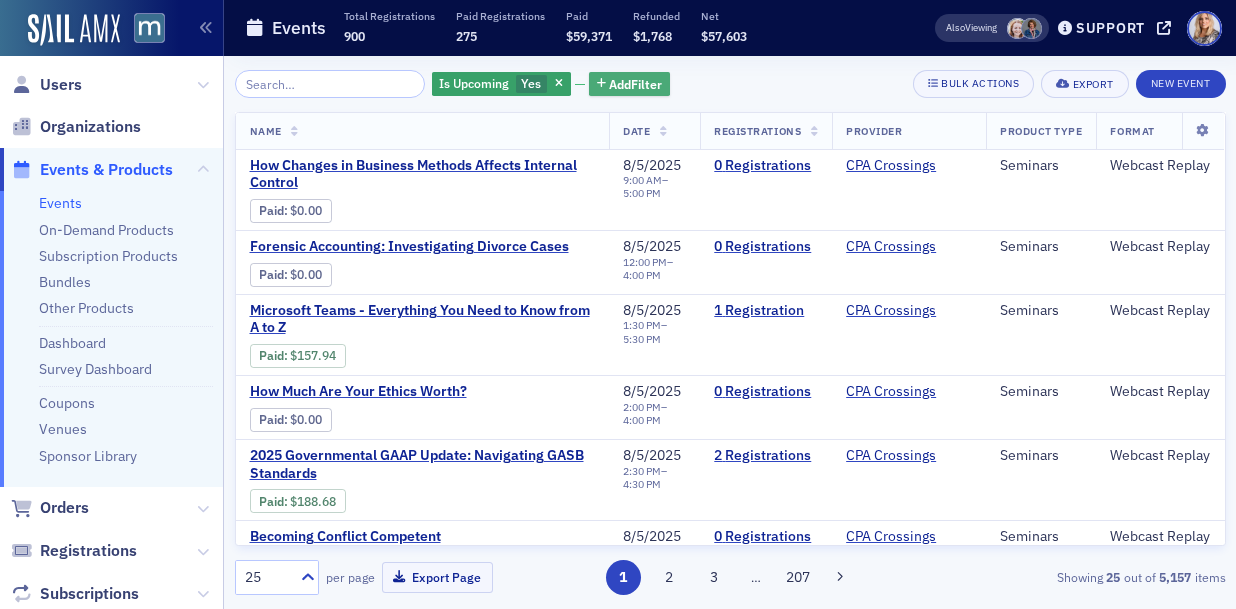 click on "Add  Filter" 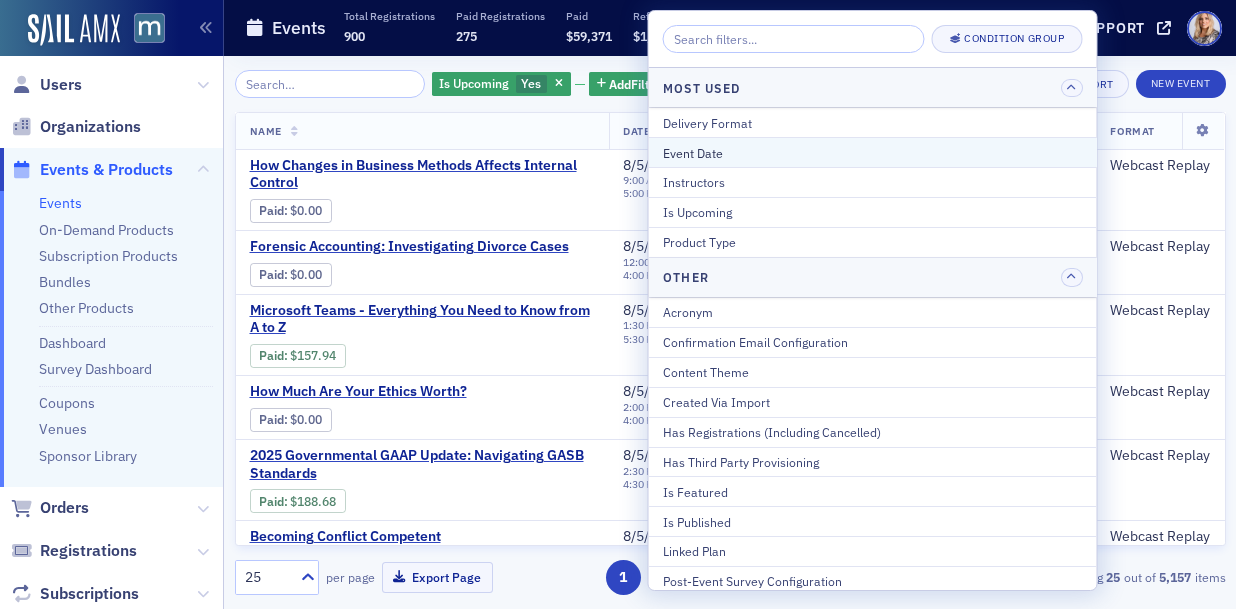 click on "Event Date" at bounding box center [873, 153] 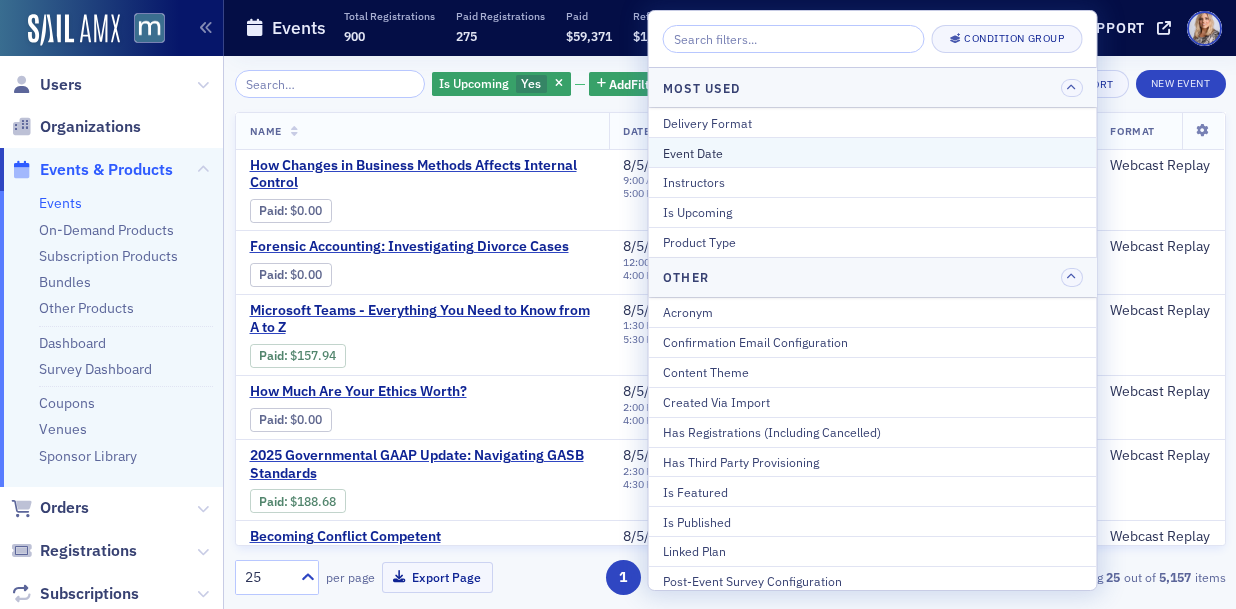 select on "7" 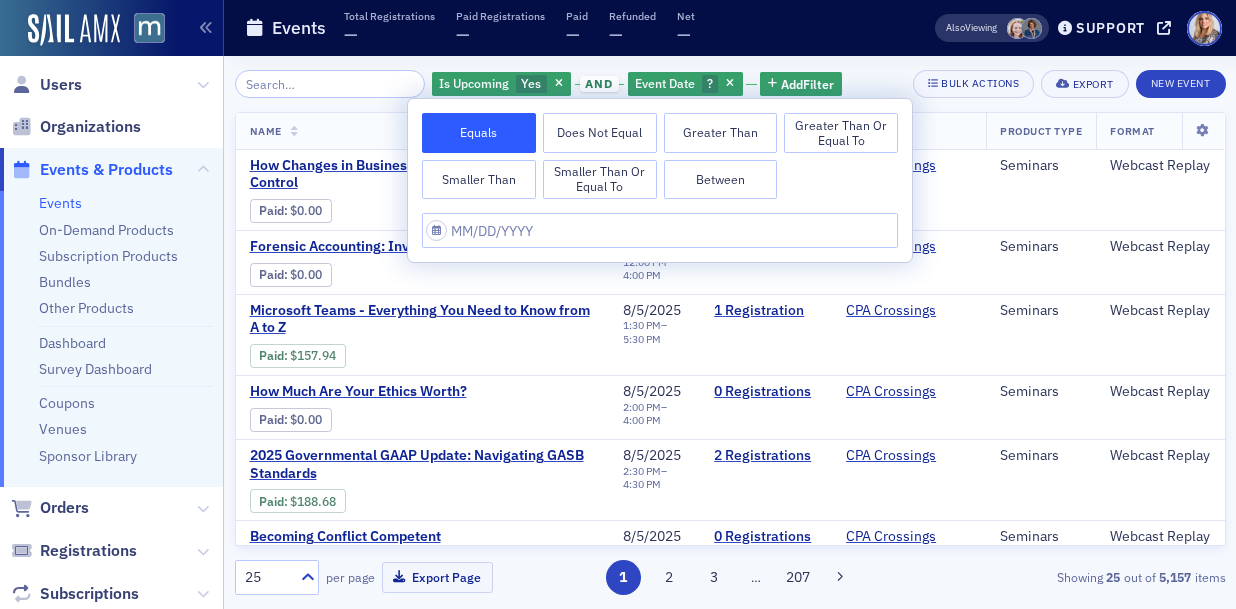 click on "Between" at bounding box center (721, 180) 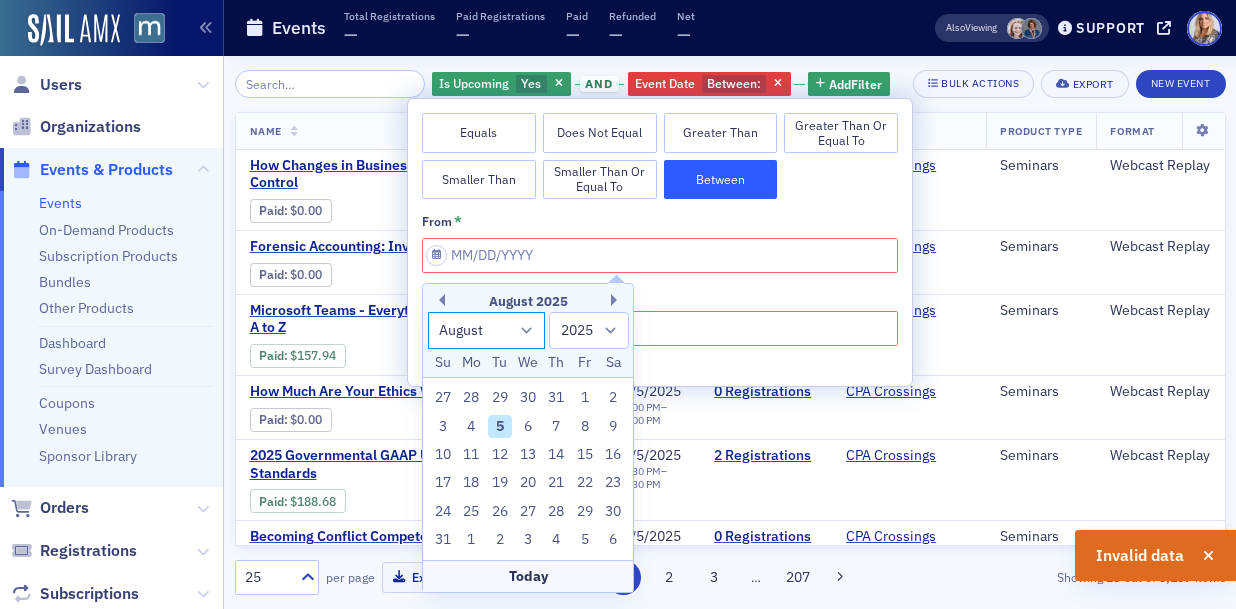 click on "January February March April May June July August September October November December" at bounding box center (487, 330) 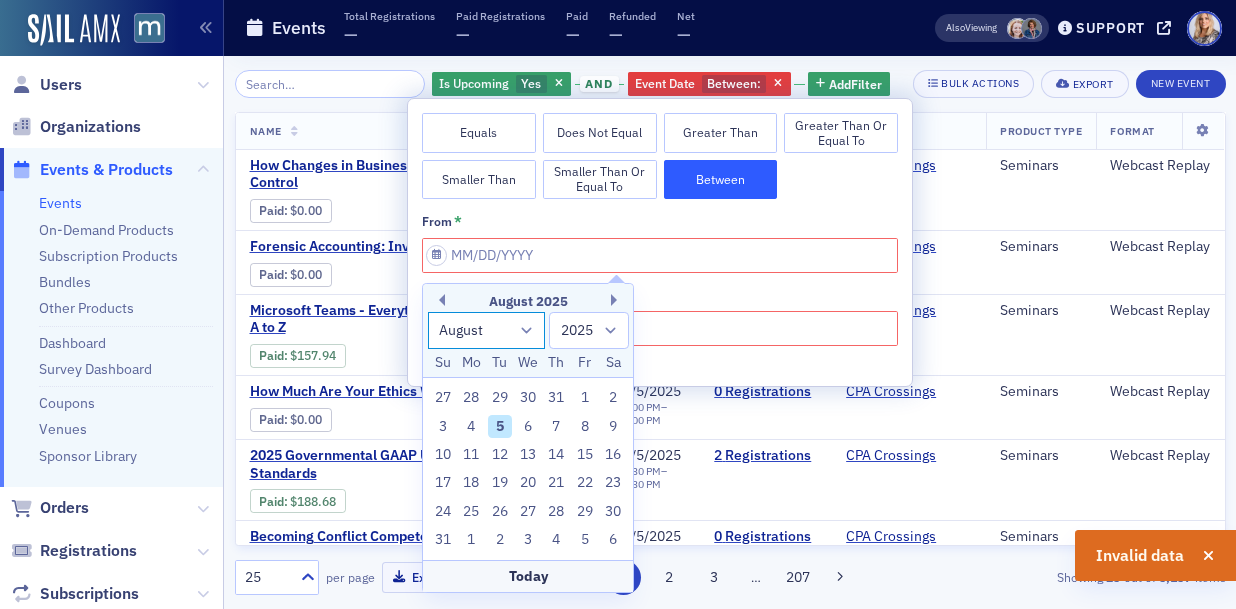 select on "8" 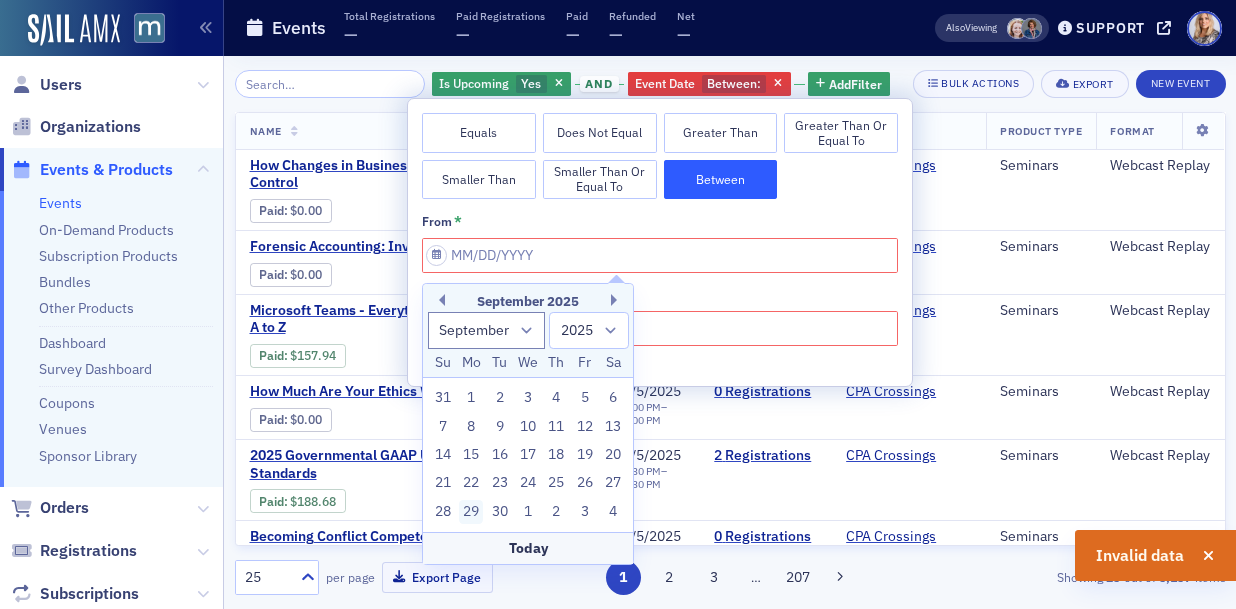 click on "29" at bounding box center (471, 512) 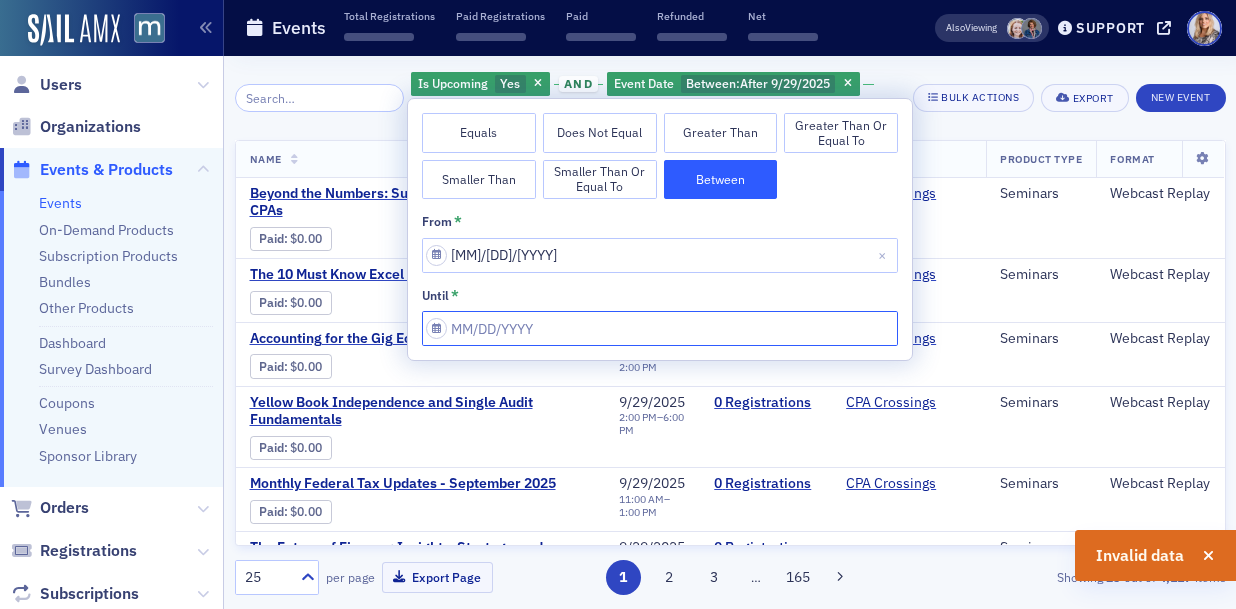 select on "8" 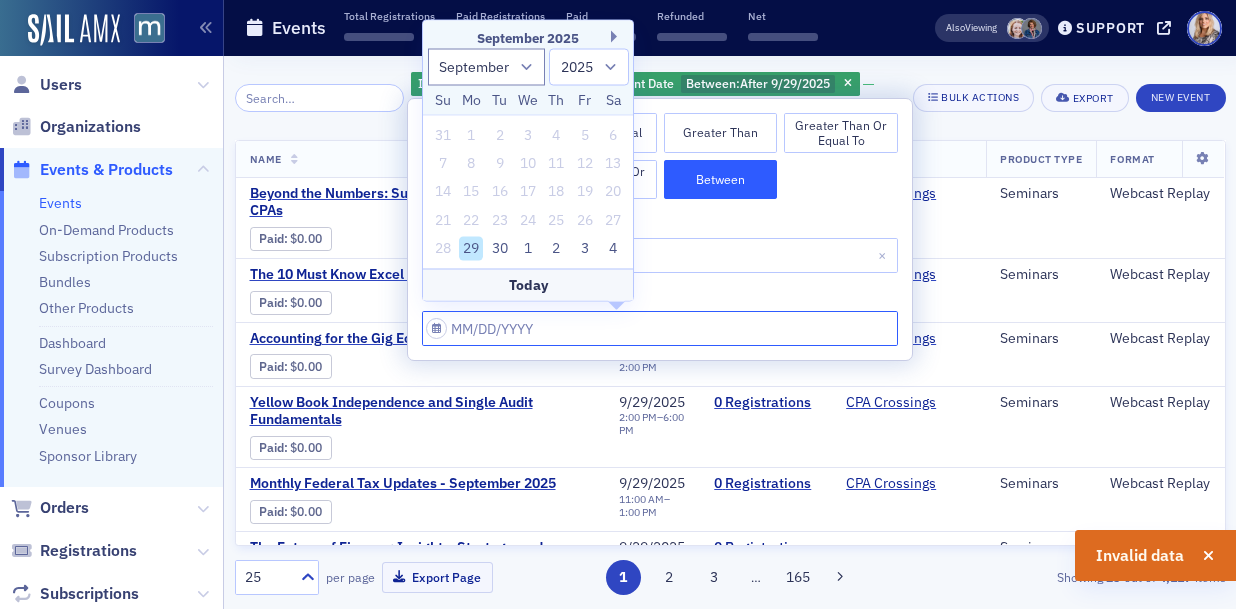 click on "from *" at bounding box center (660, 328) 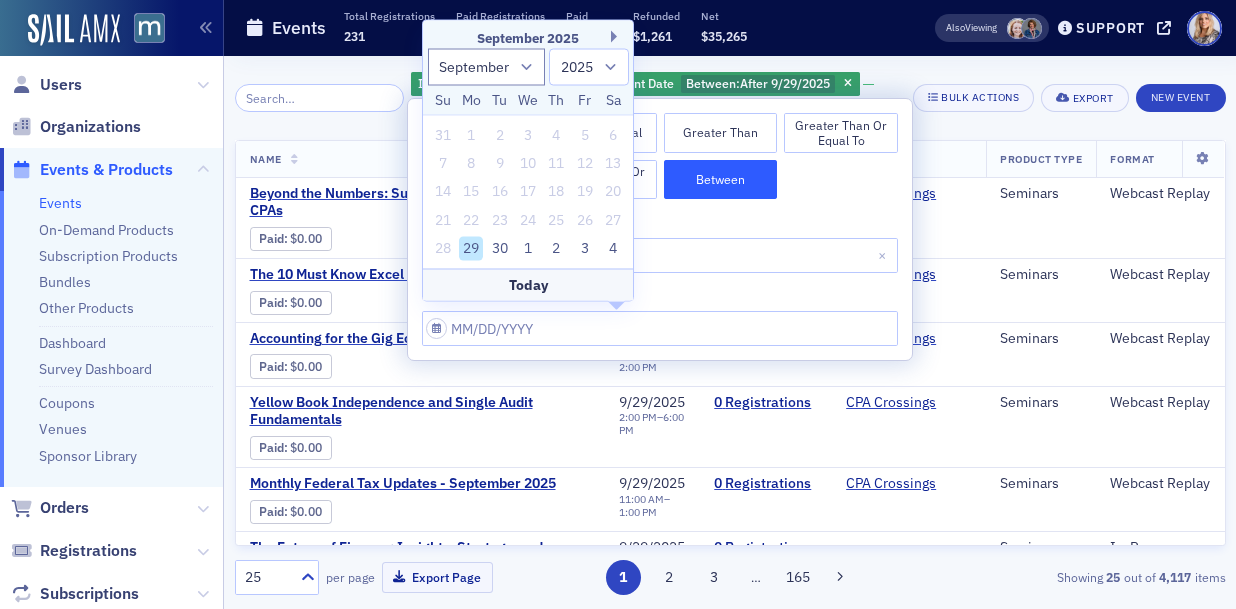 click on "29" at bounding box center [471, 249] 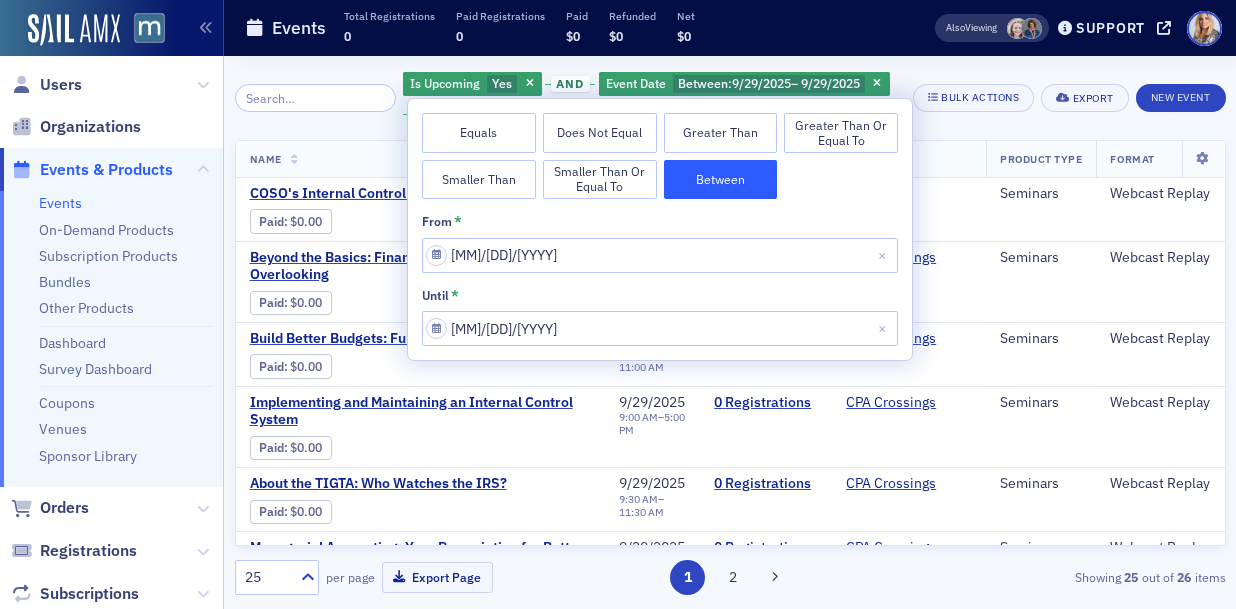 click on "Equals Does Not Equal Greater Than Greater Than or Equal To Smaller Than Smaller Than or Equal To Between" at bounding box center [660, 156] 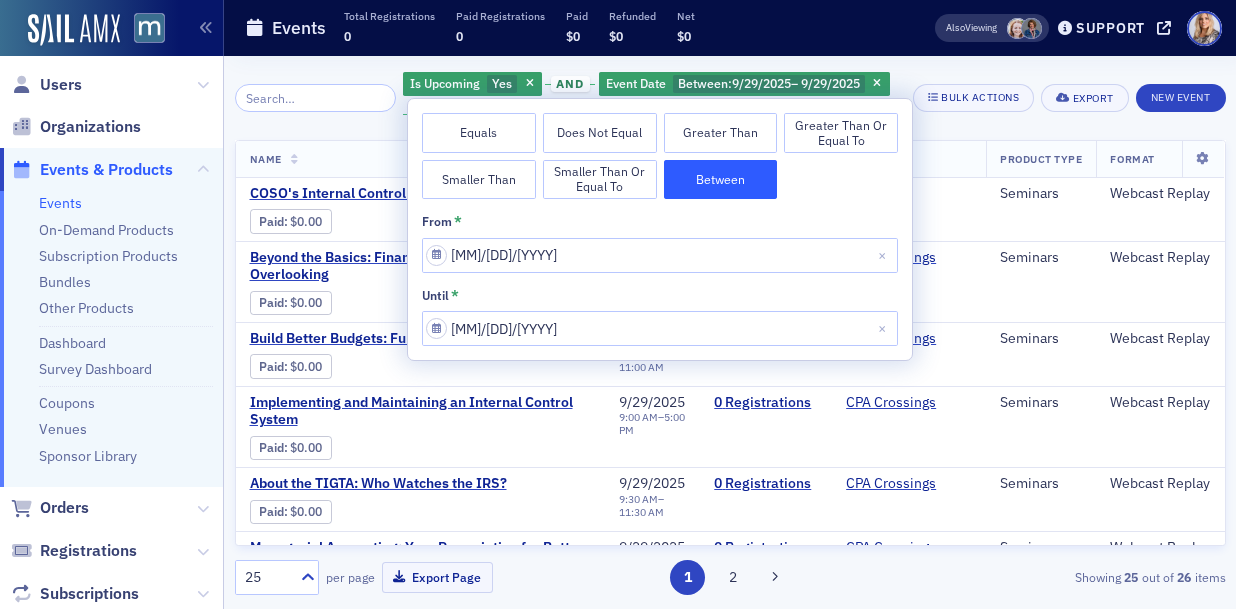 click on "Is Upcoming Yes and Event Date Between :  9/29/2025  –   9/29/2025 Add  Filter Bulk Actions Export New Event Name   Date   Registrations   Provider   Product Type   Format   COSO's Internal Control Framework Essentials Paid :  $0.00 EVT-20922886 Event  Page 9/29/2025 9:00 AM  –  12:30 PM 0   Registrations AICPA Seminars Webcast Replay Beyond the Basics: Financial Ratios You Might Be Overlooking Paid :  $0.00 EVT-21234893 Event  Page 9/29/2025 9:00 AM  –  10:00 AM 0   Registrations CPA Crossings Seminars Webcast Replay Build Better Budgets: Fundamental Techniques Paid :  $0.00 EVT-21234912 Event  Page 9/29/2025 9:00 AM  –  11:00 AM 0   Registrations CPA Crossings Seminars Webcast Replay Implementing and Maintaining an Internal Control System Paid :  $0.00 EVT-21234948 Event  Page 9/29/2025 9:00 AM  –  5:00 PM 0   Registrations CPA Crossings Seminars Webcast Replay About the TIGTA: Who Watches the IRS? Paid :  $0.00 EVT-21234968 Event  Page 9/29/2025 9:30 AM  –  11:30 AM 0   Registrations Seminars 0" 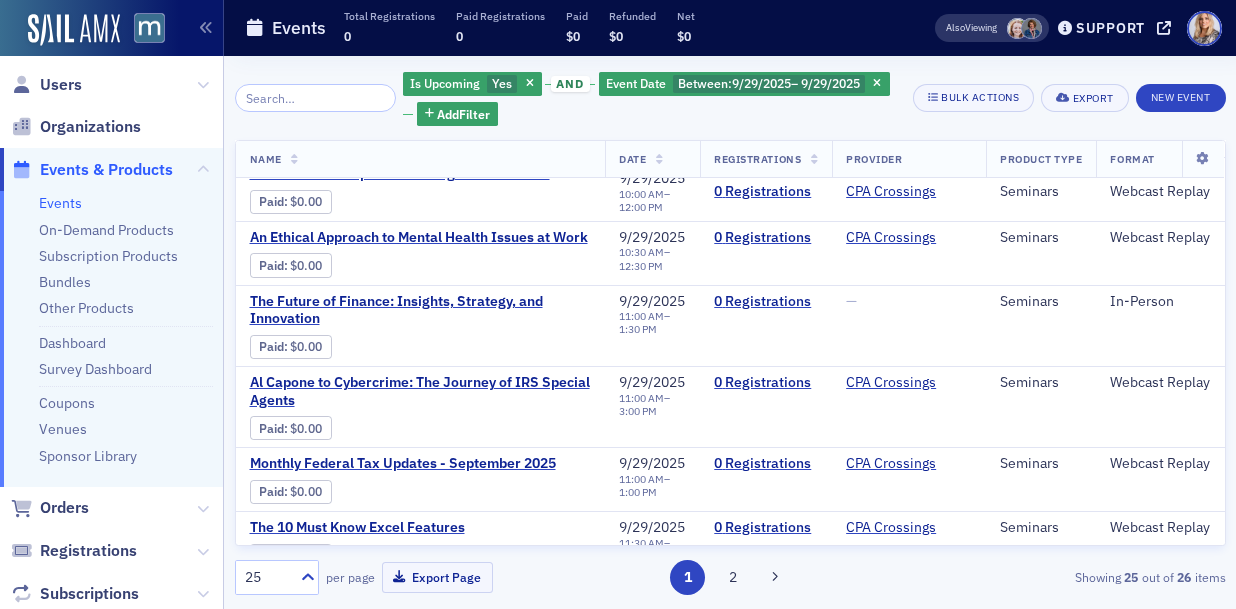 scroll, scrollTop: 457, scrollLeft: 0, axis: vertical 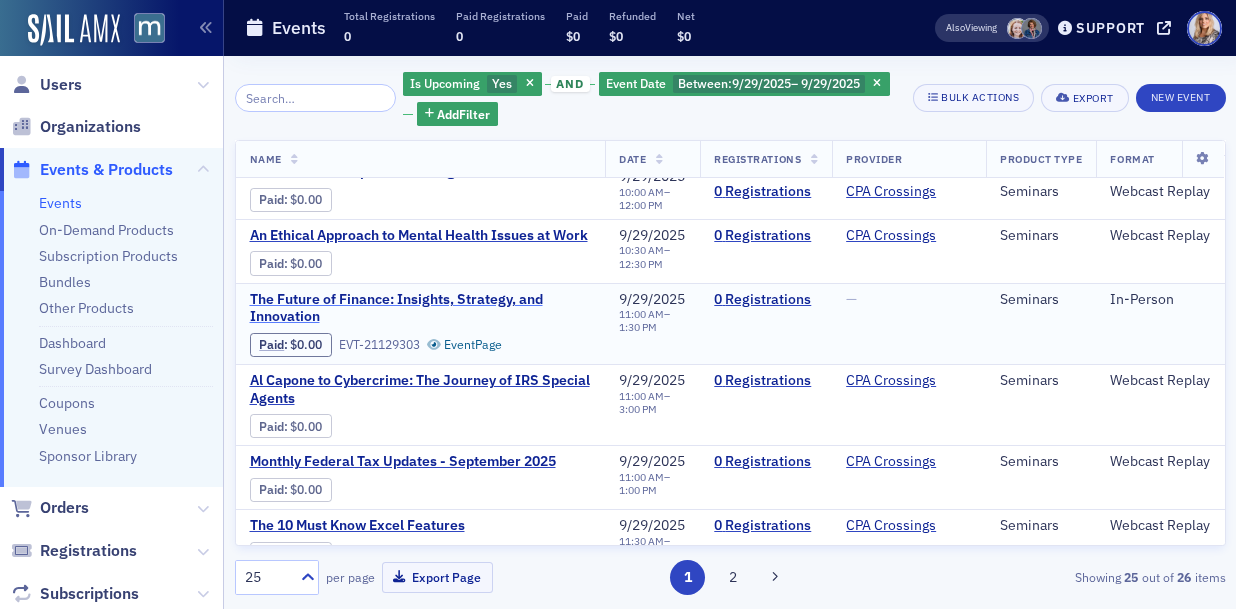 click on "The Future of Finance: Insights, Strategy, and Innovation" 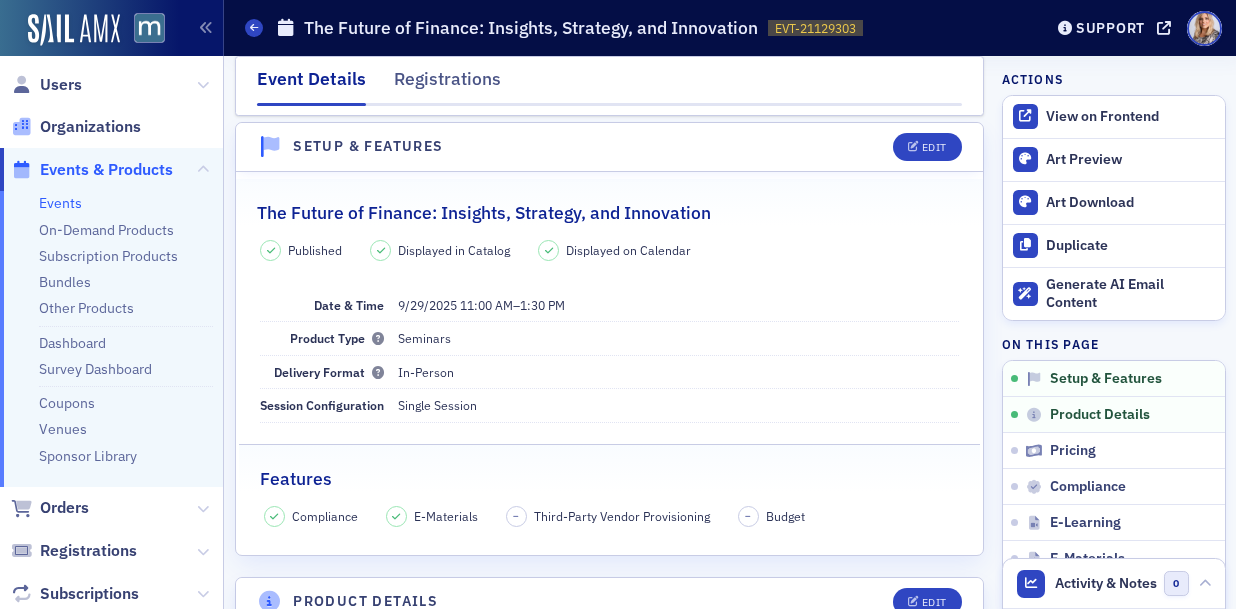 scroll, scrollTop: 0, scrollLeft: 0, axis: both 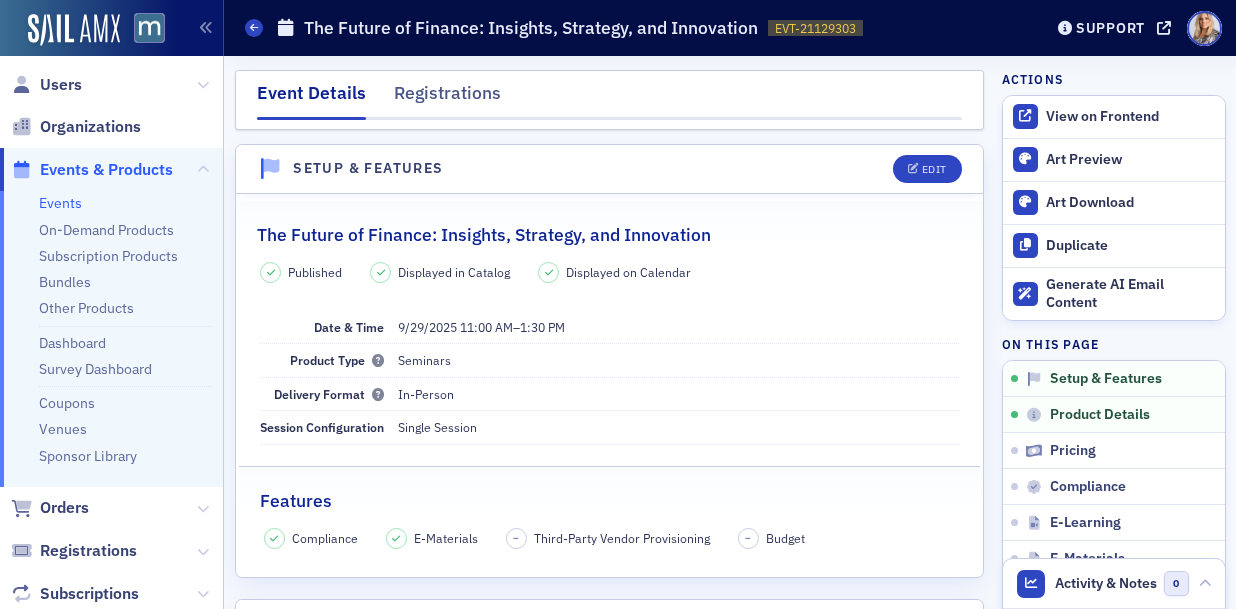 click on "The Future of Finance: Insights, Strategy, and Innovation" 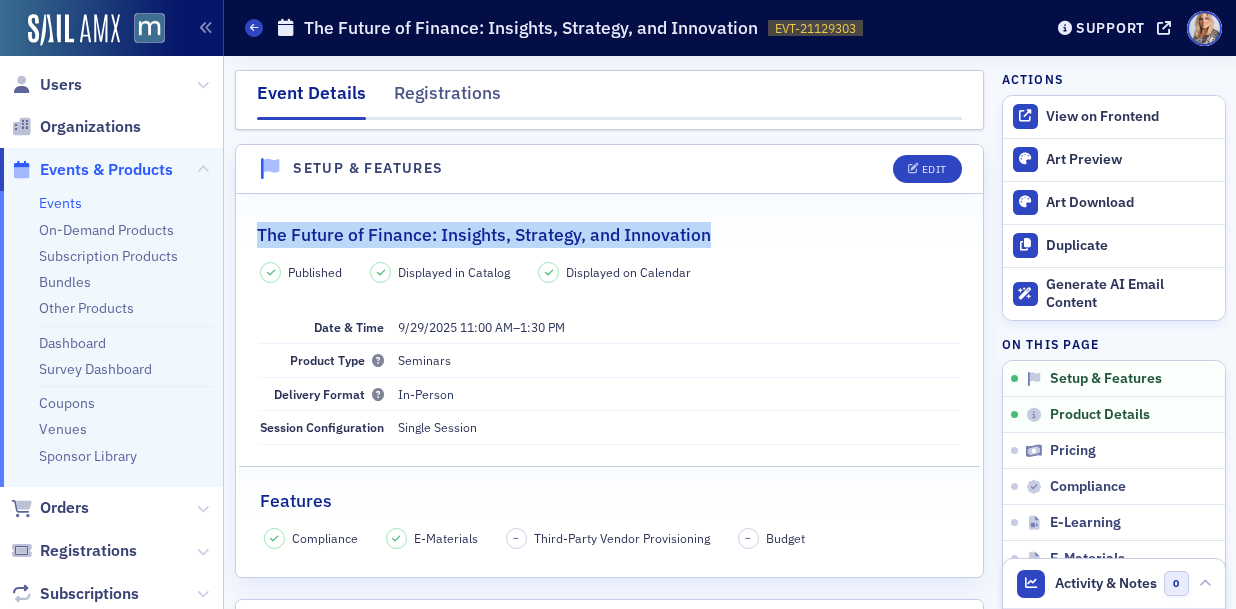 drag, startPoint x: 260, startPoint y: 234, endPoint x: 797, endPoint y: 236, distance: 537.0037 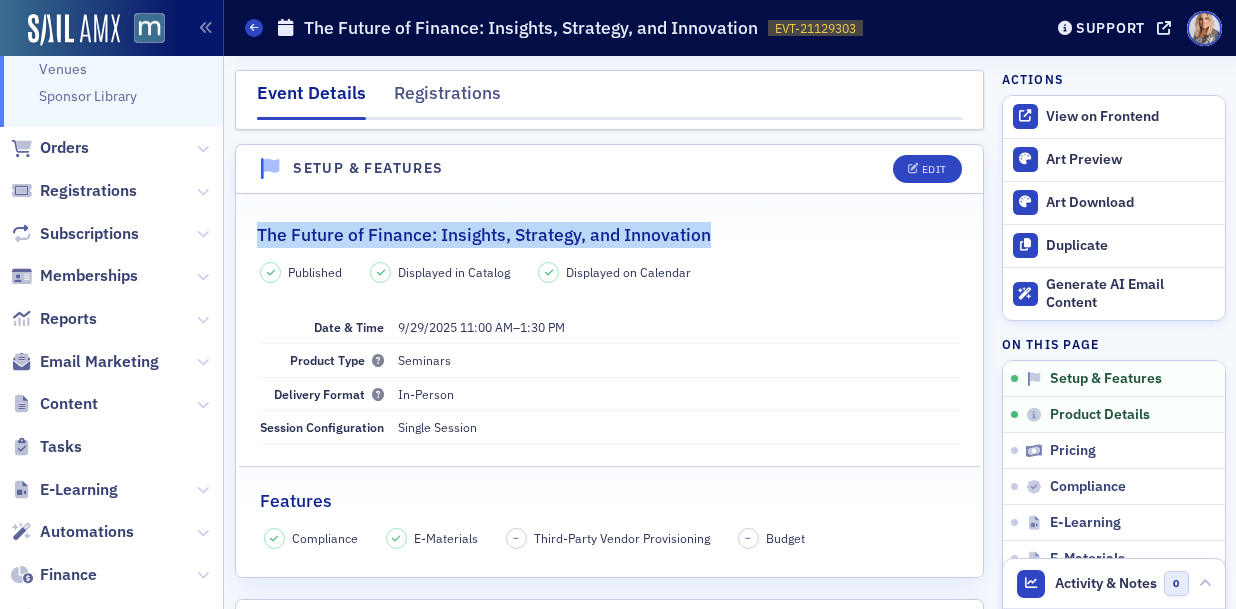scroll, scrollTop: 362, scrollLeft: 0, axis: vertical 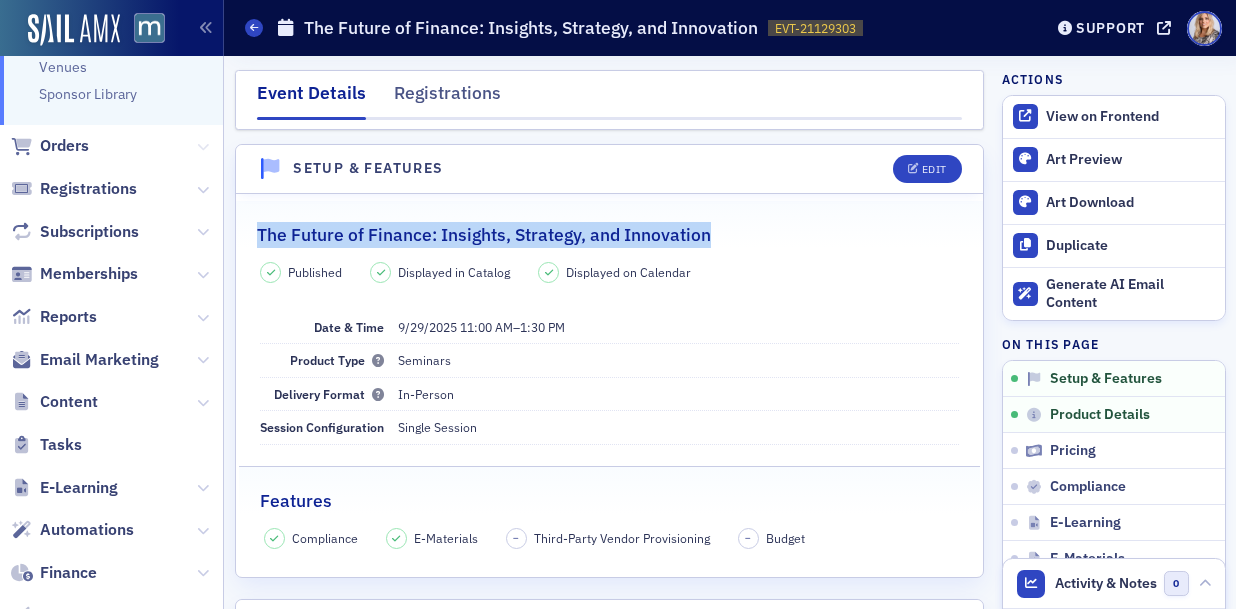 click 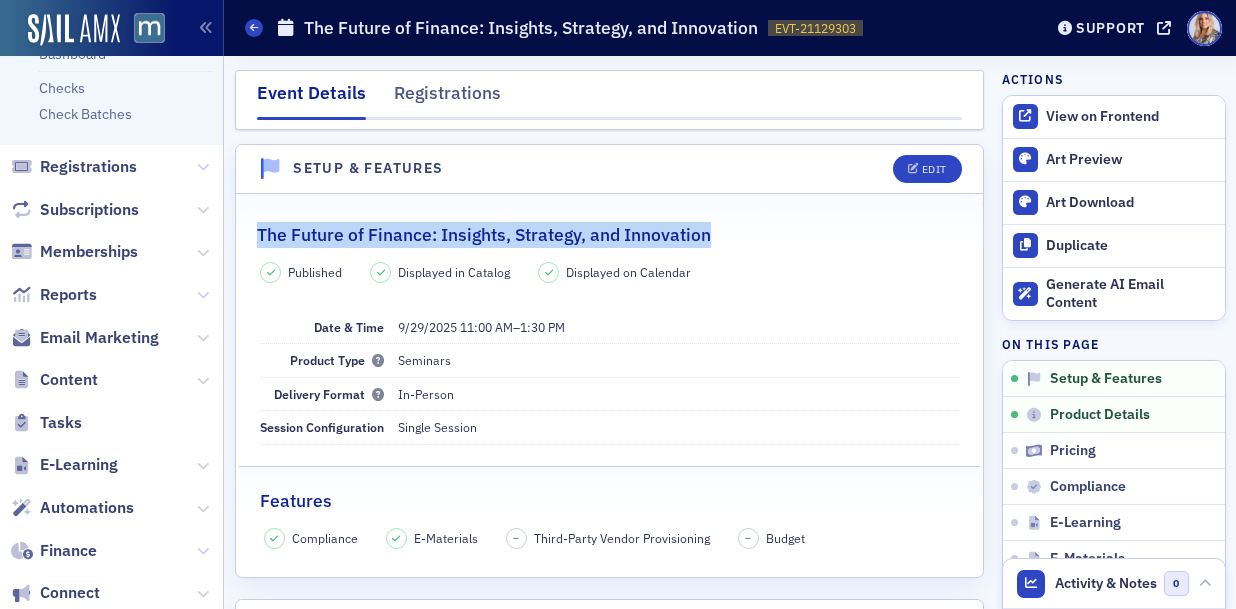 scroll, scrollTop: 557, scrollLeft: 0, axis: vertical 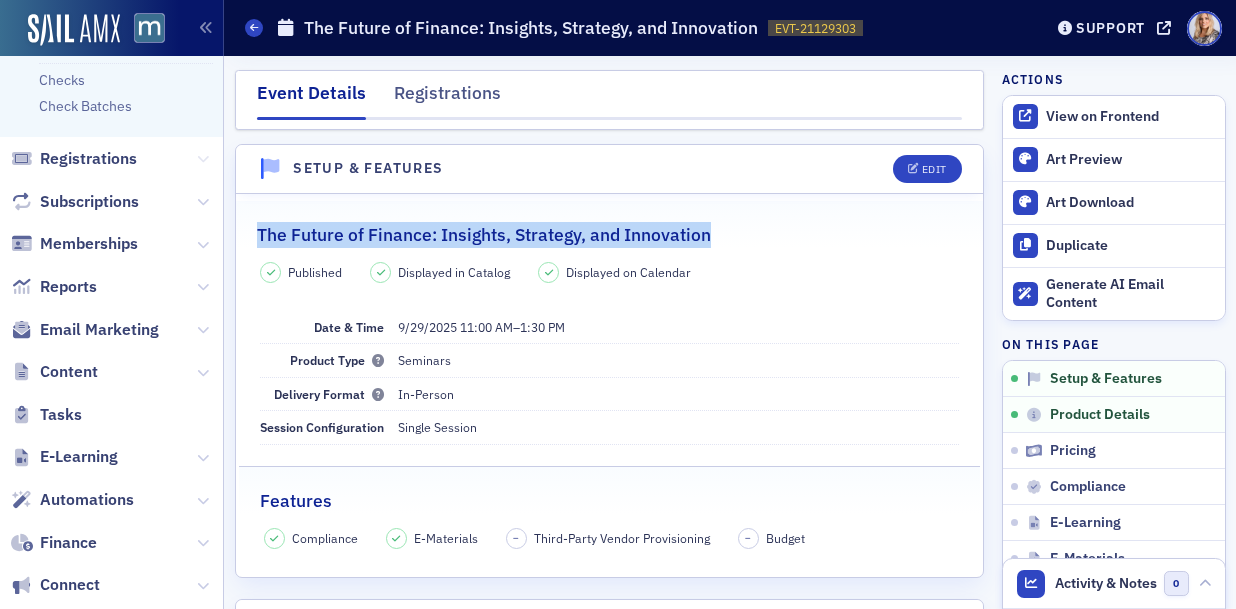 click 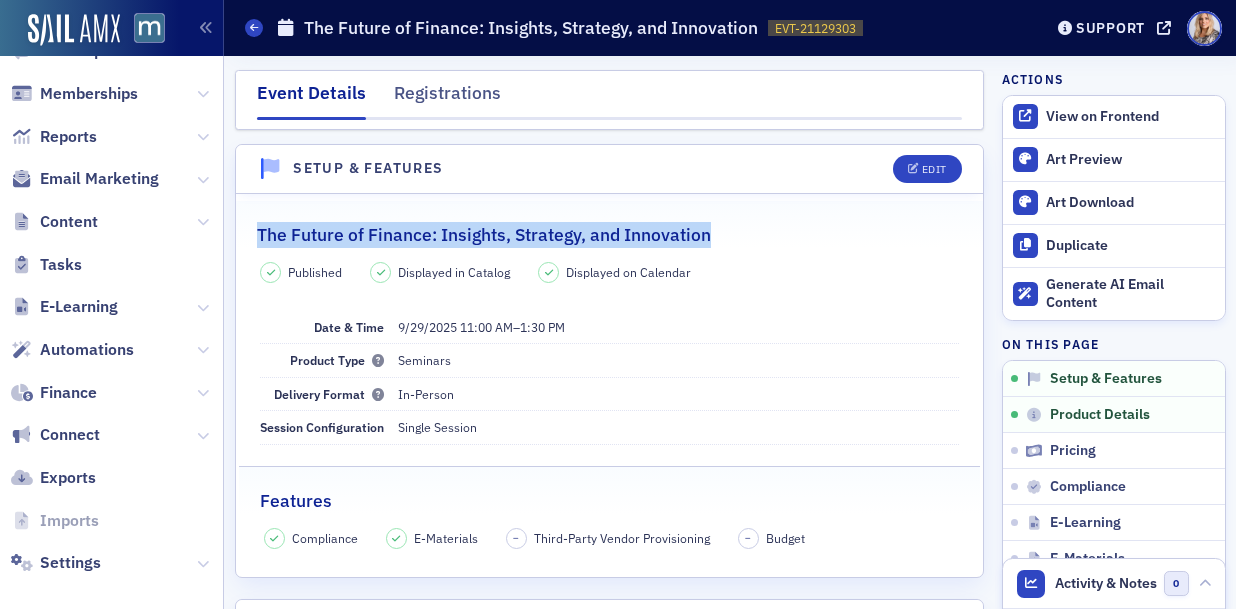 scroll, scrollTop: 873, scrollLeft: 0, axis: vertical 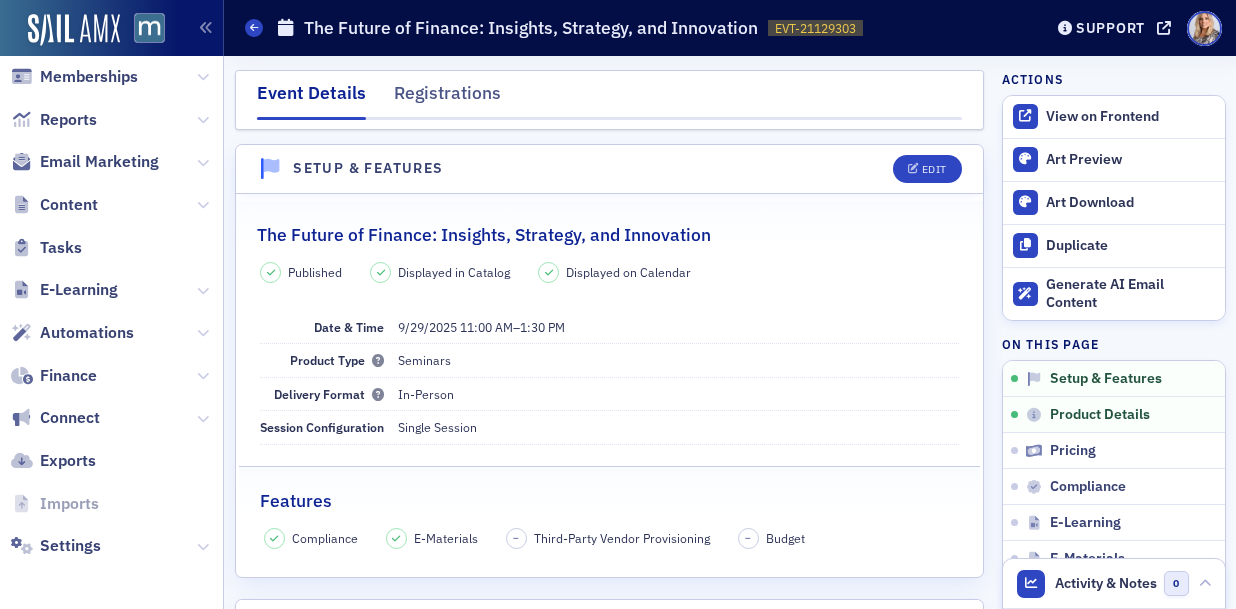 click on "Content" 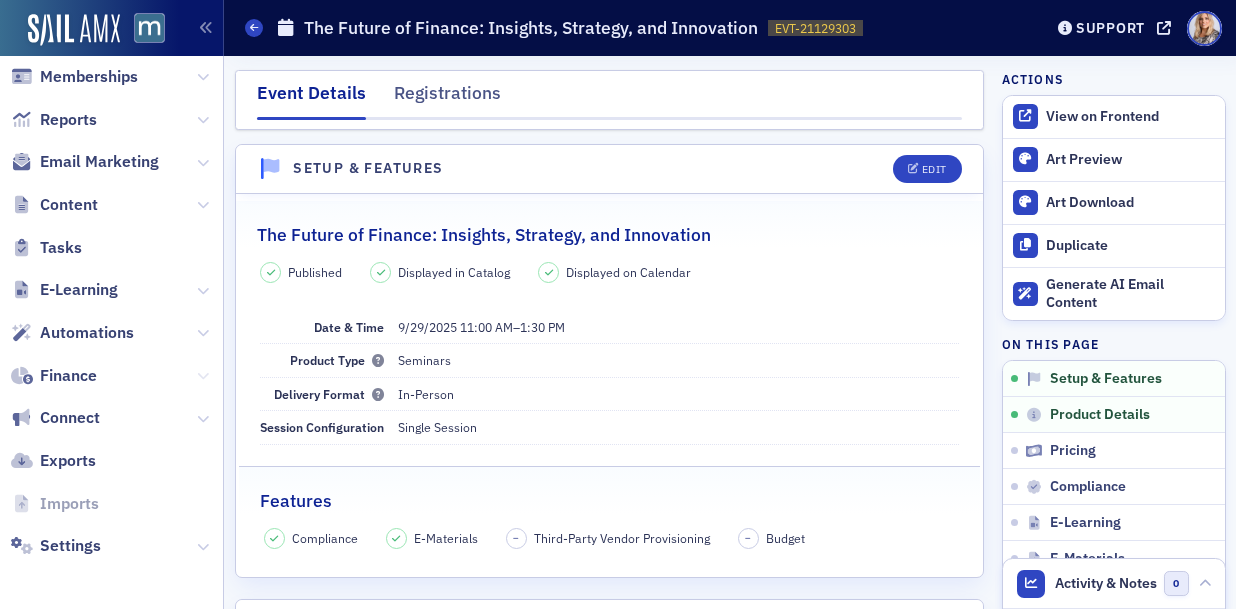click 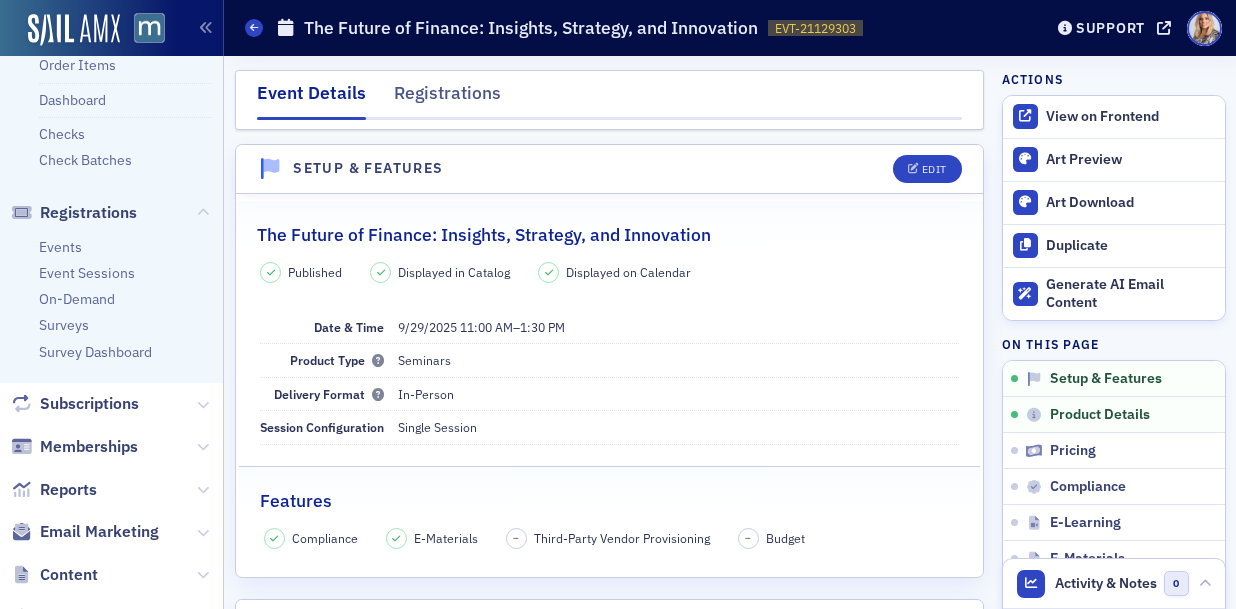 scroll, scrollTop: 0, scrollLeft: 0, axis: both 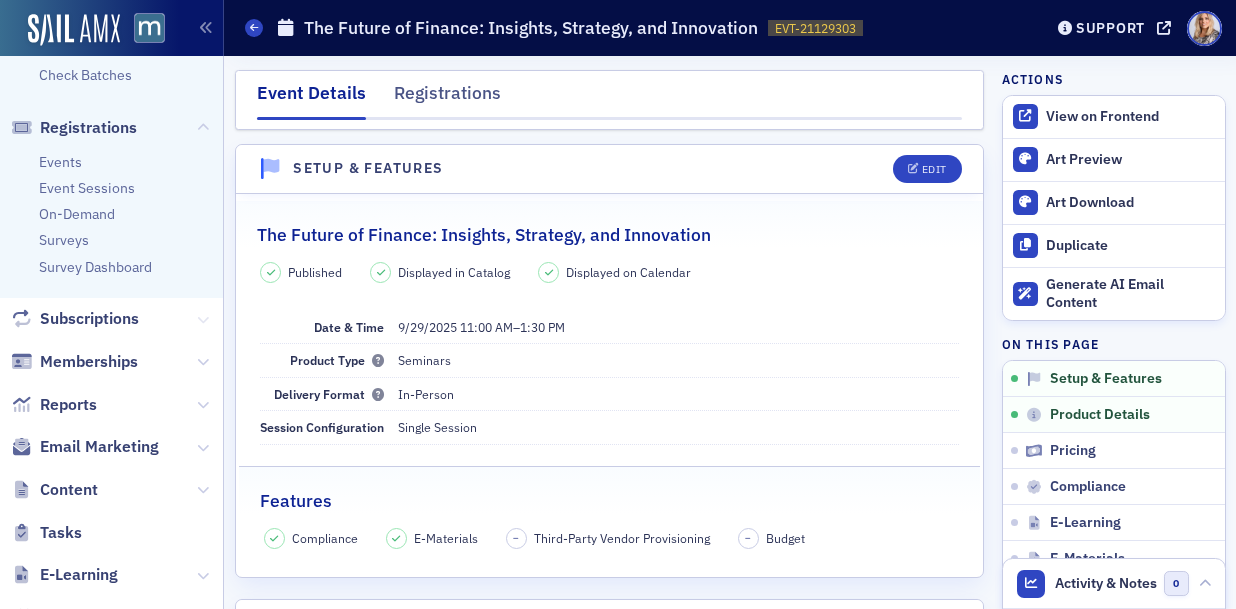 click 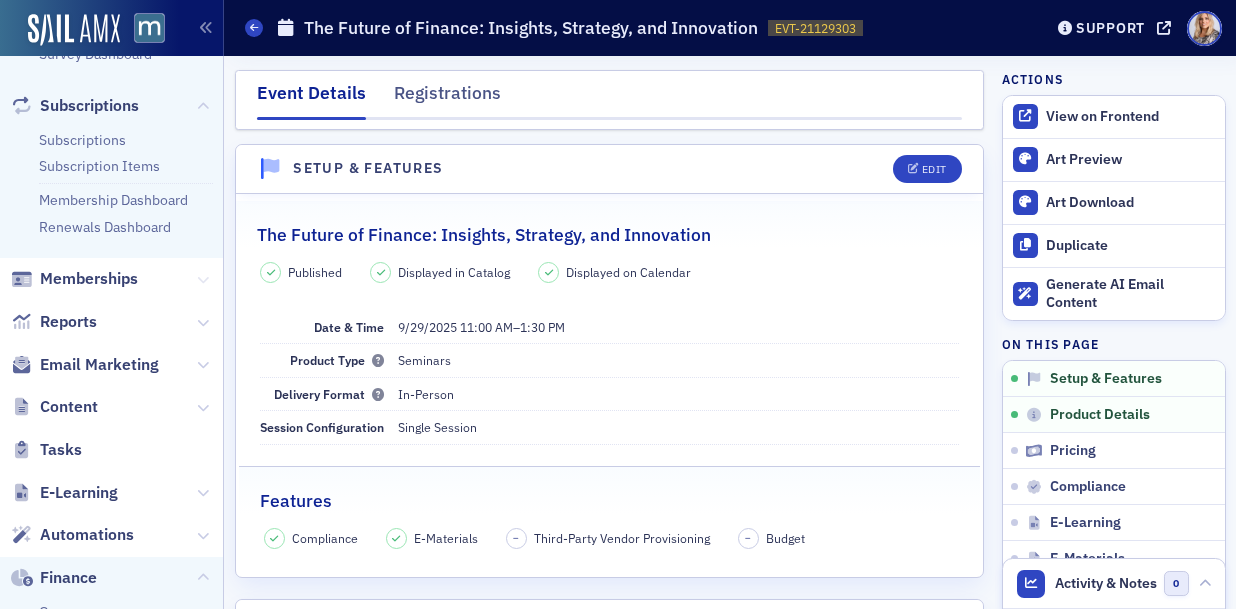 scroll, scrollTop: 802, scrollLeft: 0, axis: vertical 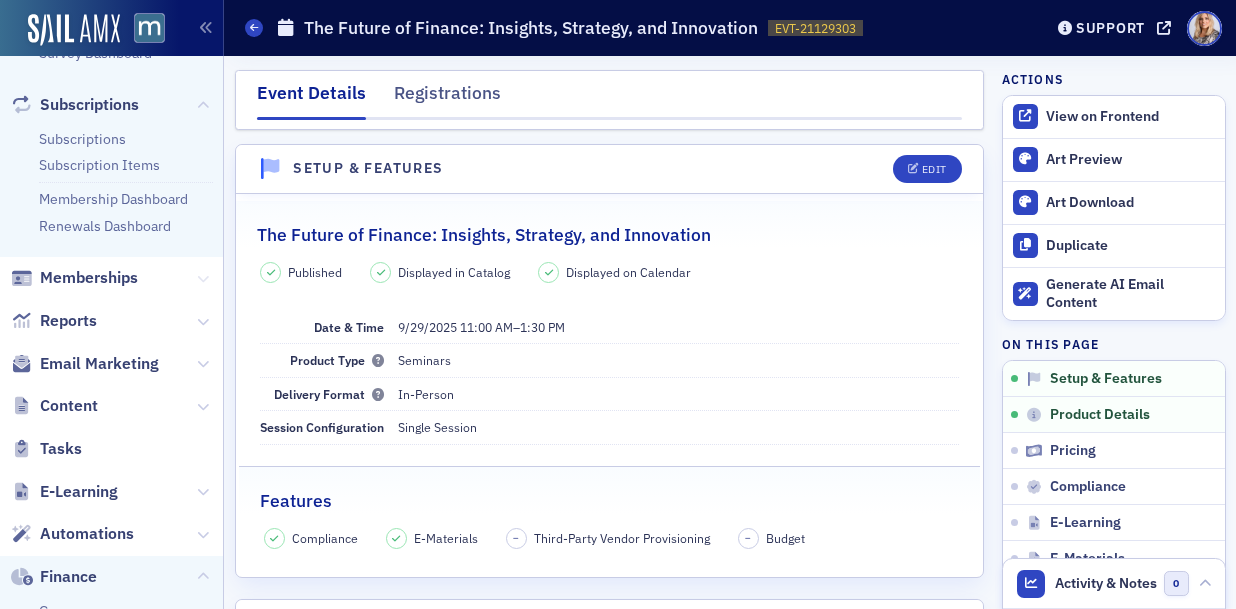 click 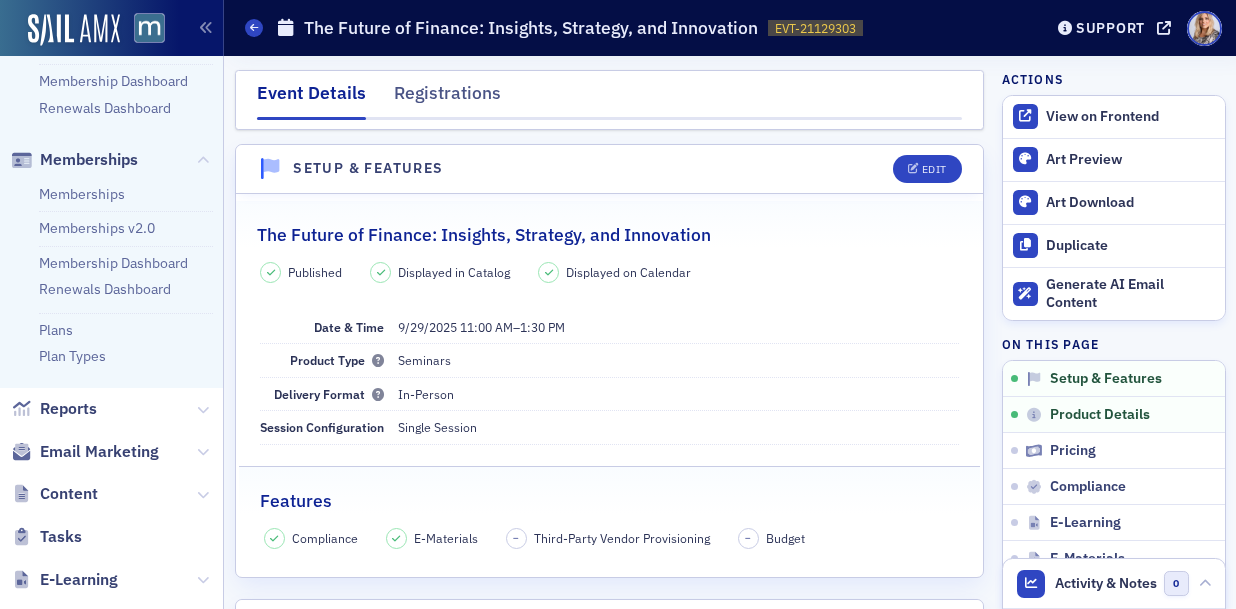 scroll, scrollTop: 921, scrollLeft: 0, axis: vertical 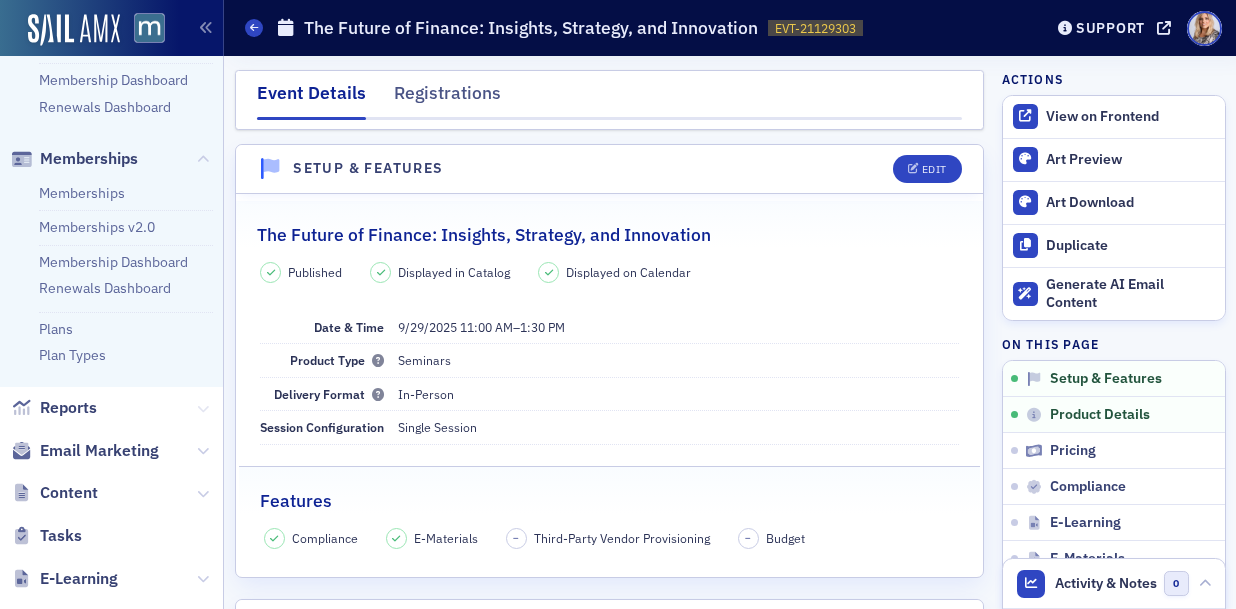 click 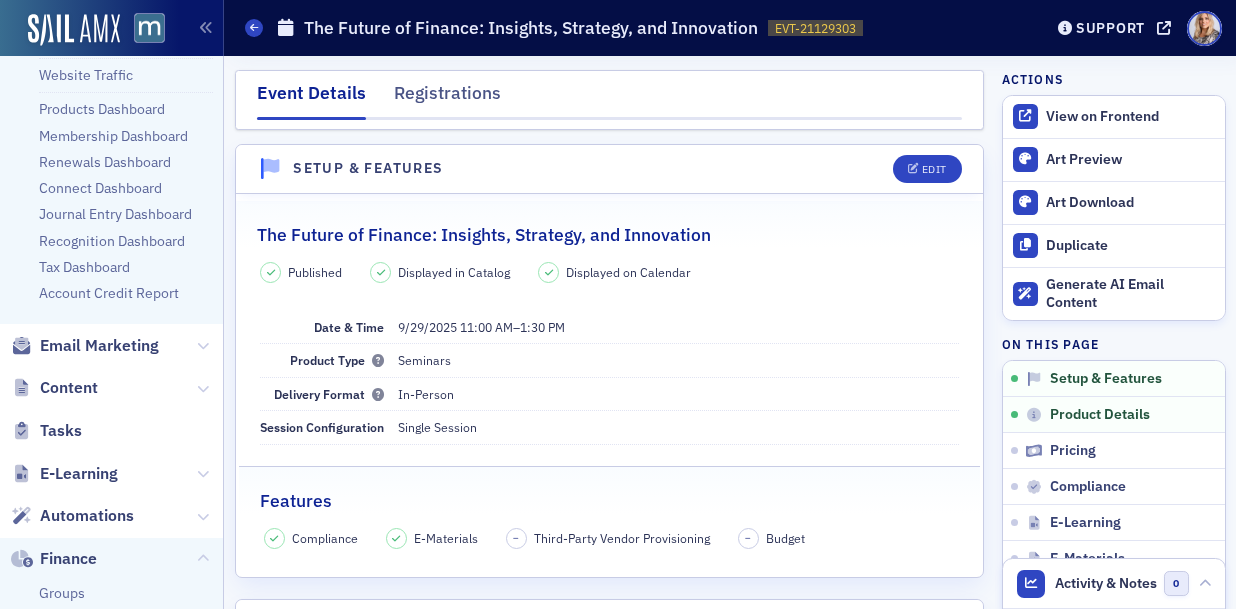 scroll, scrollTop: 1323, scrollLeft: 0, axis: vertical 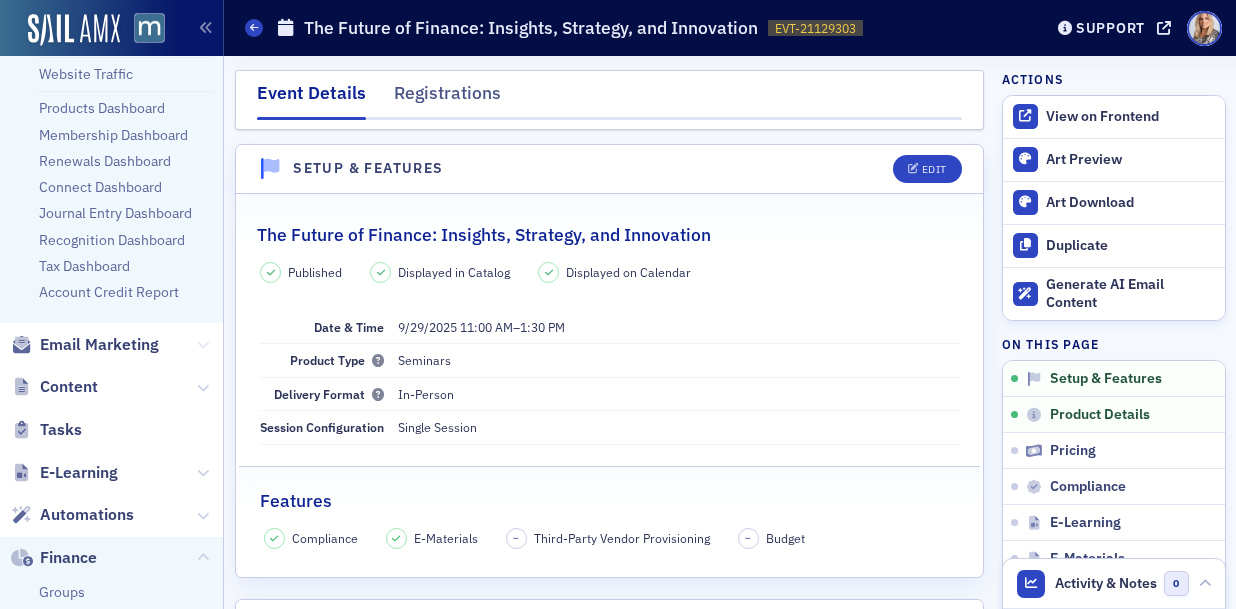 click 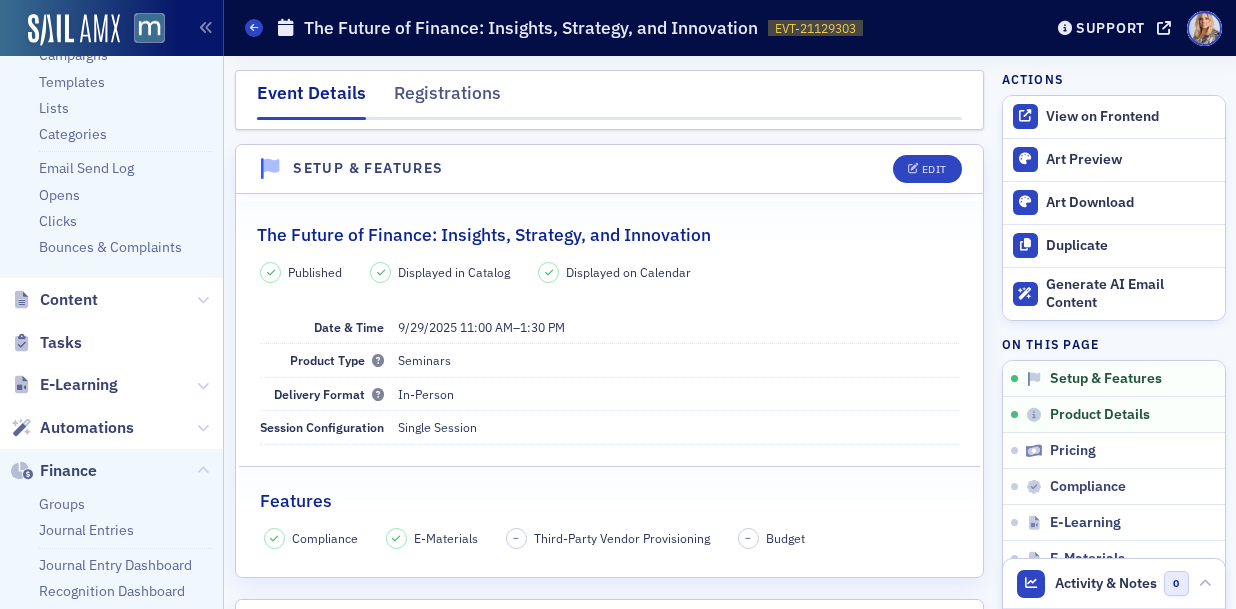 scroll, scrollTop: 1647, scrollLeft: 0, axis: vertical 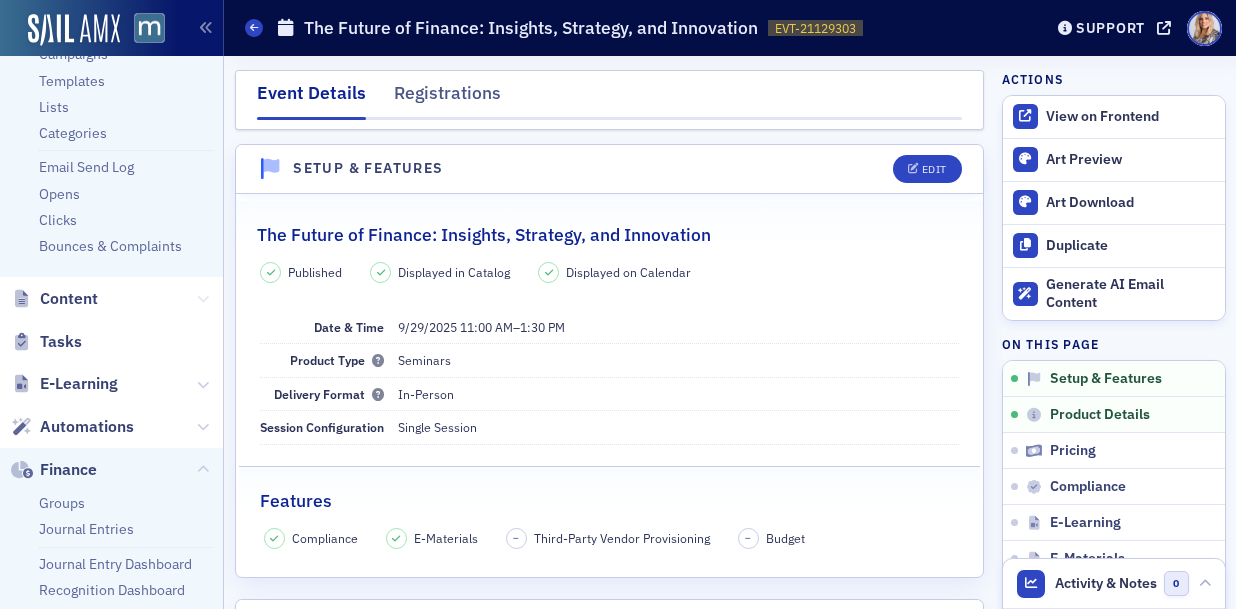 click 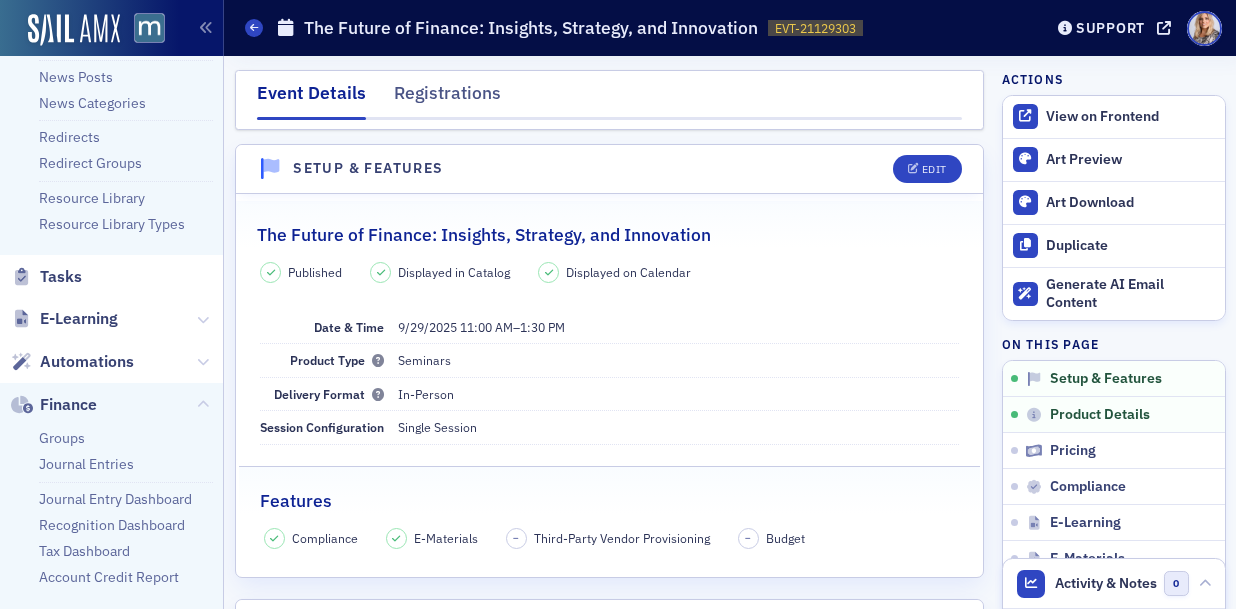 scroll, scrollTop: 2019, scrollLeft: 0, axis: vertical 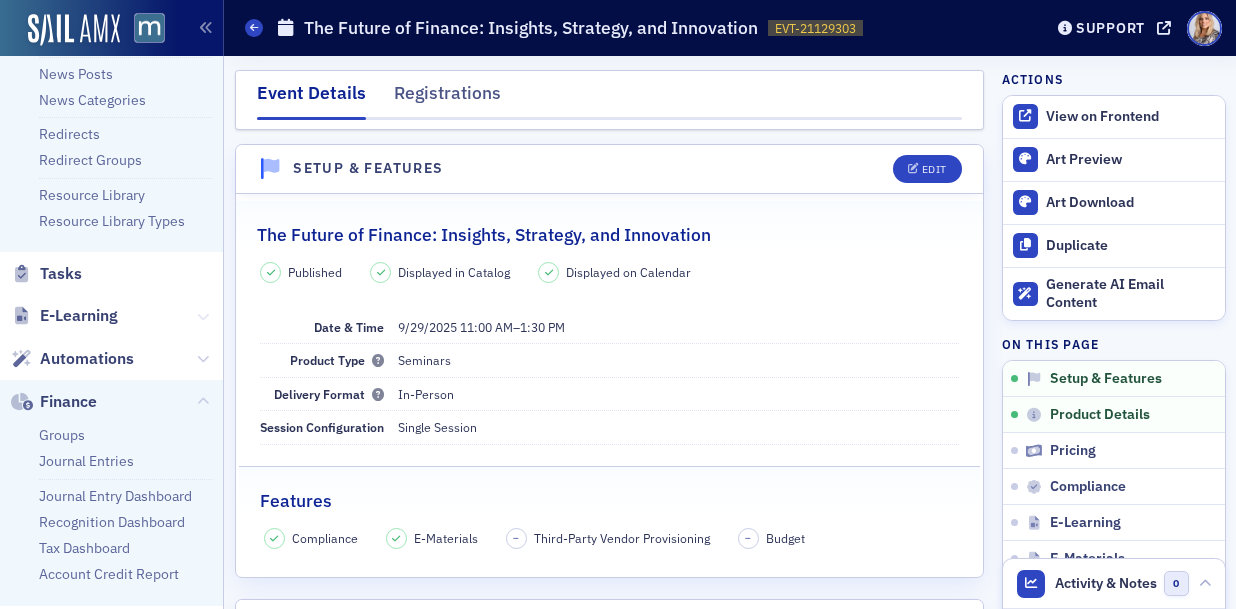 click 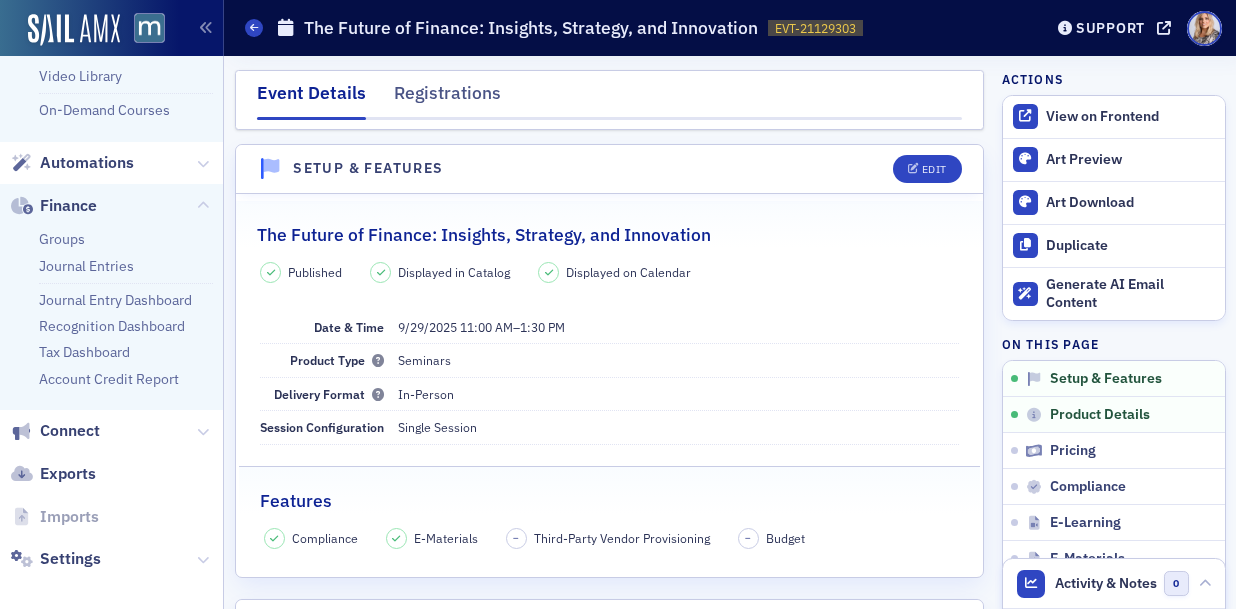 scroll, scrollTop: 2332, scrollLeft: 0, axis: vertical 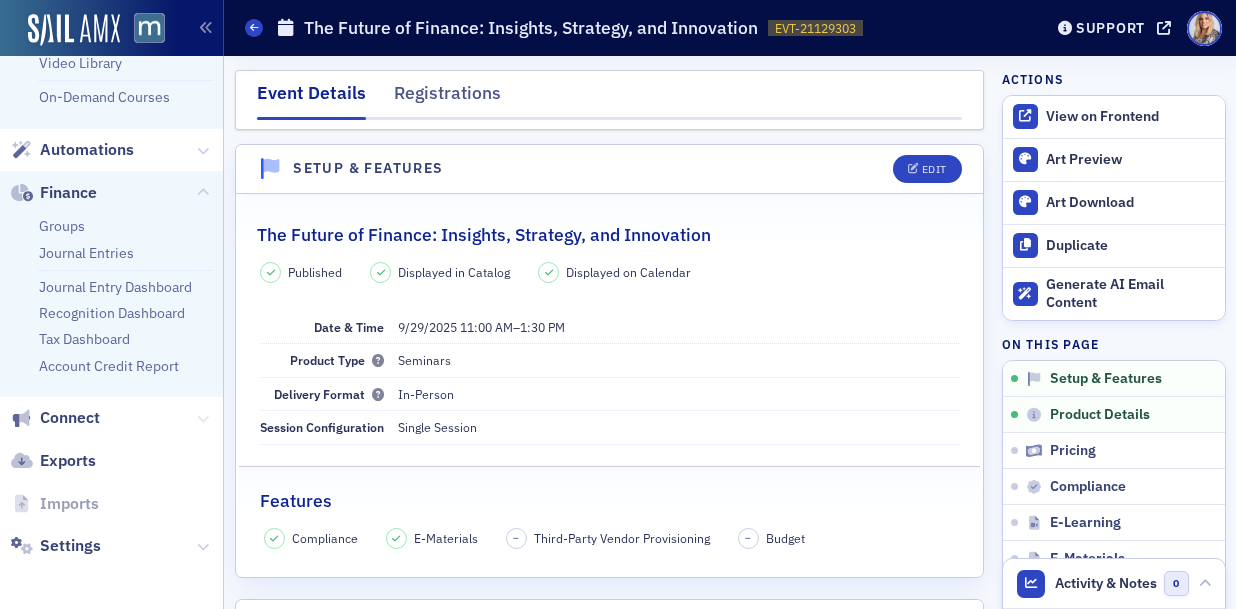 click 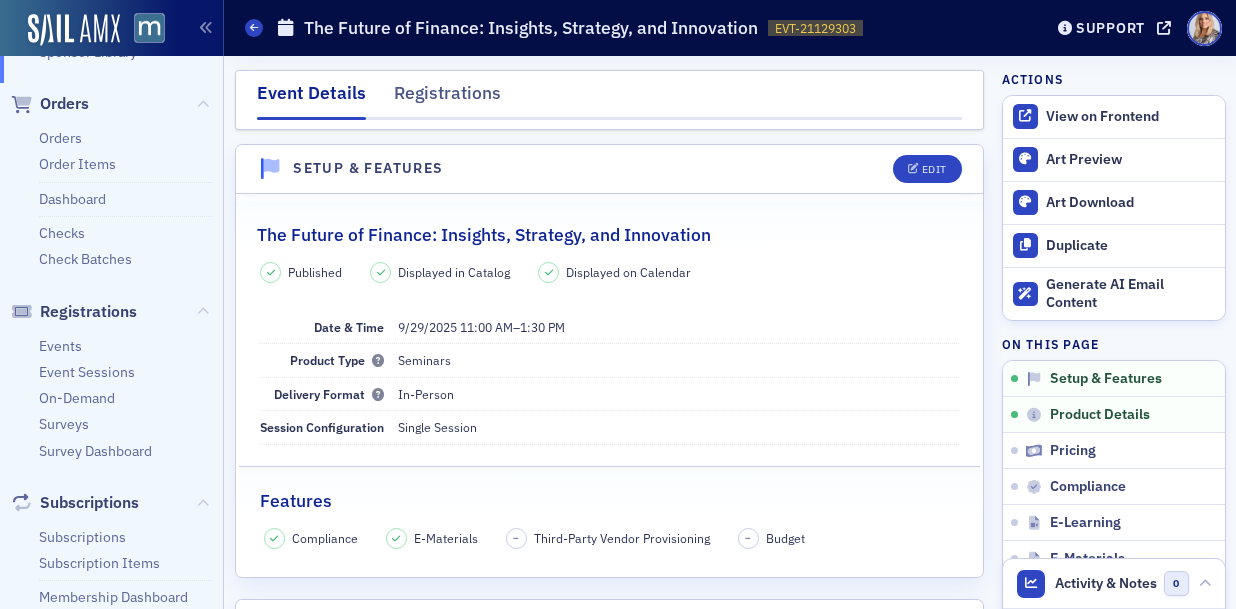 scroll, scrollTop: 0, scrollLeft: 0, axis: both 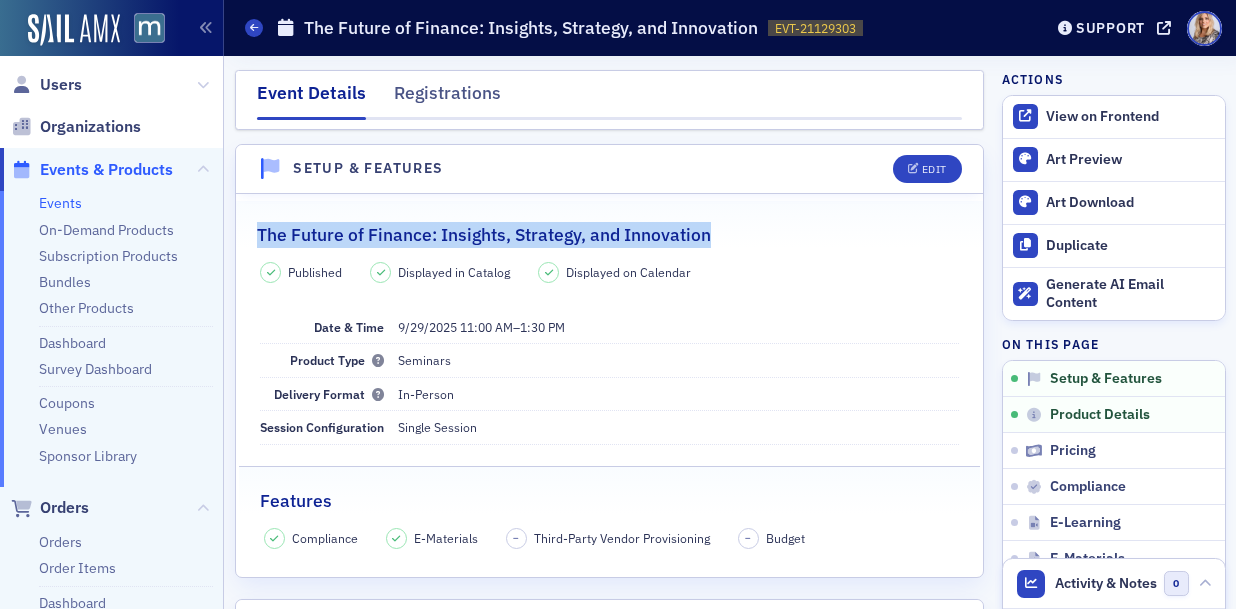 drag, startPoint x: 255, startPoint y: 236, endPoint x: 761, endPoint y: 236, distance: 506 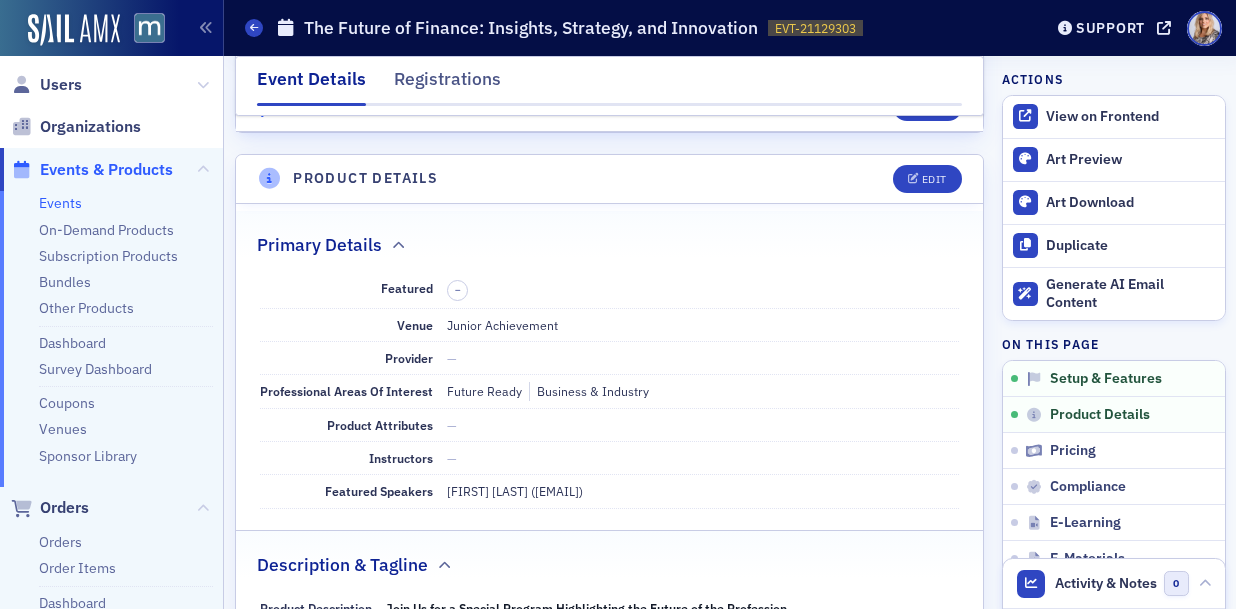 scroll, scrollTop: 448, scrollLeft: 0, axis: vertical 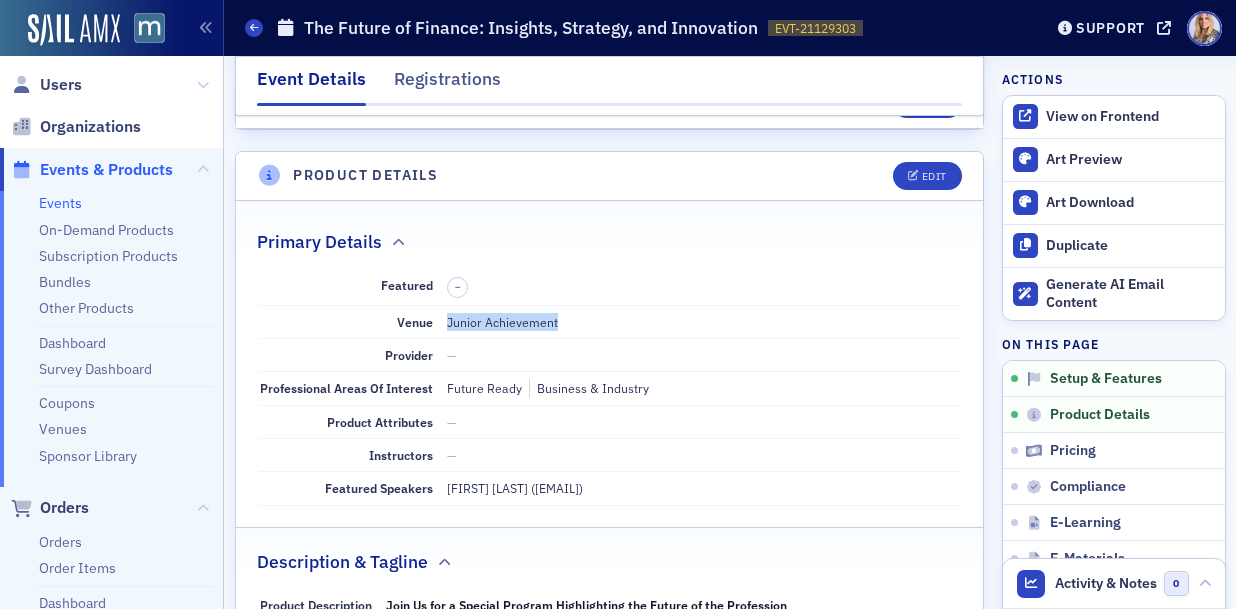 drag, startPoint x: 446, startPoint y: 321, endPoint x: 638, endPoint y: 318, distance: 192.02344 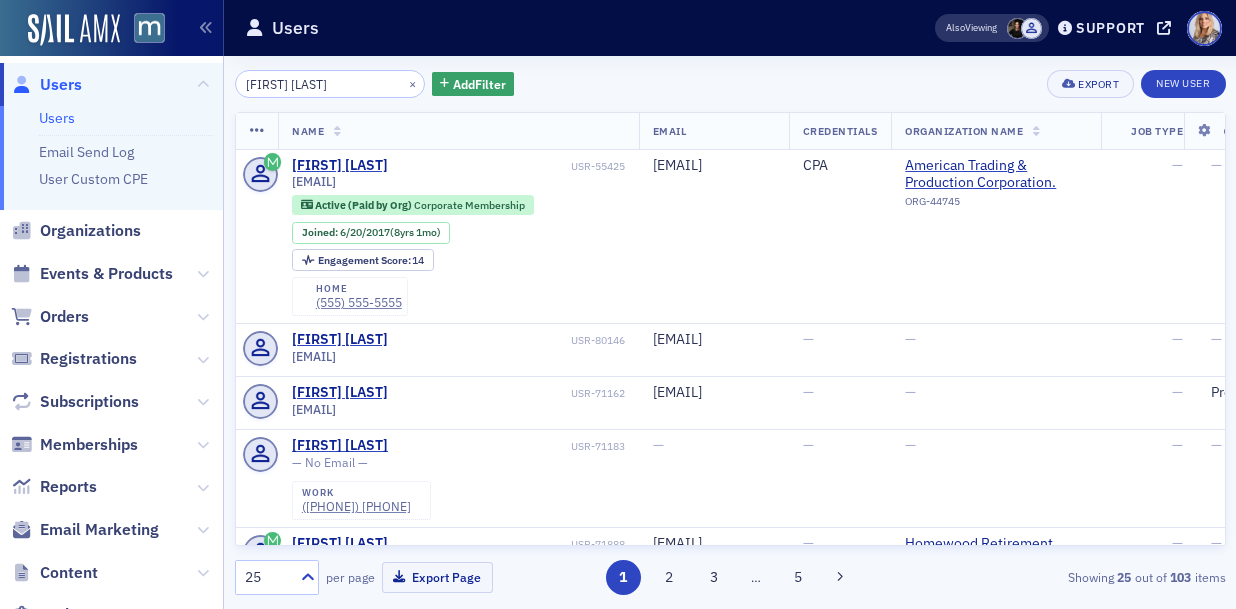scroll, scrollTop: 0, scrollLeft: 0, axis: both 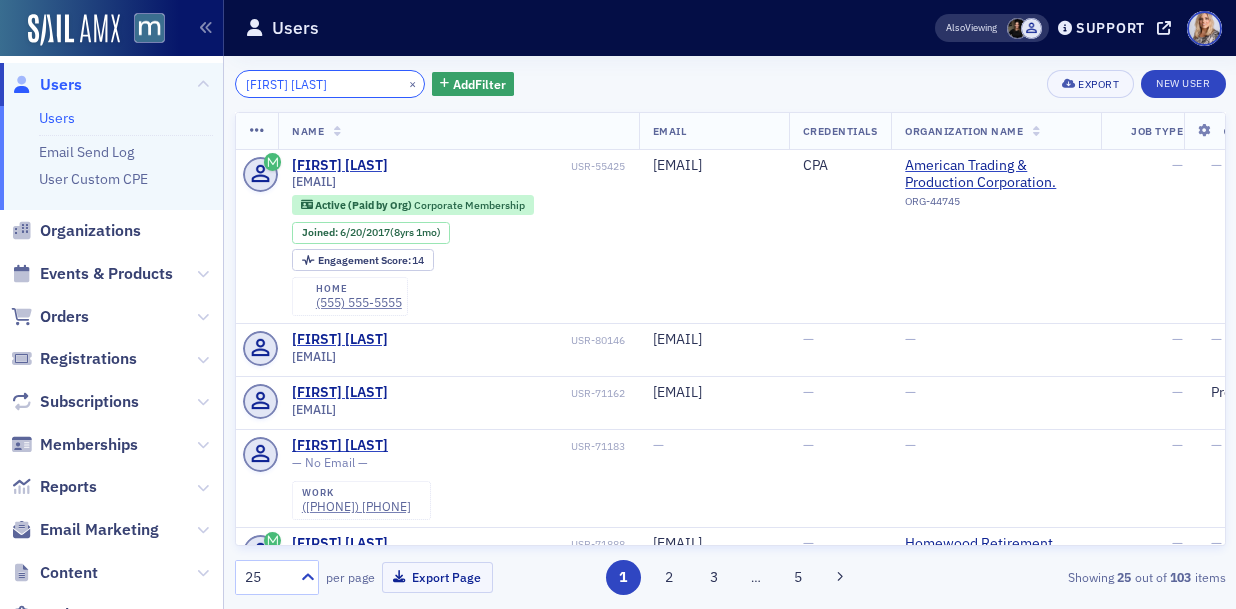 drag, startPoint x: 321, startPoint y: 78, endPoint x: 182, endPoint y: 77, distance: 139.0036 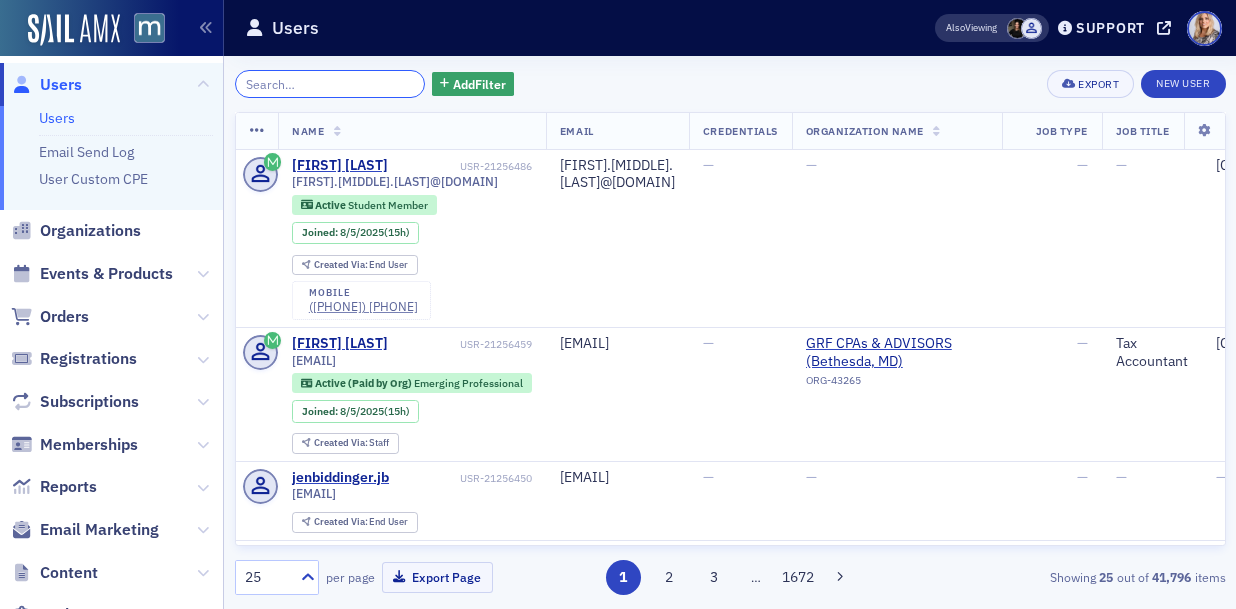 type 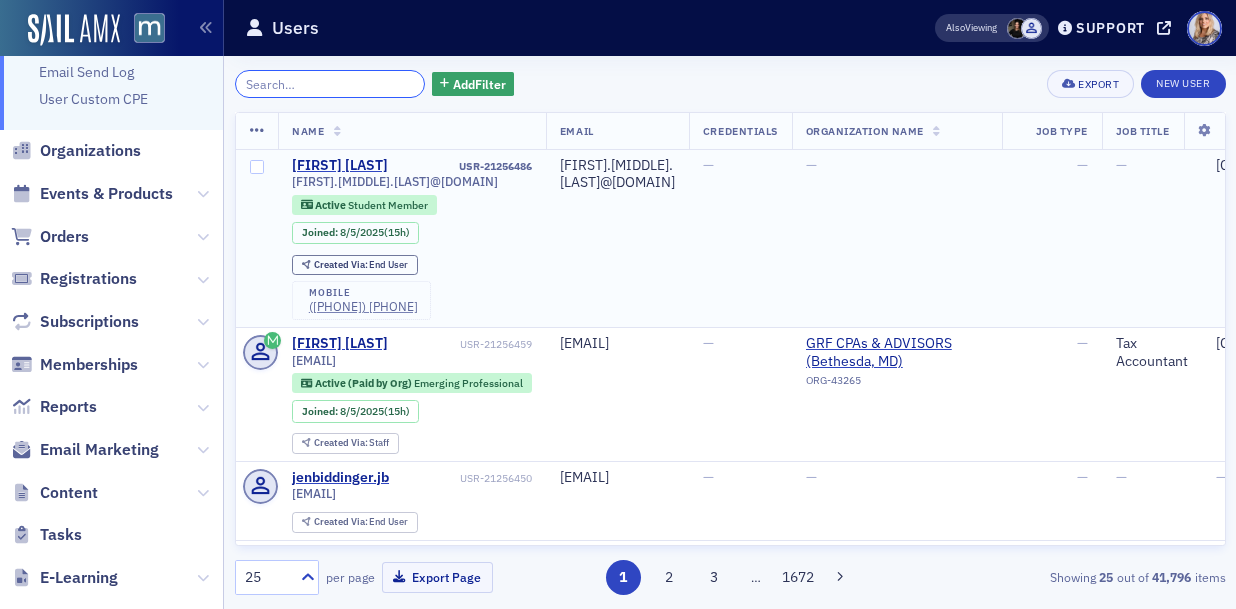 scroll, scrollTop: 84, scrollLeft: 0, axis: vertical 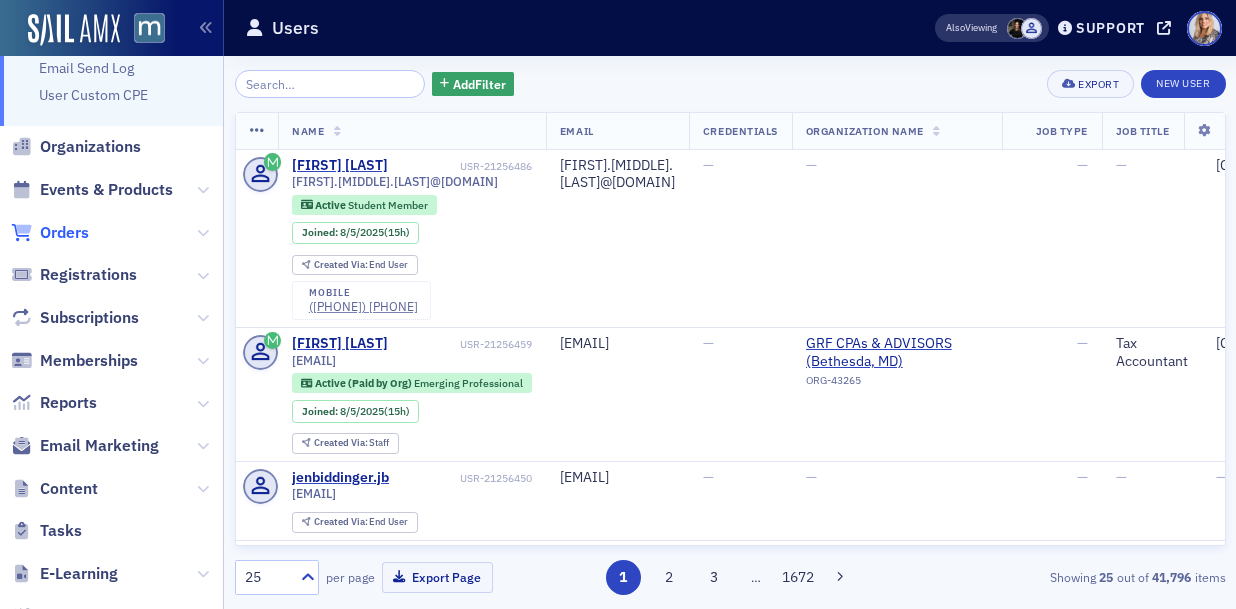 click on "Orders" 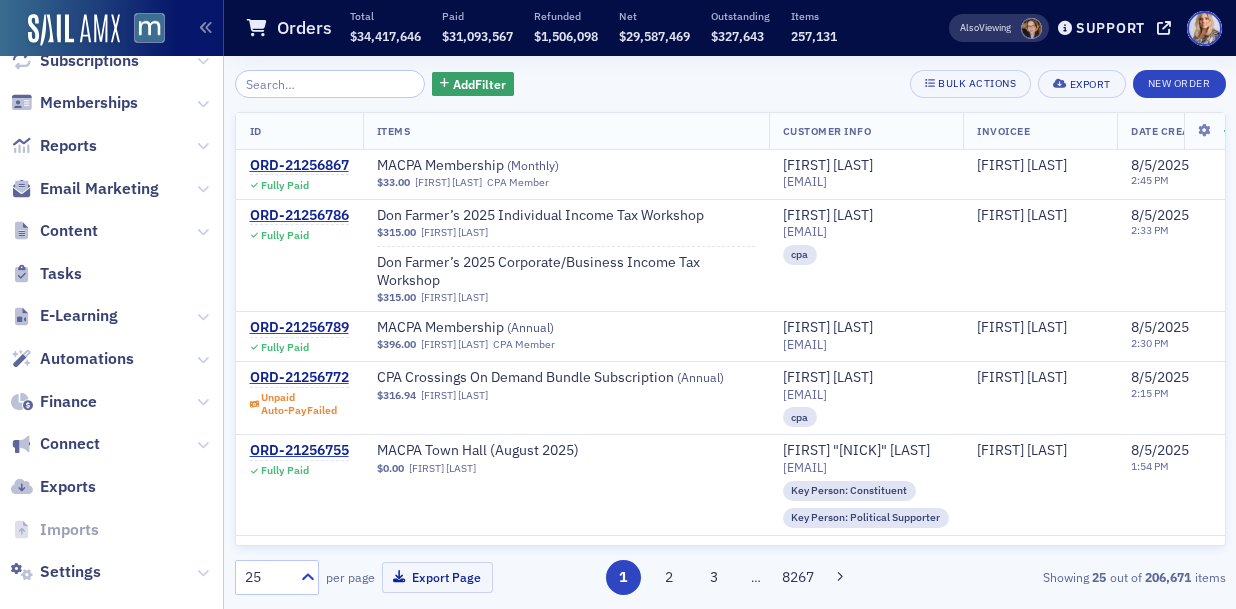 scroll, scrollTop: 428, scrollLeft: 0, axis: vertical 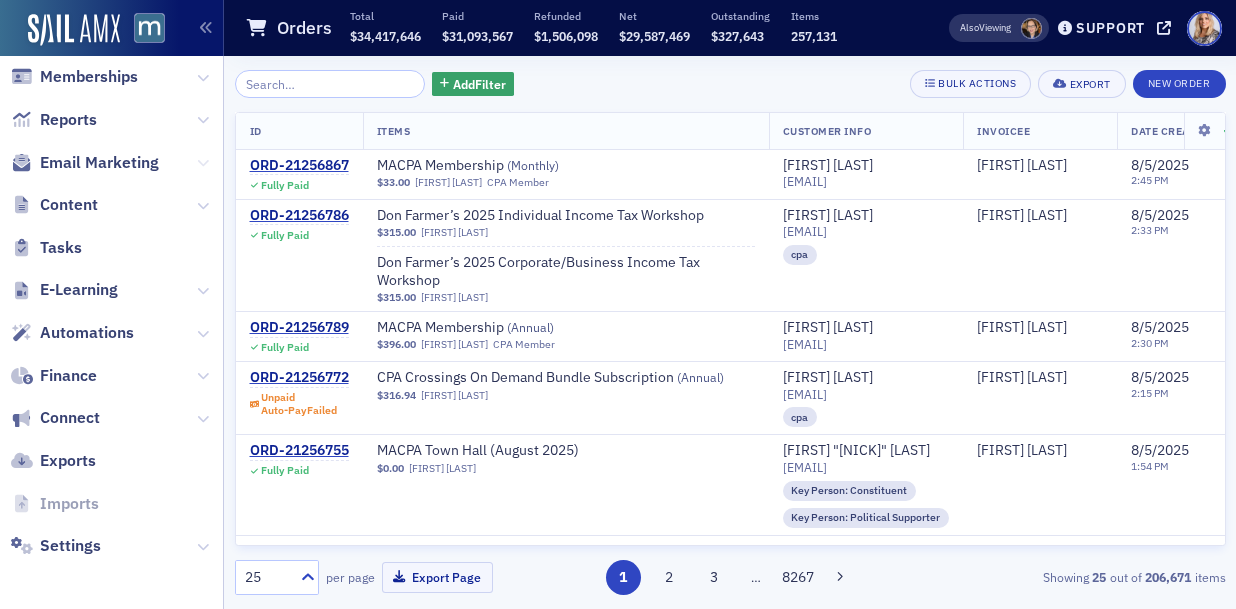 click 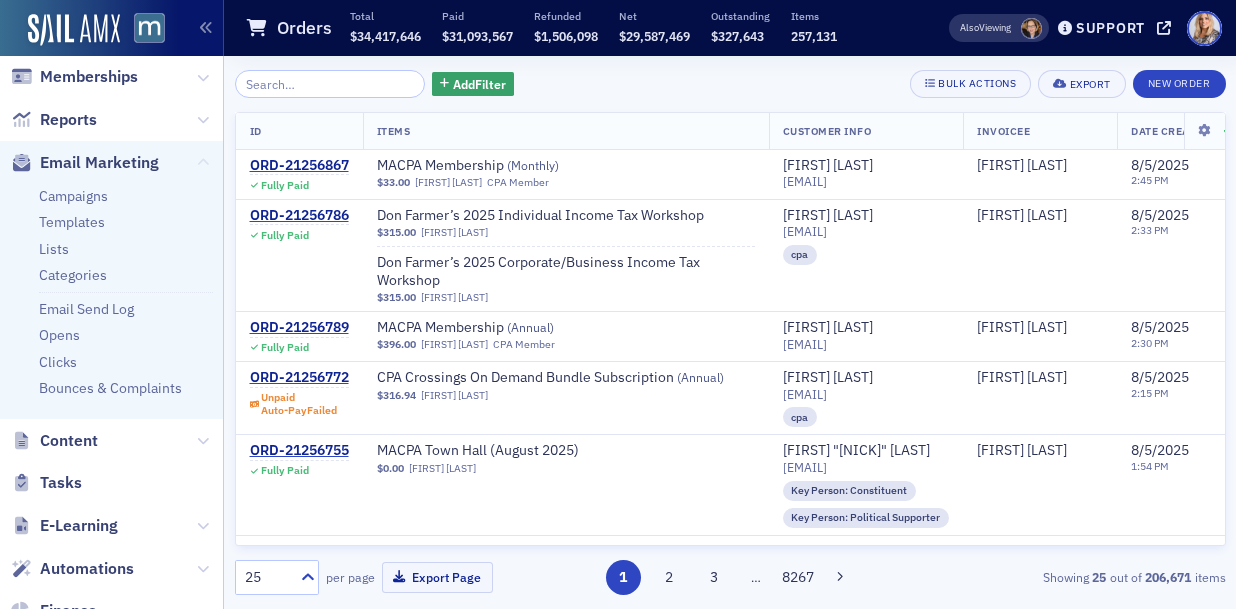 click 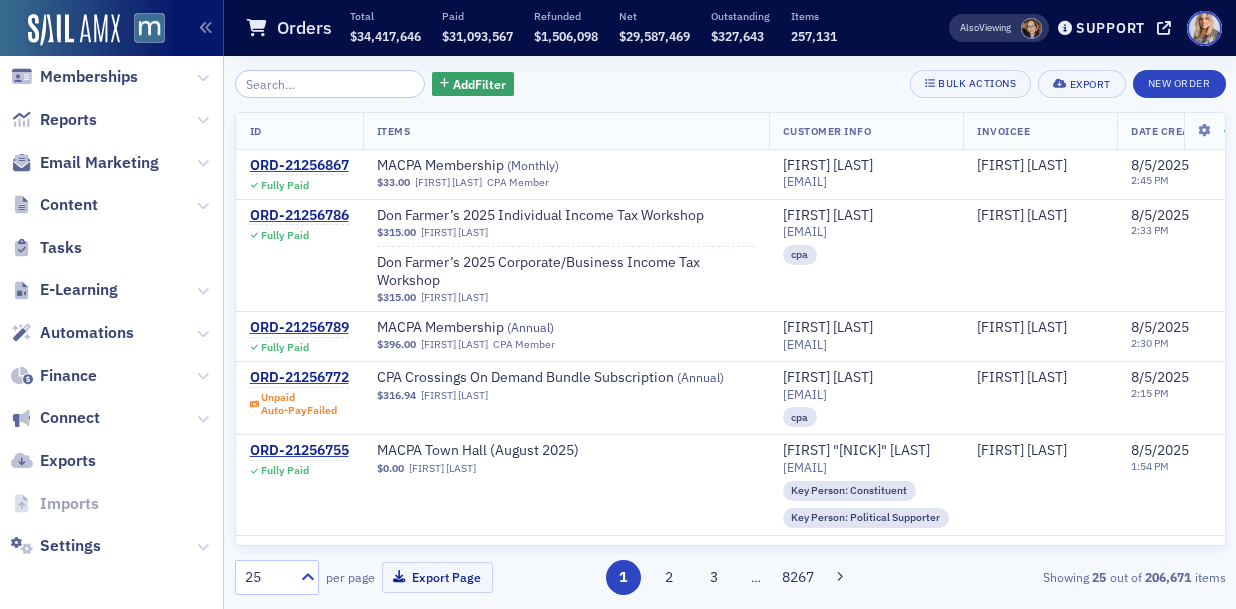 scroll, scrollTop: 0, scrollLeft: 0, axis: both 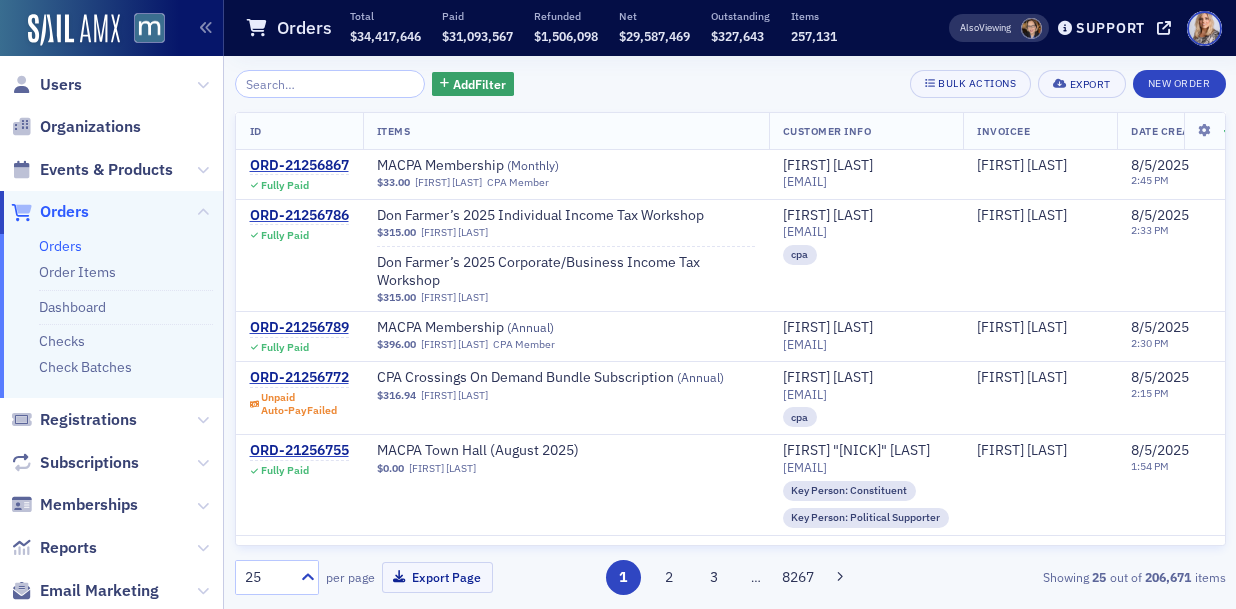 click on "Organizations" 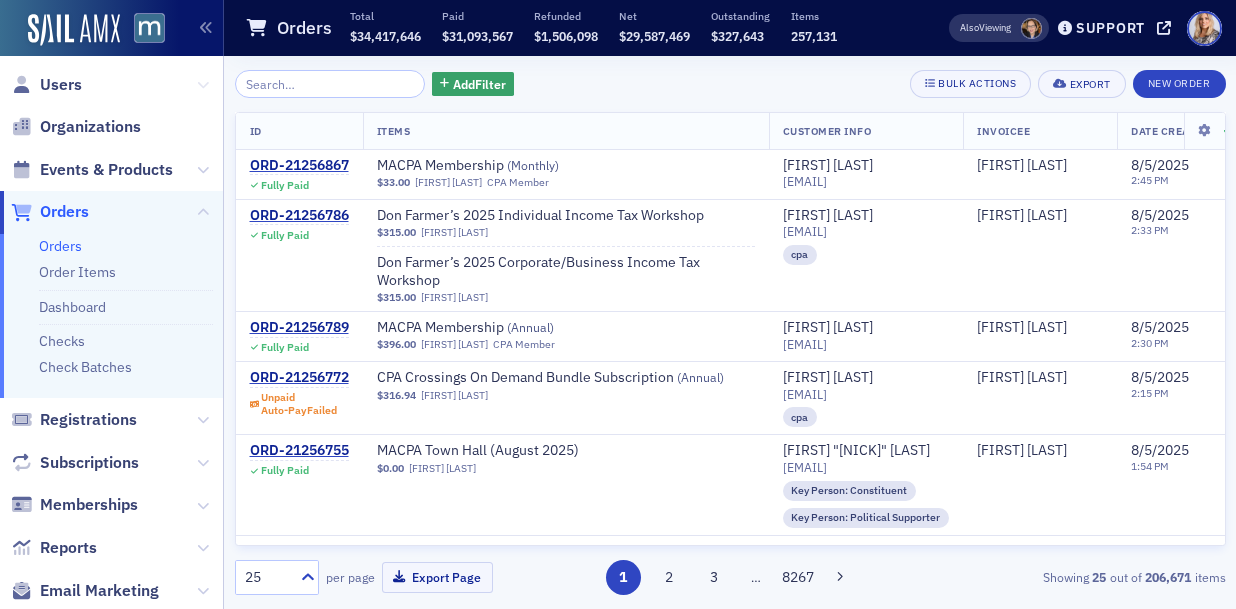 click 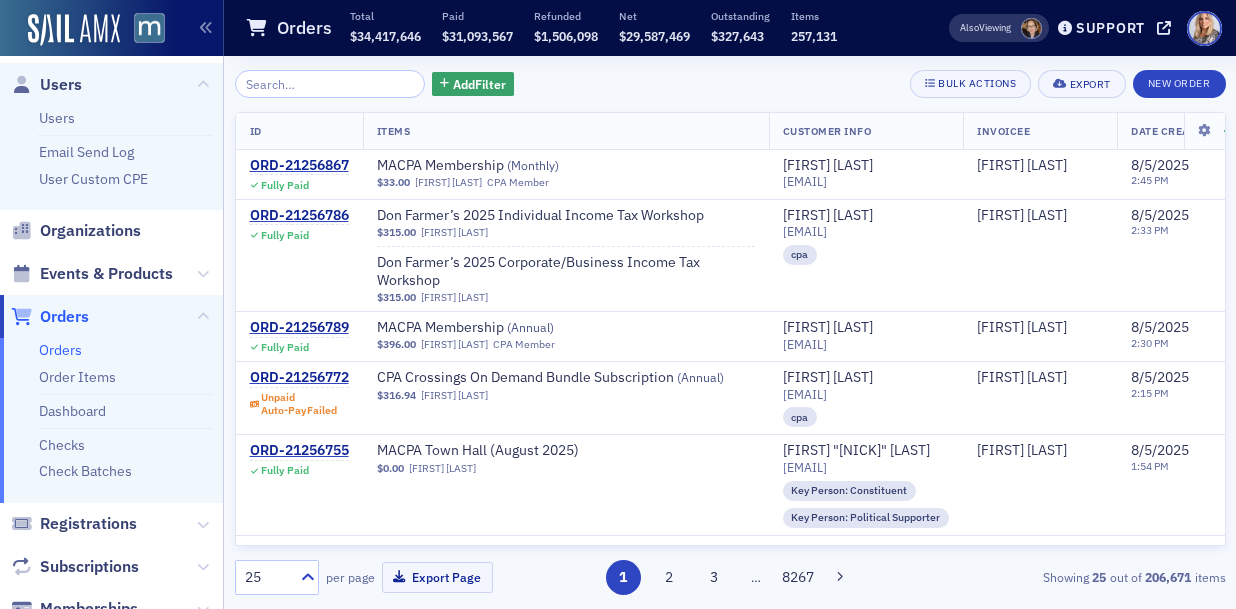 click on "Organizations" 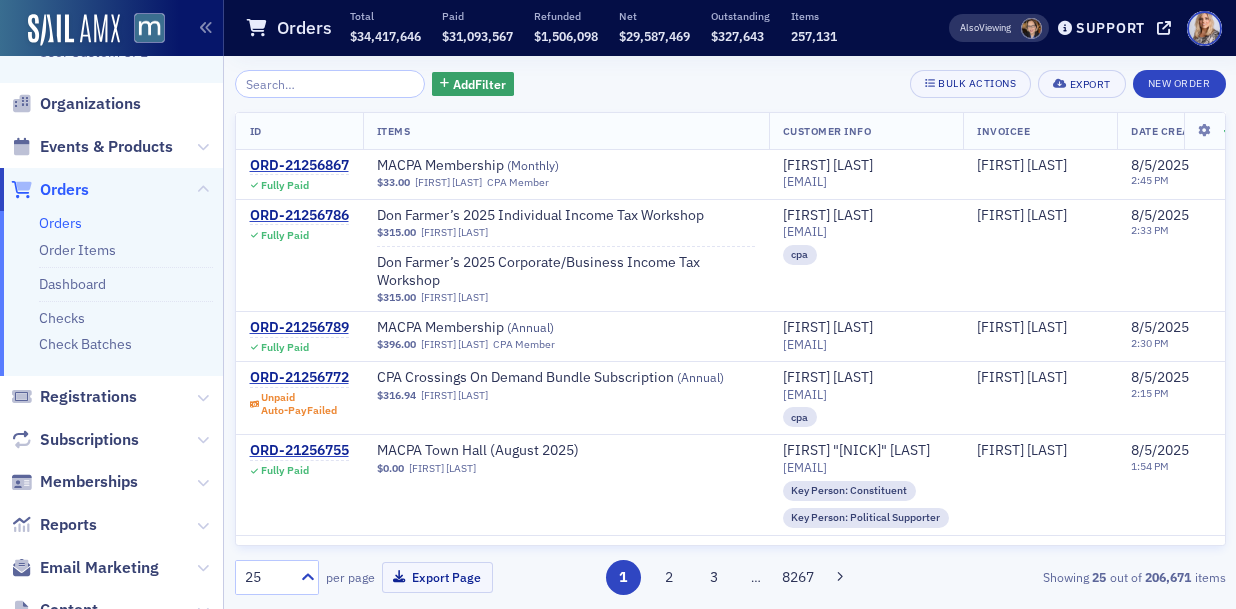 scroll, scrollTop: 129, scrollLeft: 0, axis: vertical 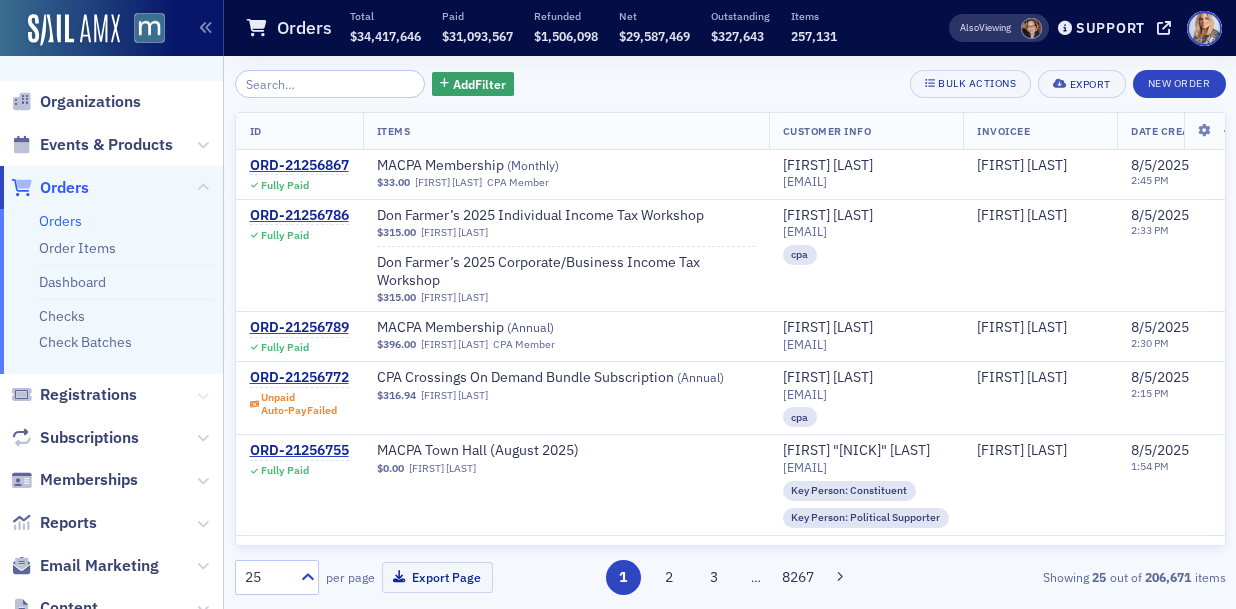 click 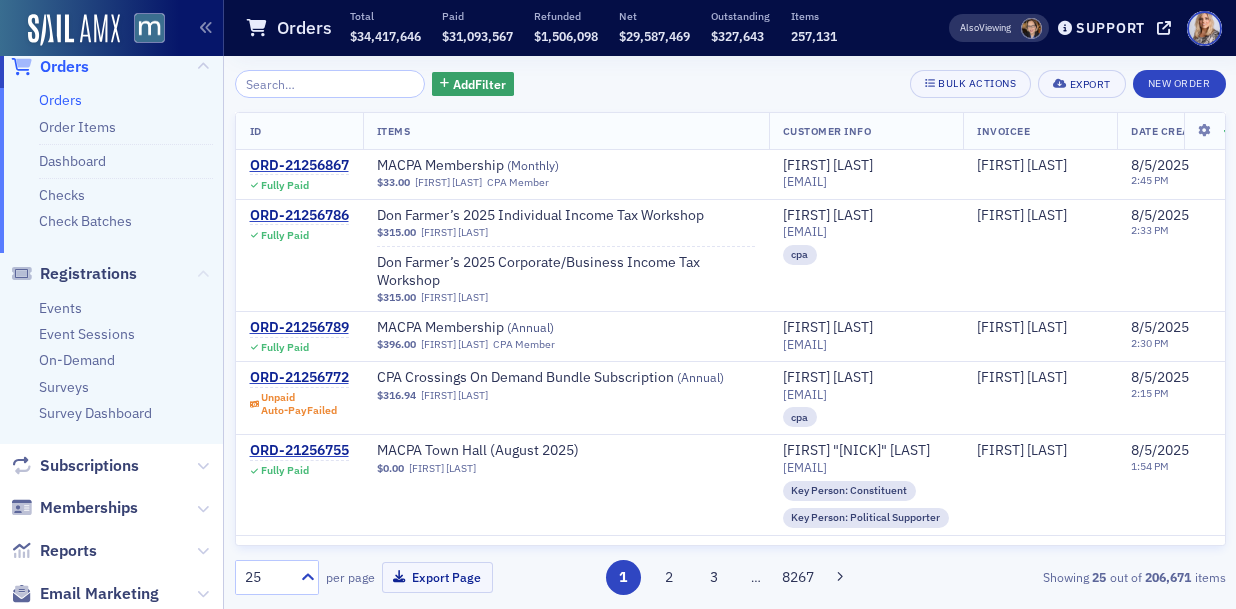 scroll, scrollTop: 285, scrollLeft: 0, axis: vertical 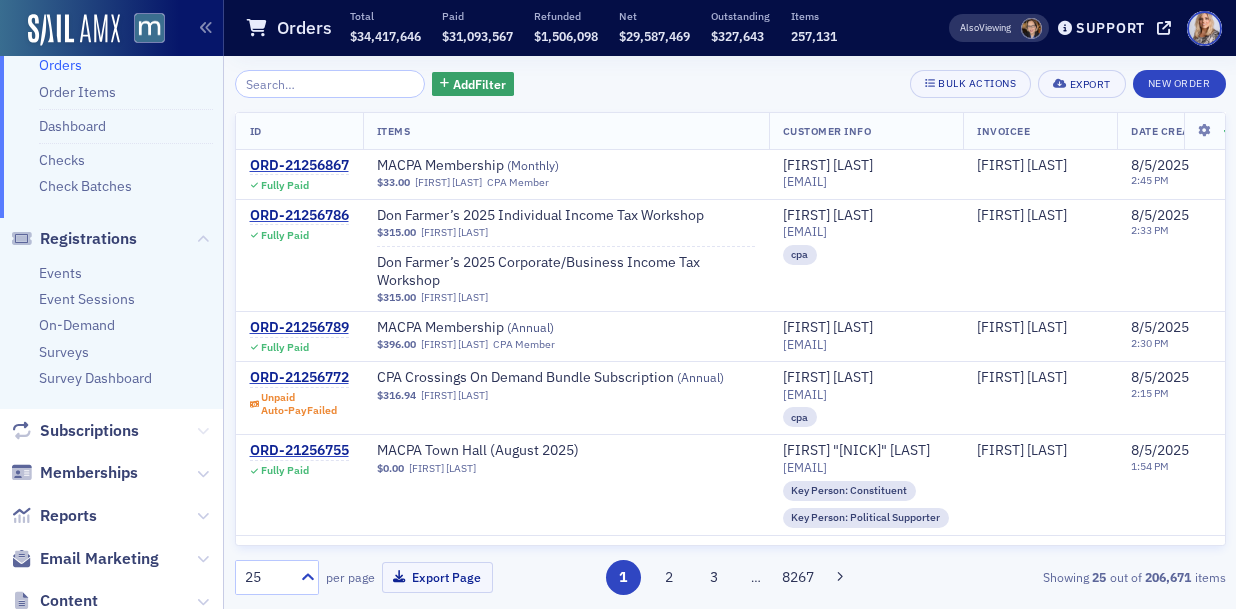 click 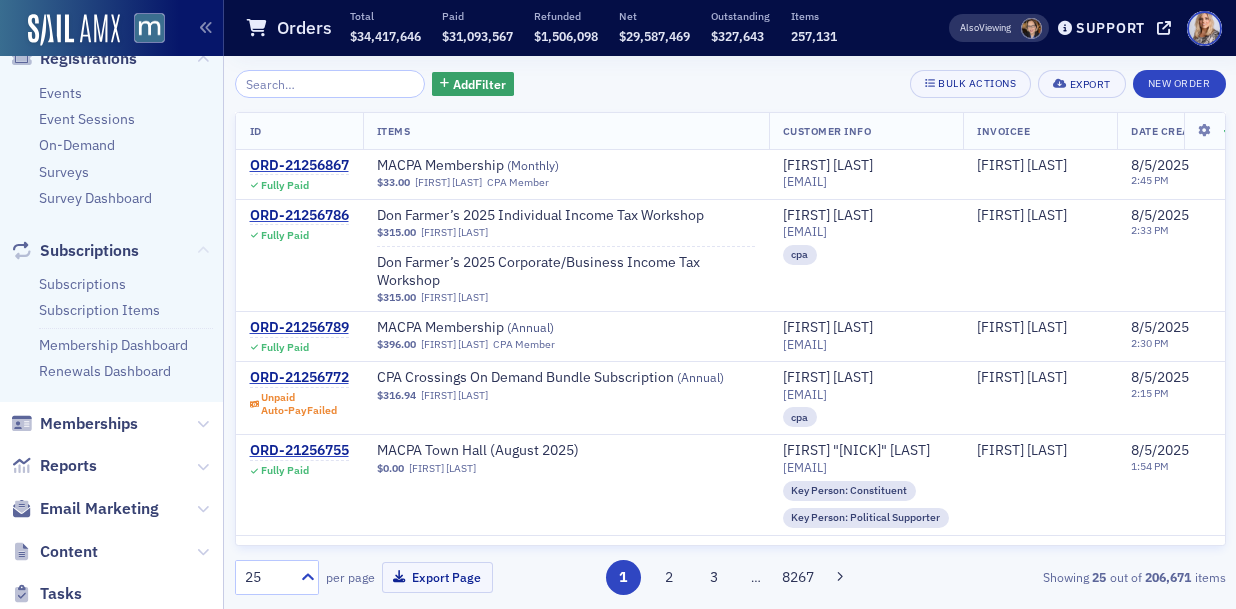 scroll, scrollTop: 478, scrollLeft: 0, axis: vertical 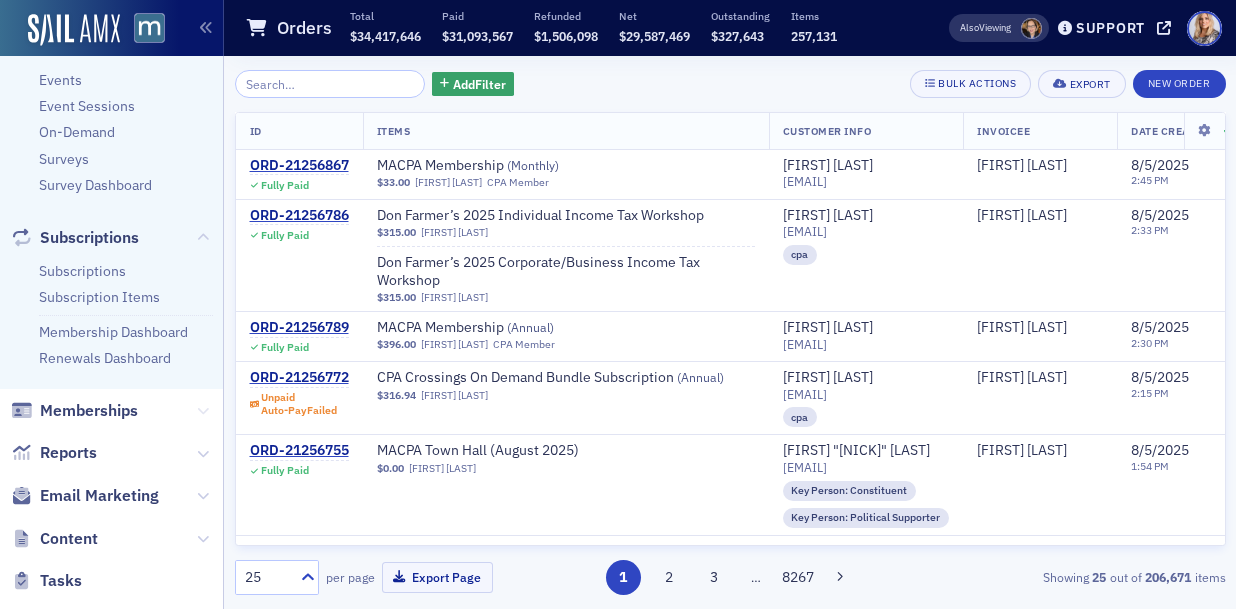 click 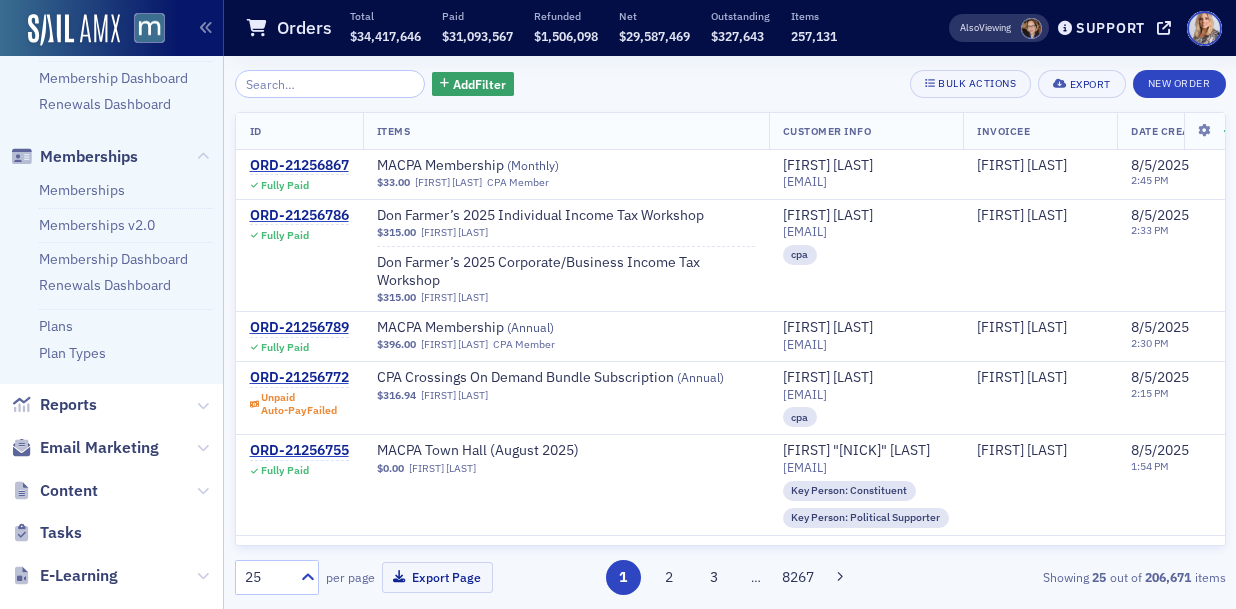 scroll, scrollTop: 730, scrollLeft: 0, axis: vertical 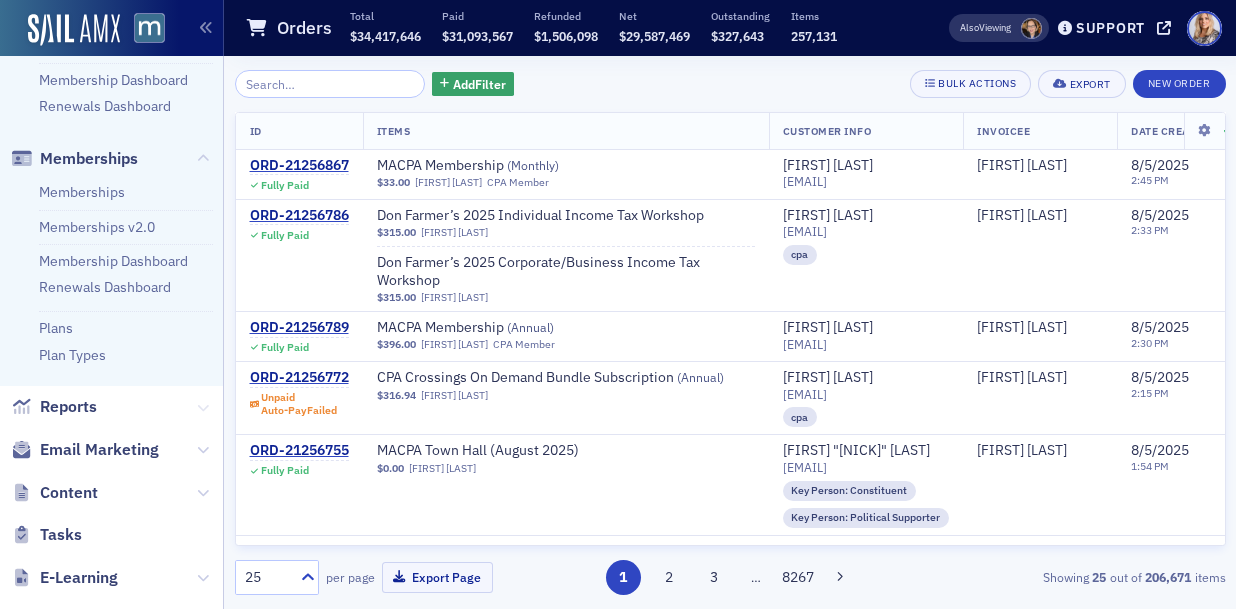 click 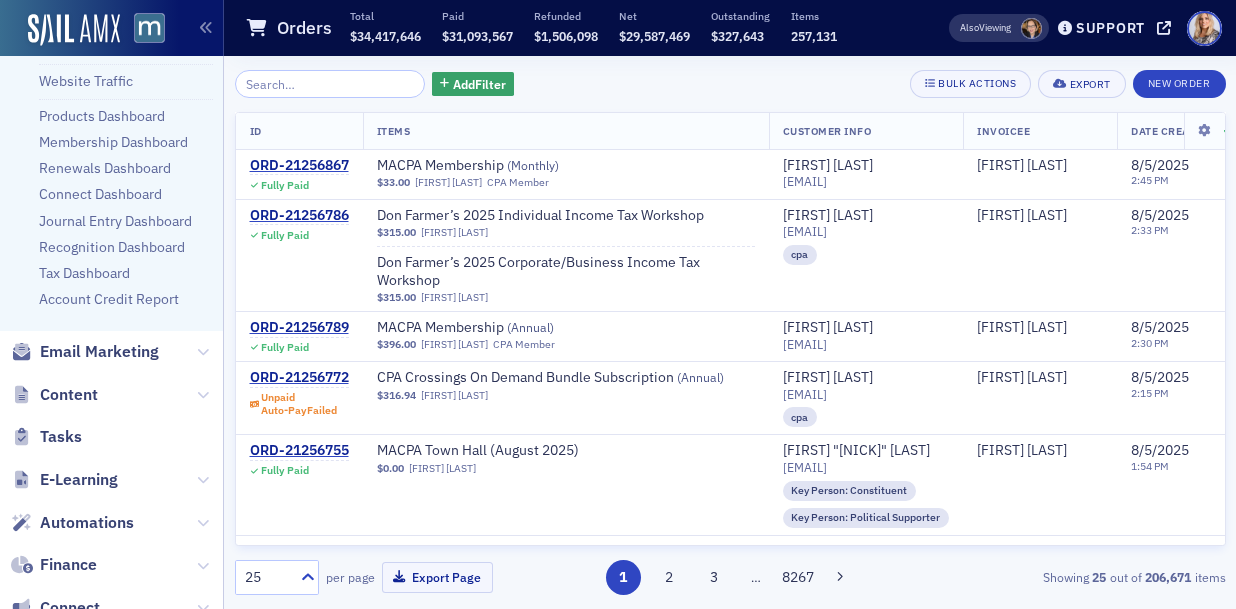 scroll, scrollTop: 1159, scrollLeft: 0, axis: vertical 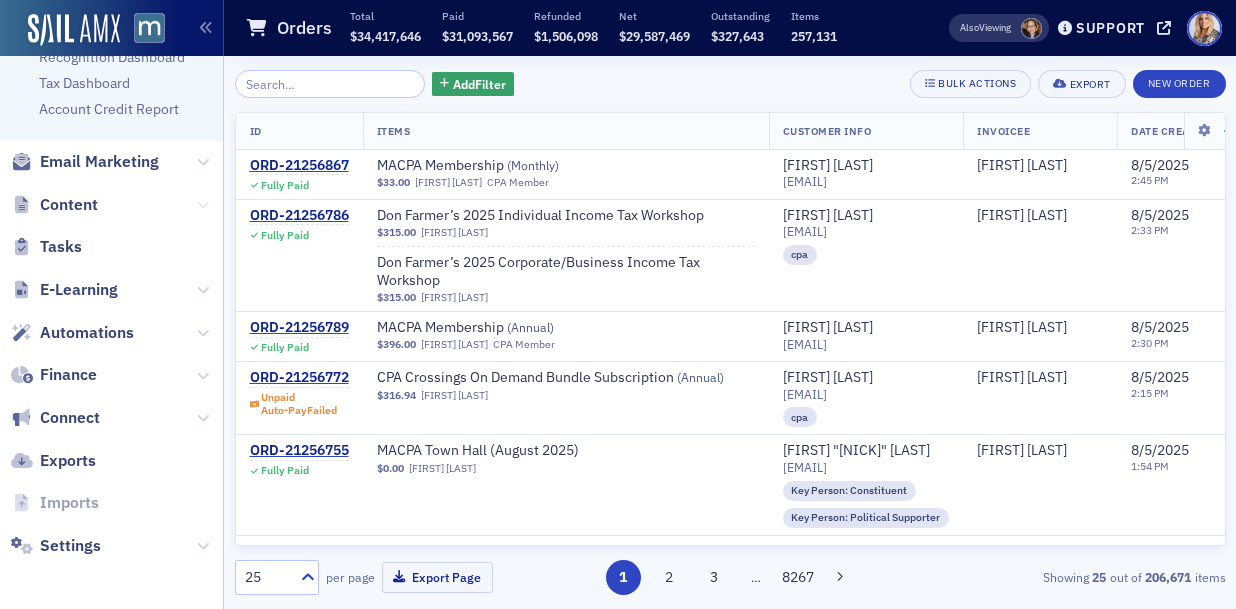 click 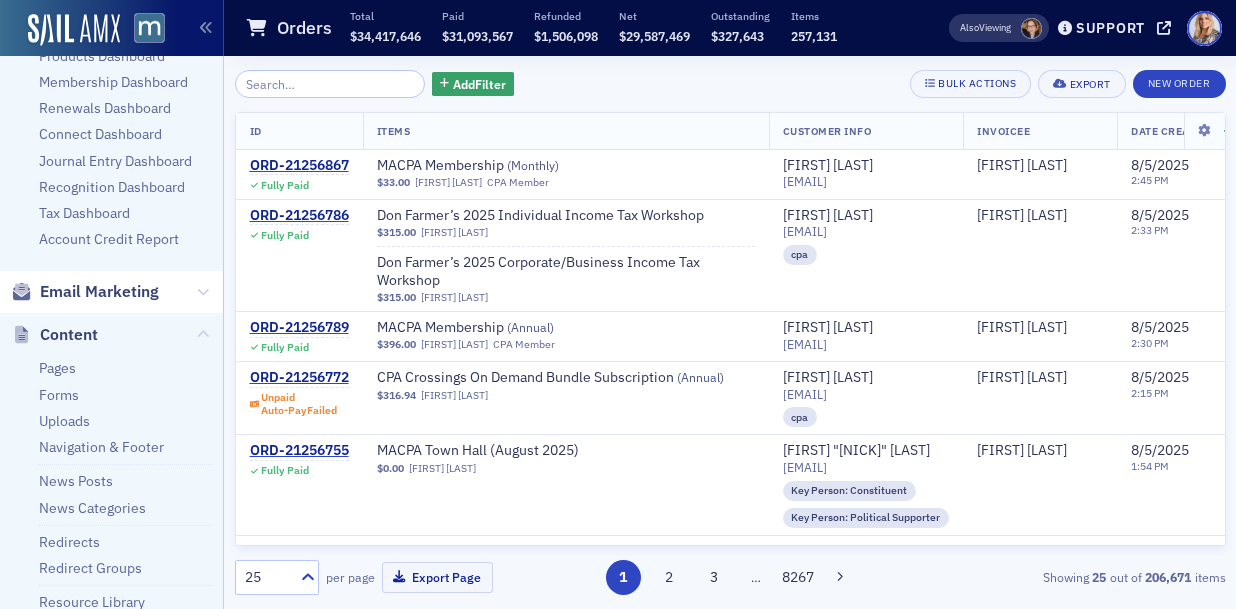 scroll, scrollTop: 1181, scrollLeft: 0, axis: vertical 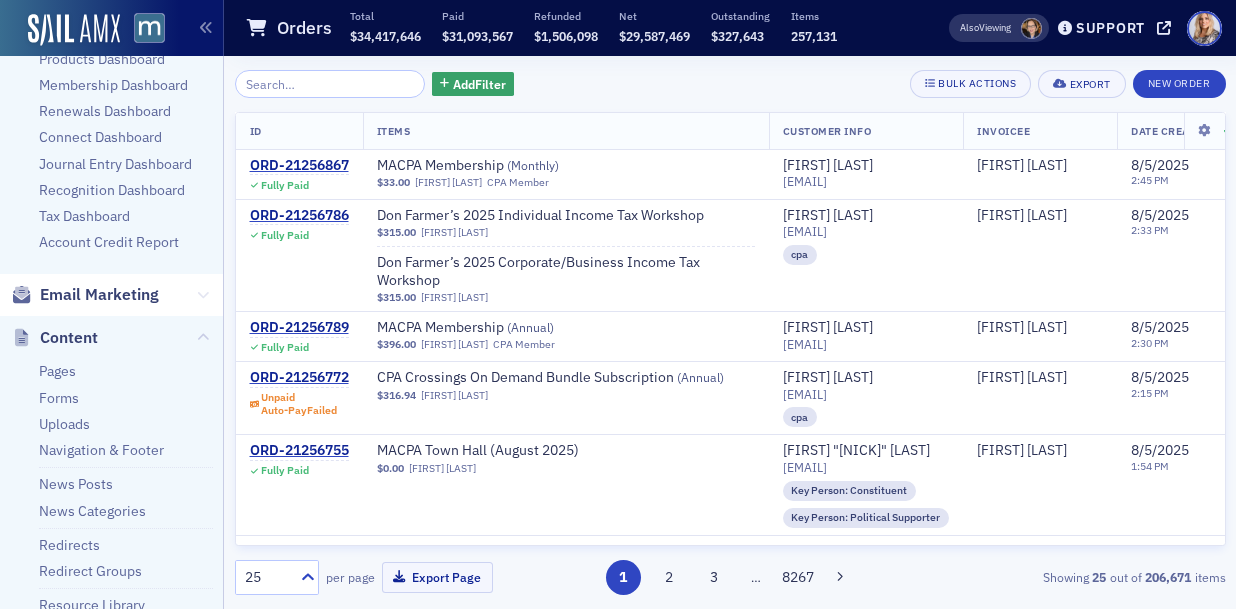 click 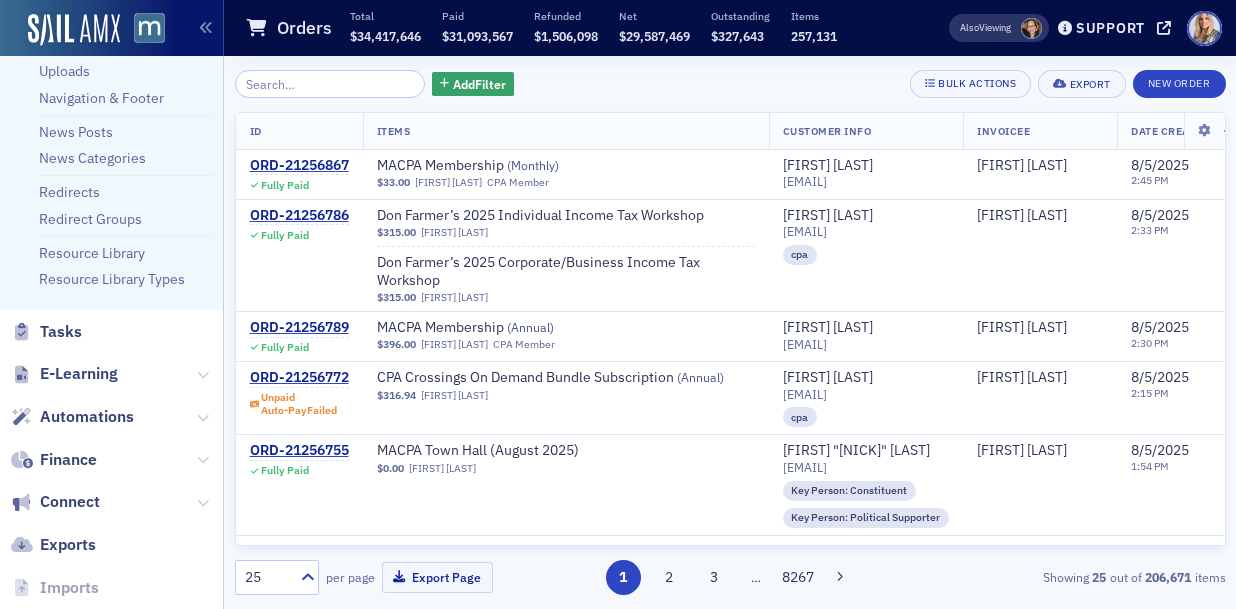 scroll, scrollTop: 1771, scrollLeft: 0, axis: vertical 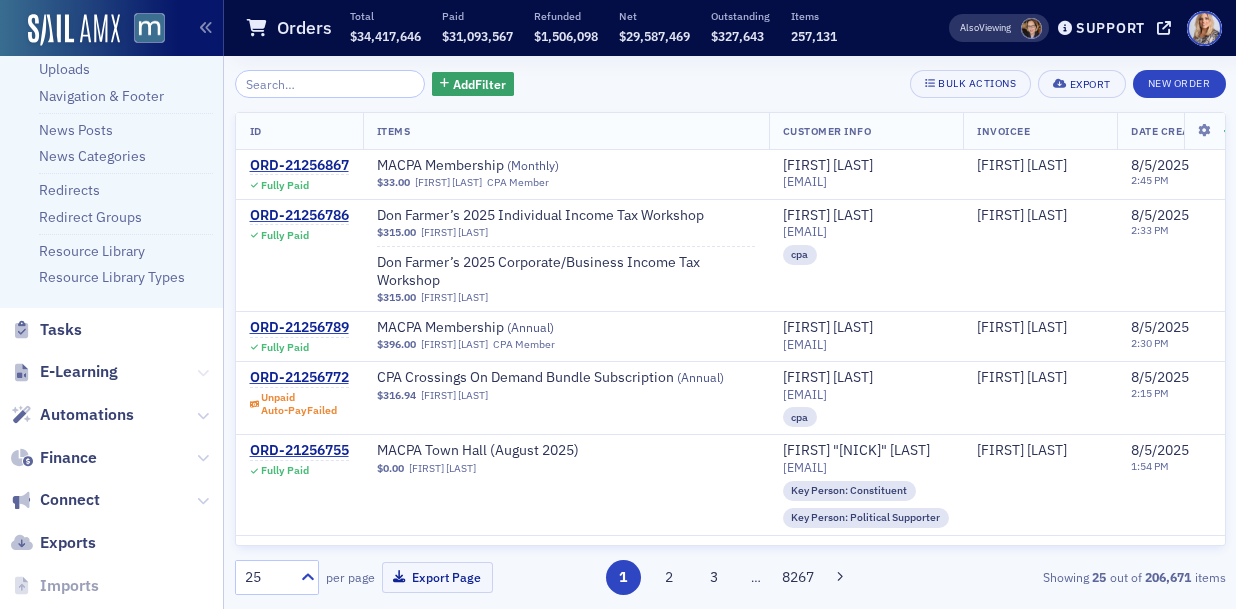 click 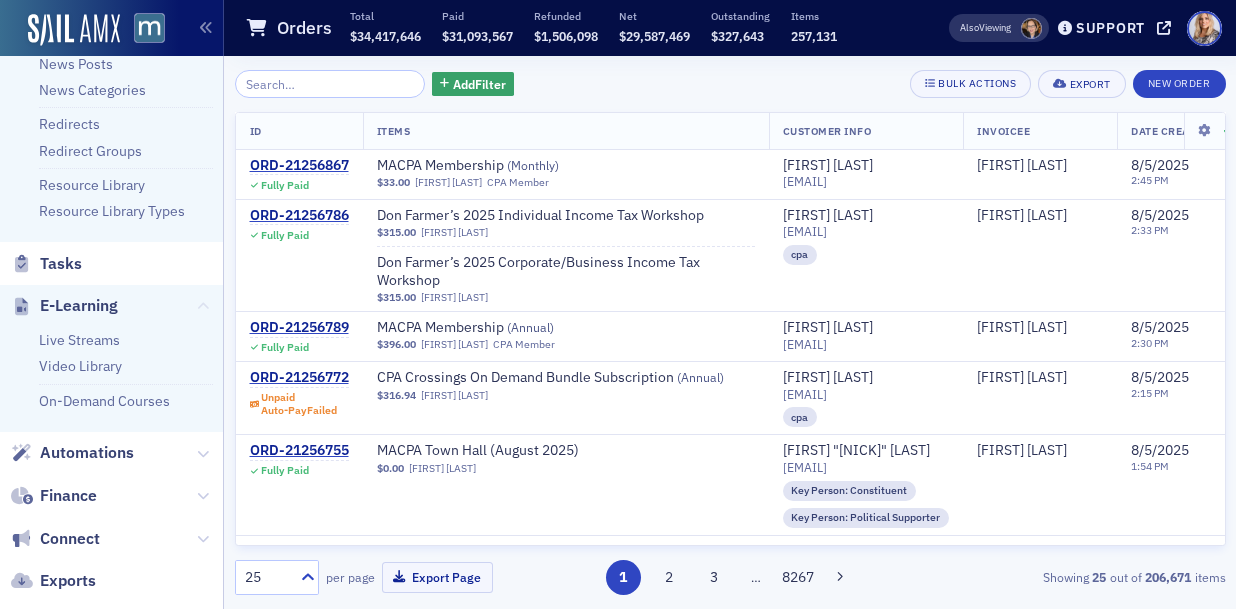 scroll, scrollTop: 1958, scrollLeft: 0, axis: vertical 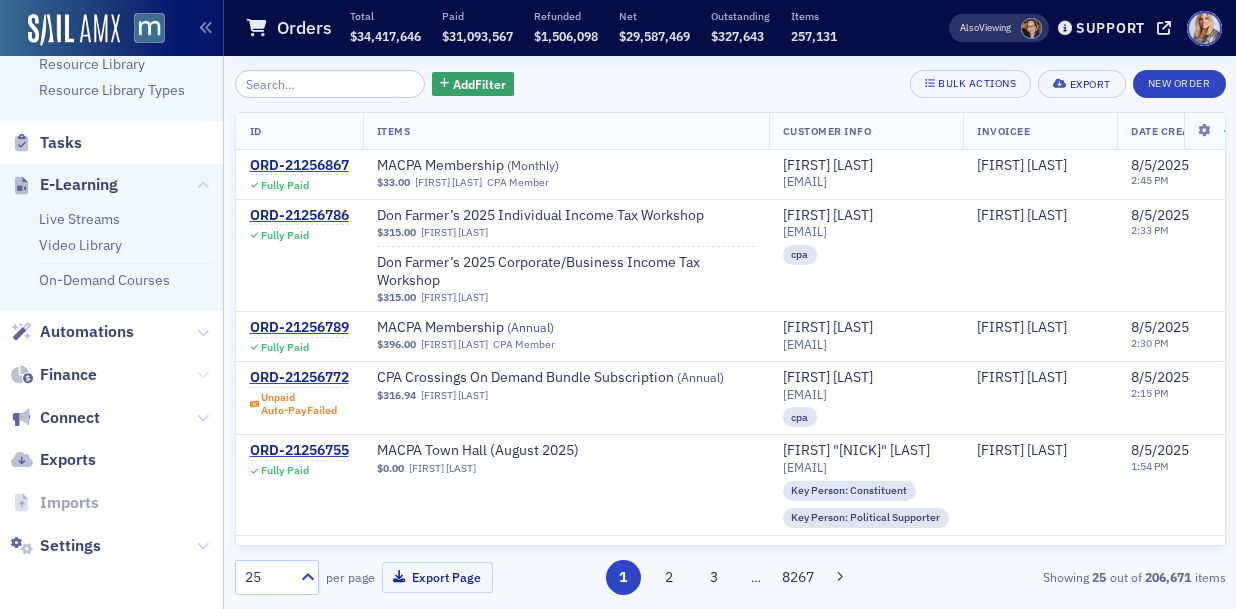 click 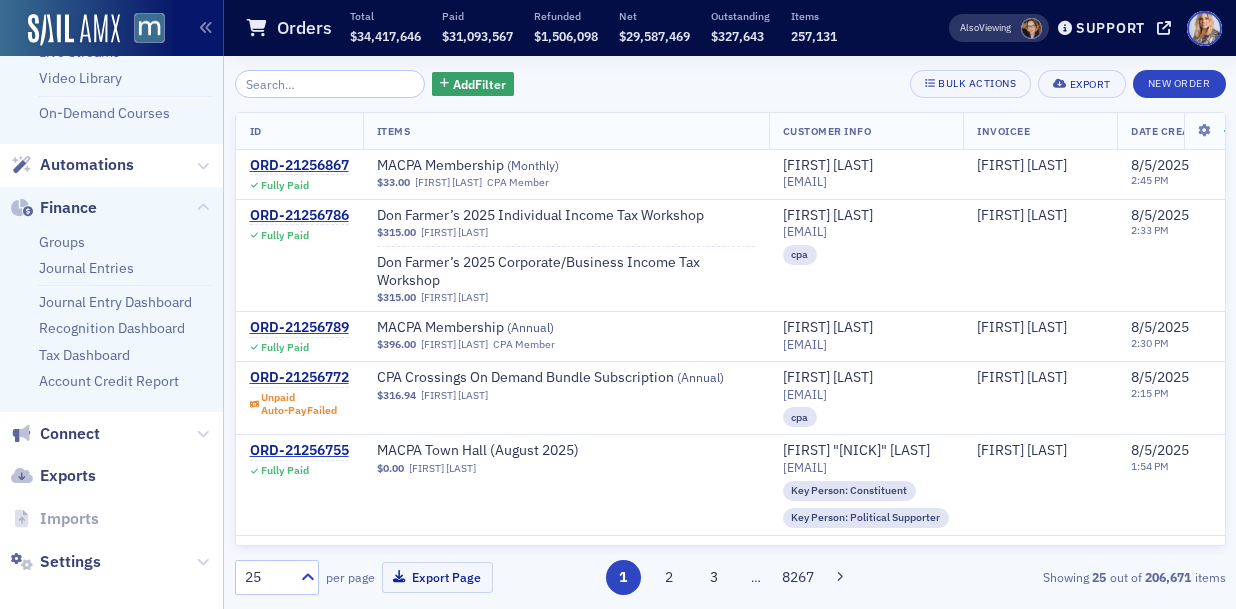 scroll, scrollTop: 2141, scrollLeft: 0, axis: vertical 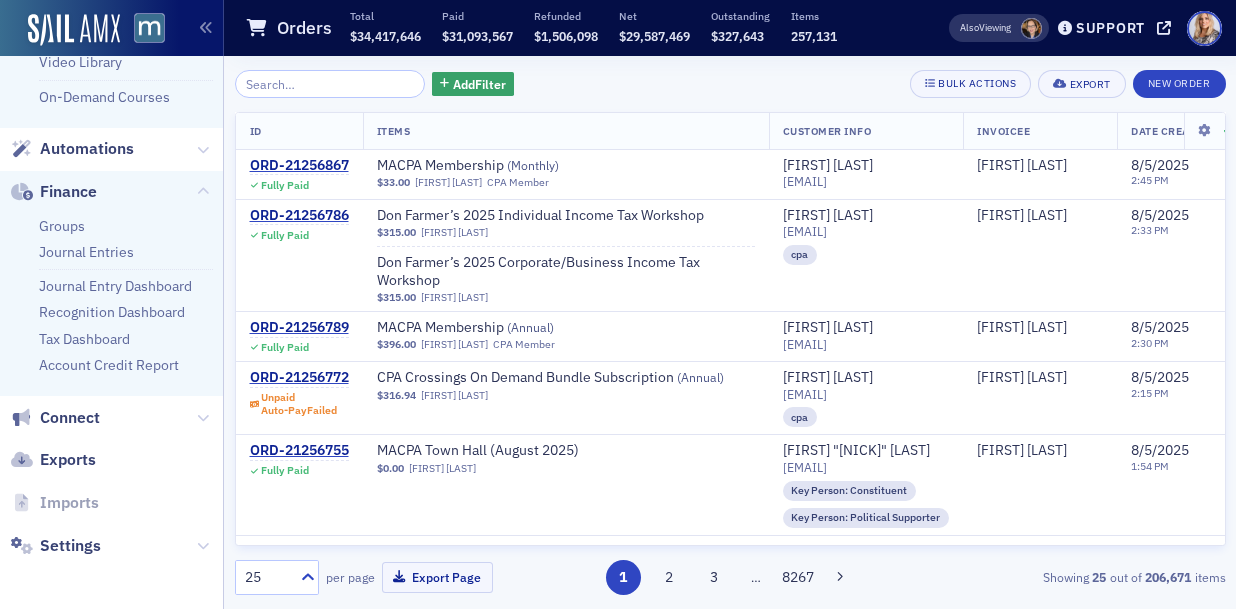 click on "Connect" 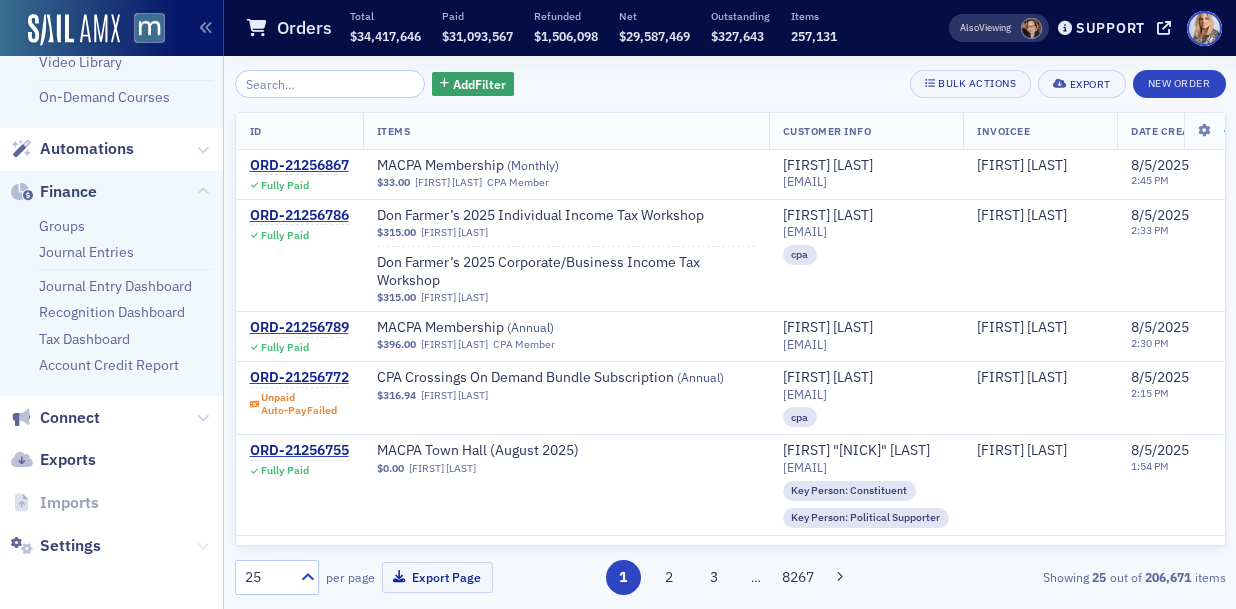 click 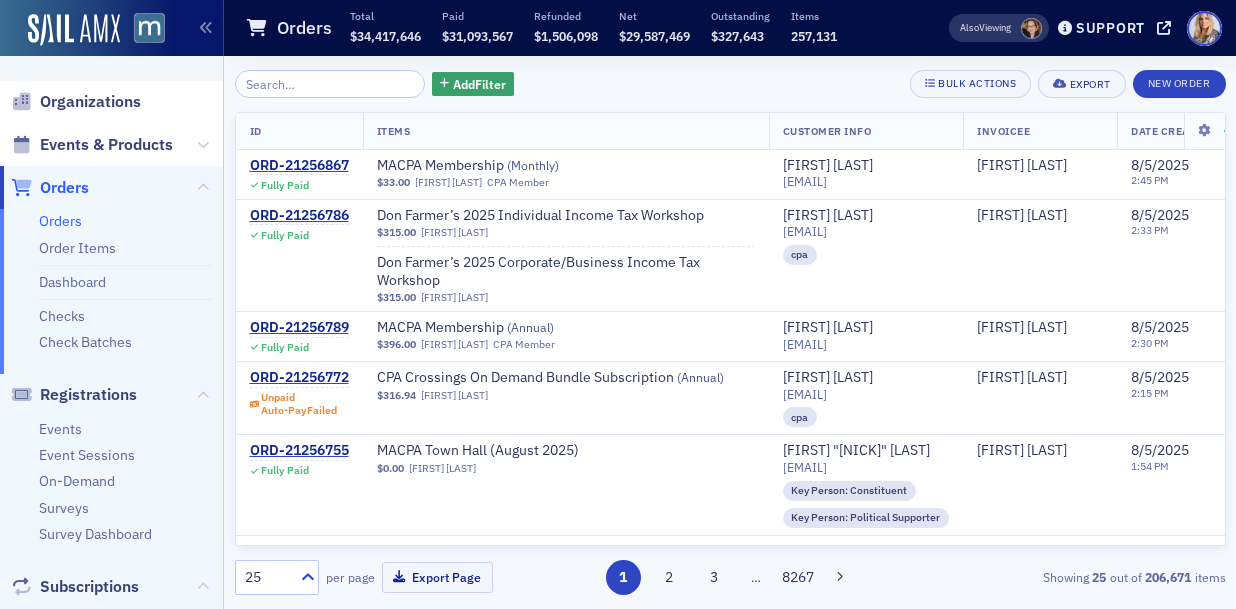 scroll, scrollTop: 0, scrollLeft: 0, axis: both 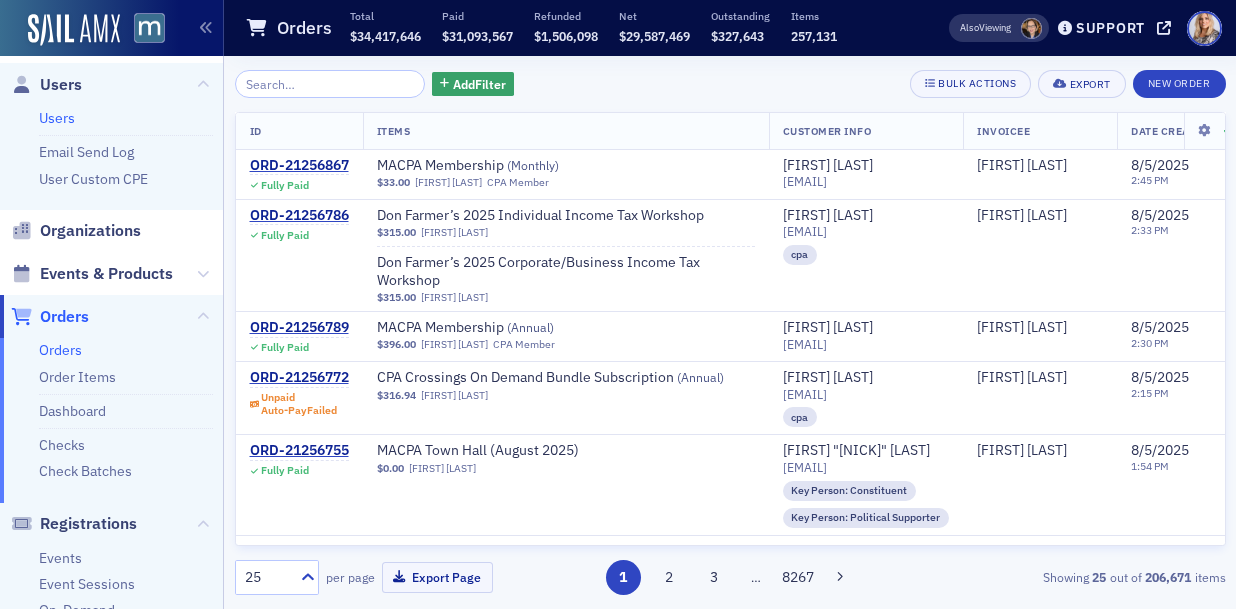 click on "Users" 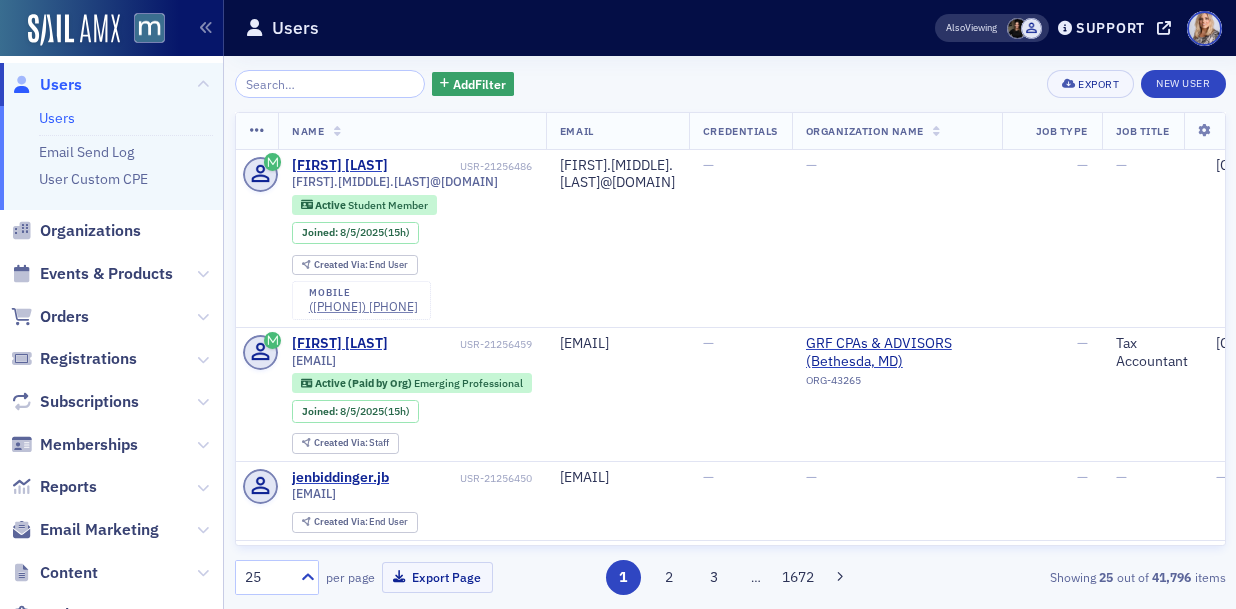 scroll, scrollTop: 50, scrollLeft: 0, axis: vertical 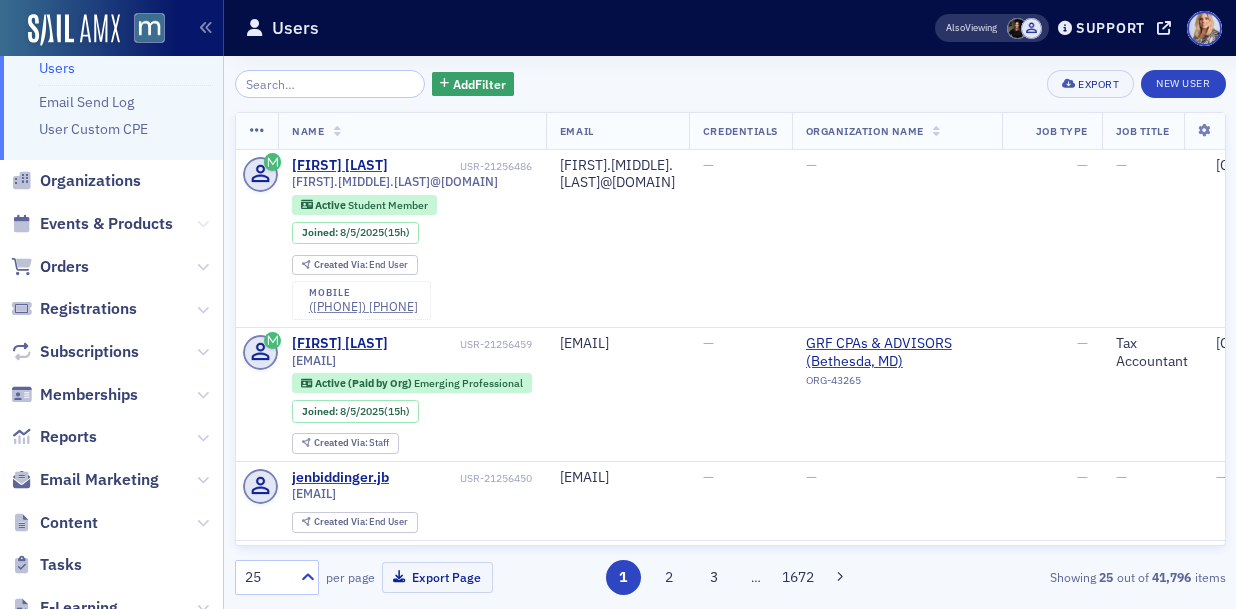 click 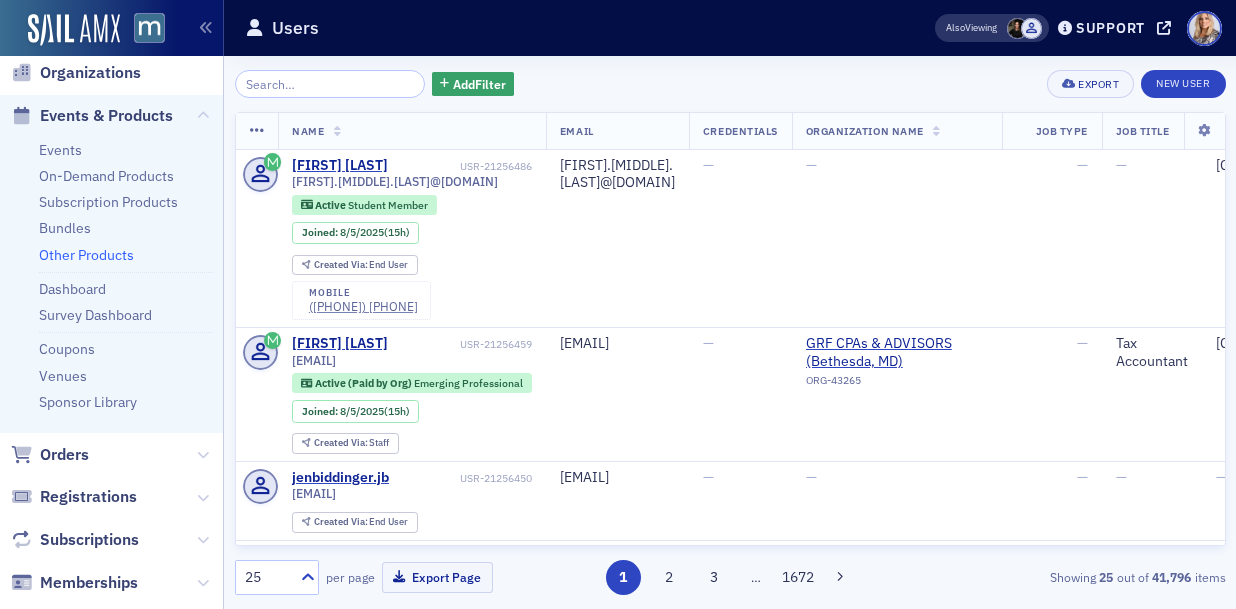 scroll, scrollTop: 162, scrollLeft: 0, axis: vertical 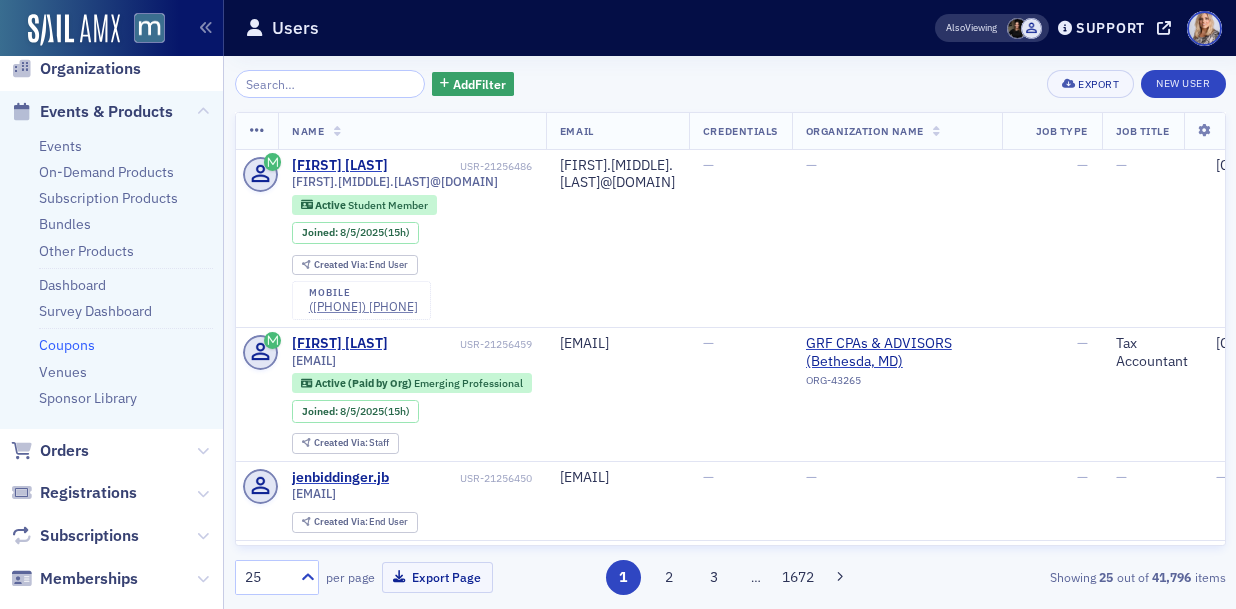 click on "Coupons" 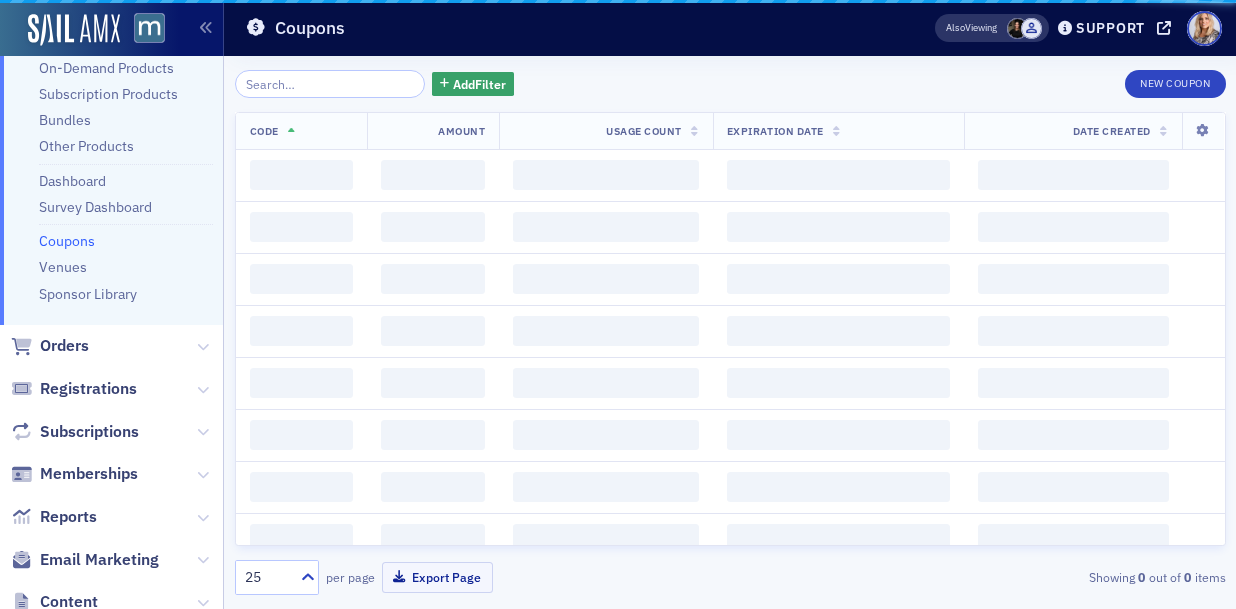scroll, scrollTop: 57, scrollLeft: 0, axis: vertical 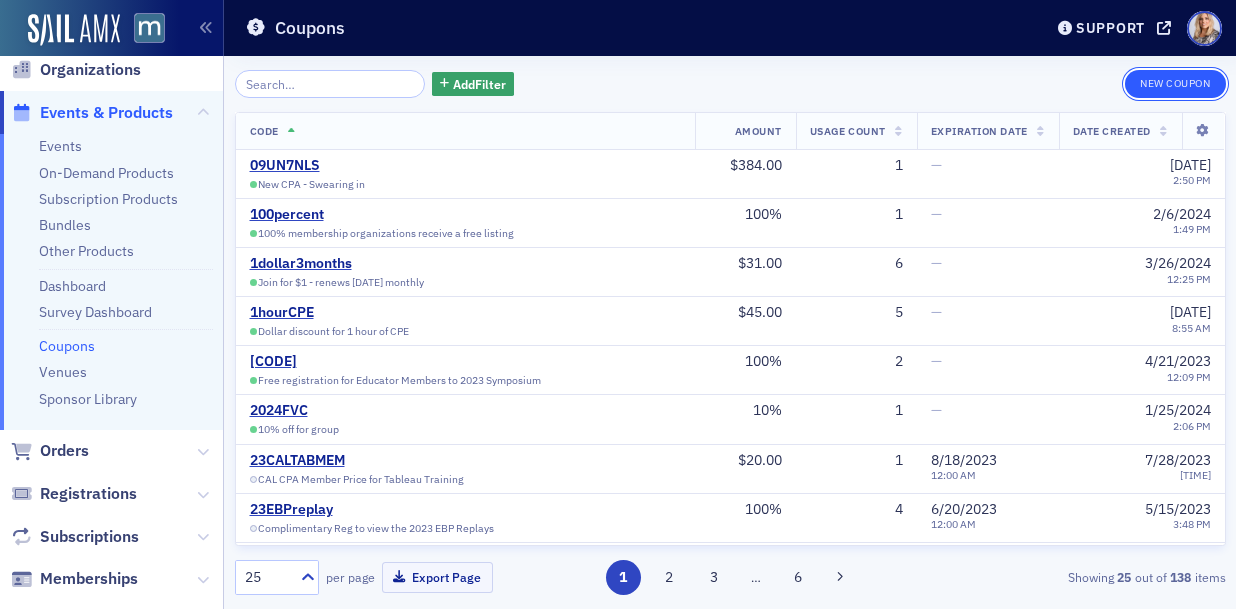 click on "New Coupon" 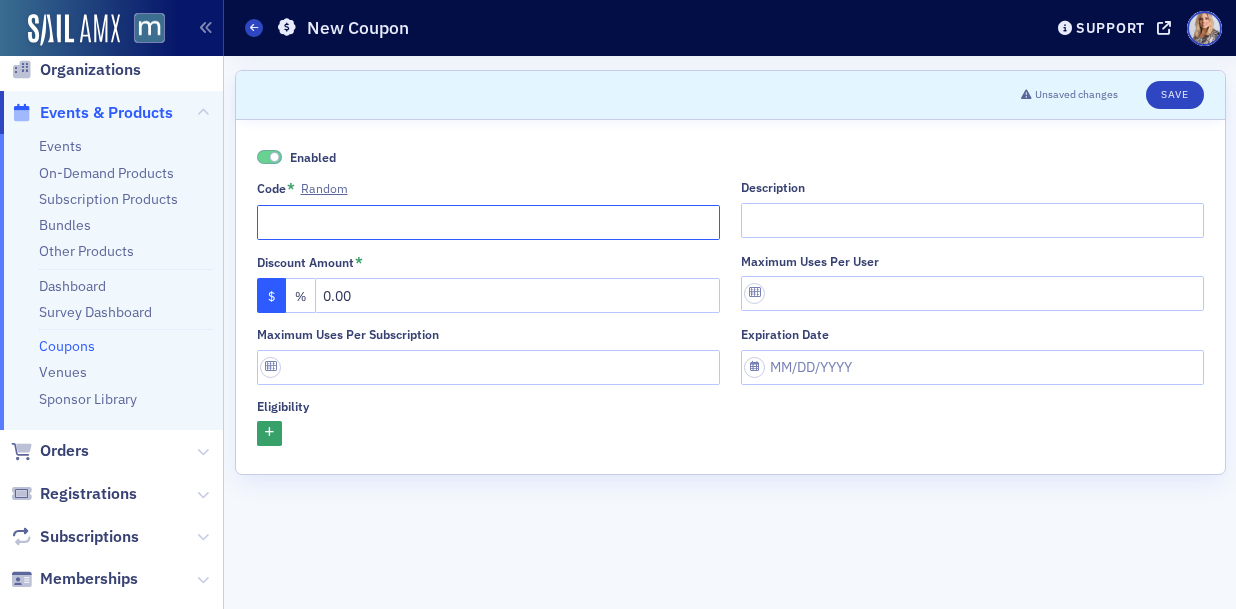 click on "Code * Random" 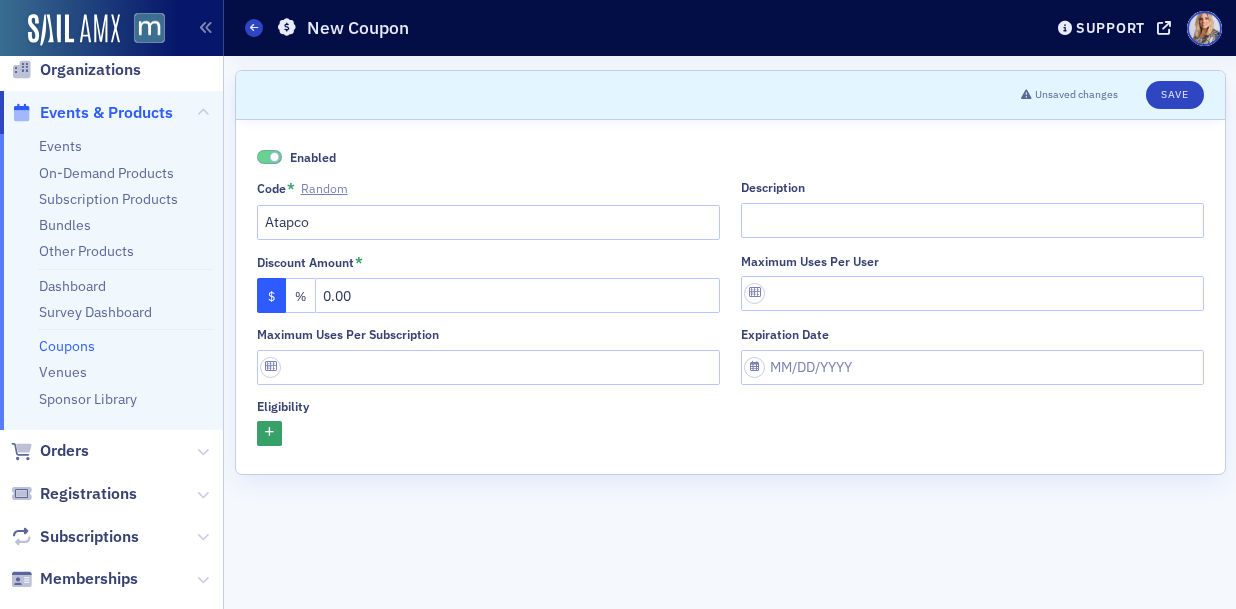 click on "Random" 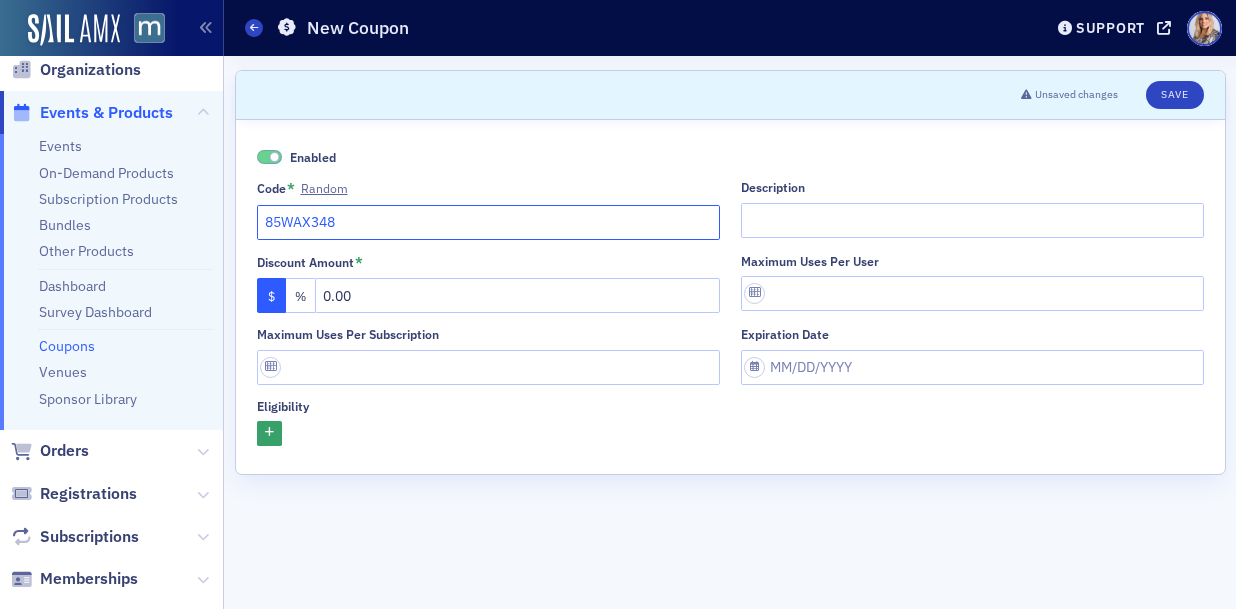 click on "85WAX348" 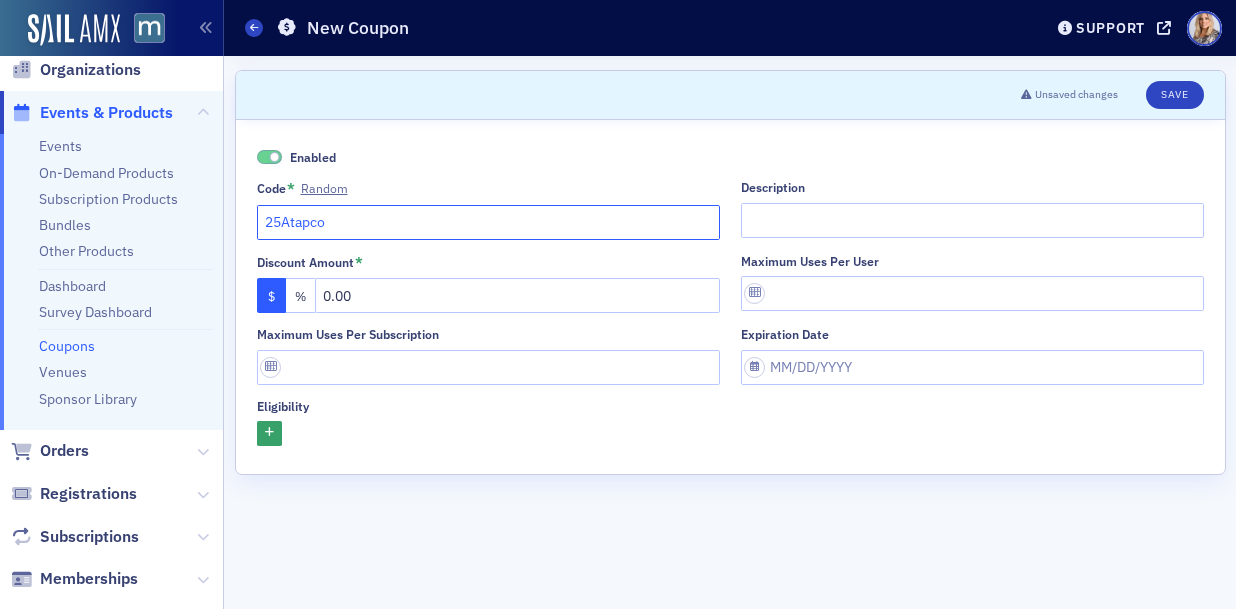 type on "25Atapco" 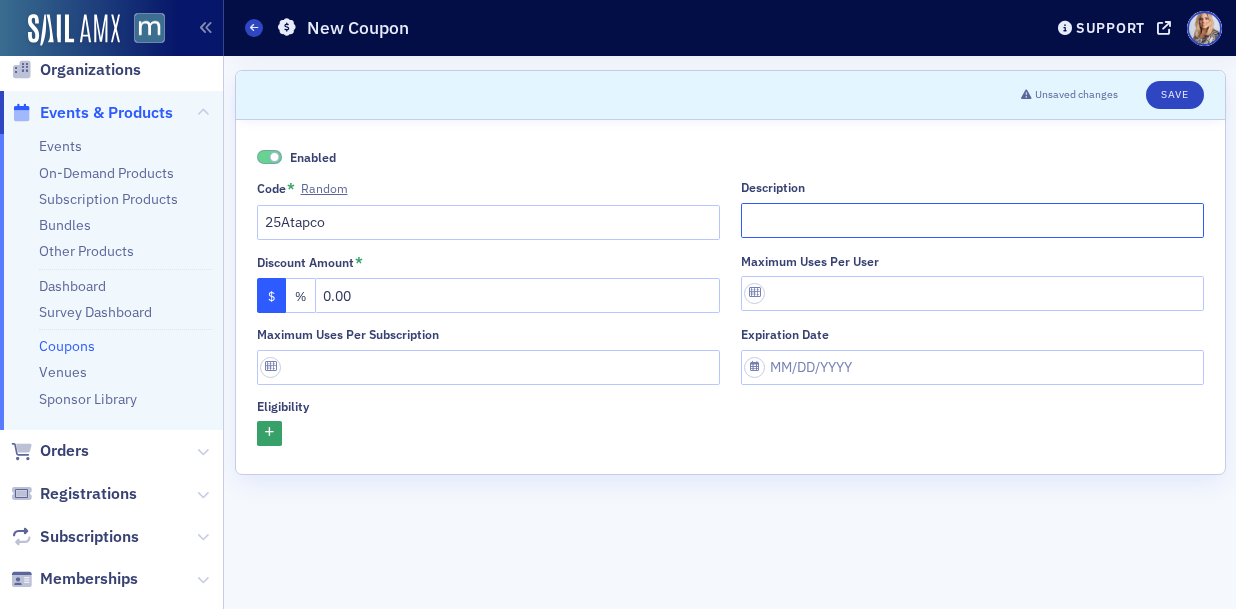 click on "Description" 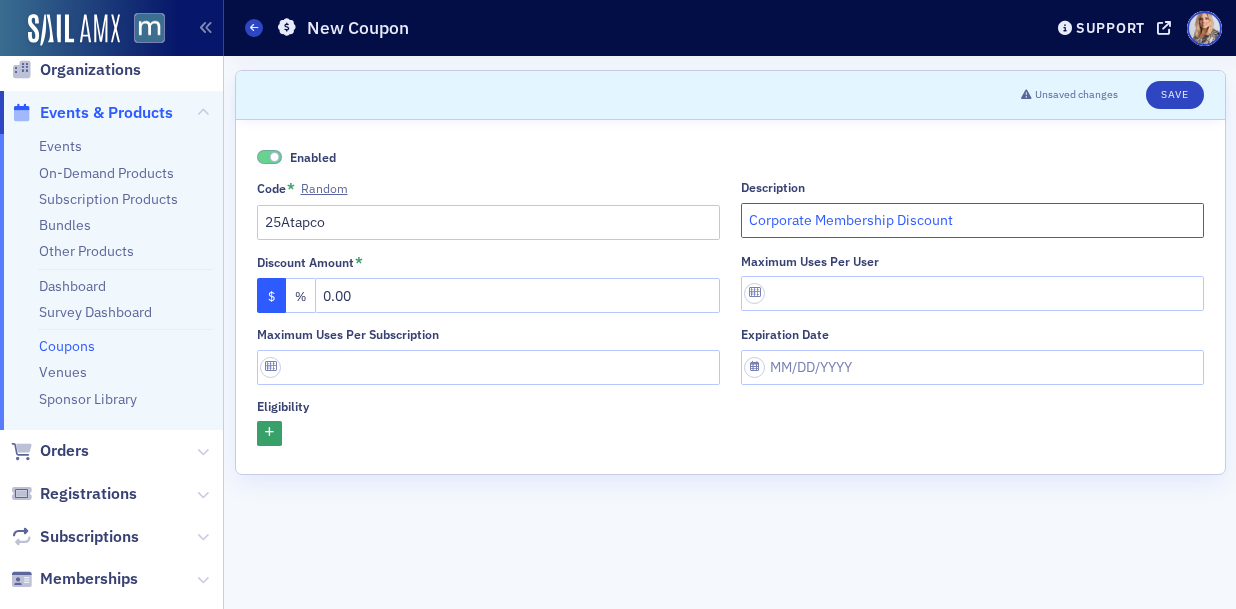click on "Corporate Membership Discount" 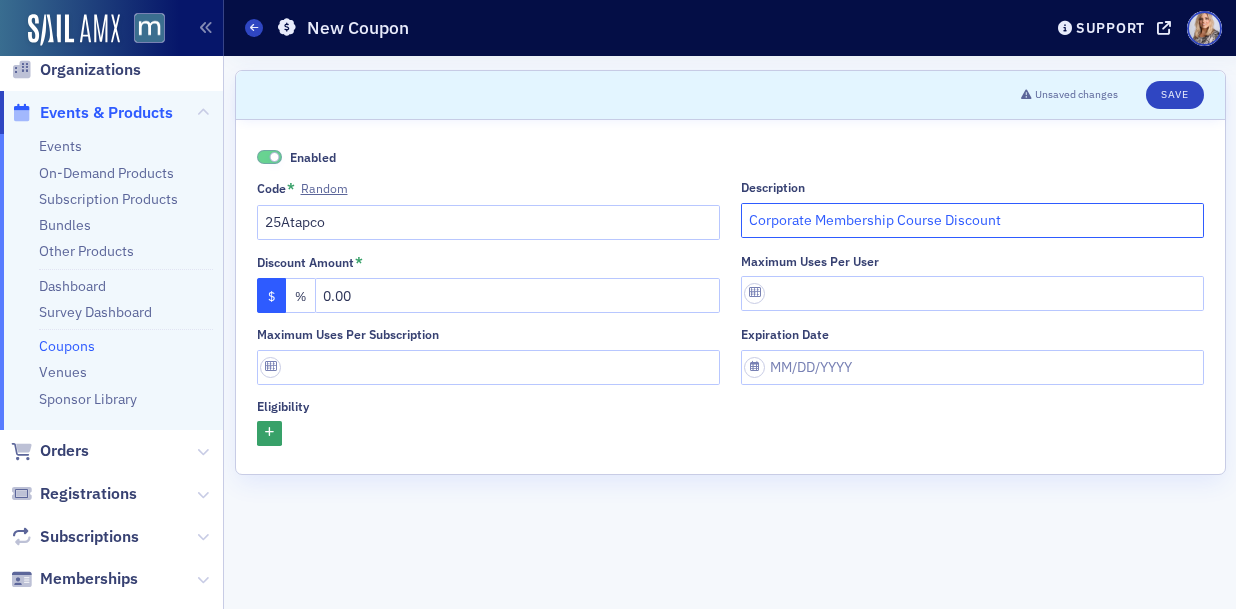 drag, startPoint x: 898, startPoint y: 224, endPoint x: 1048, endPoint y: 215, distance: 150.26976 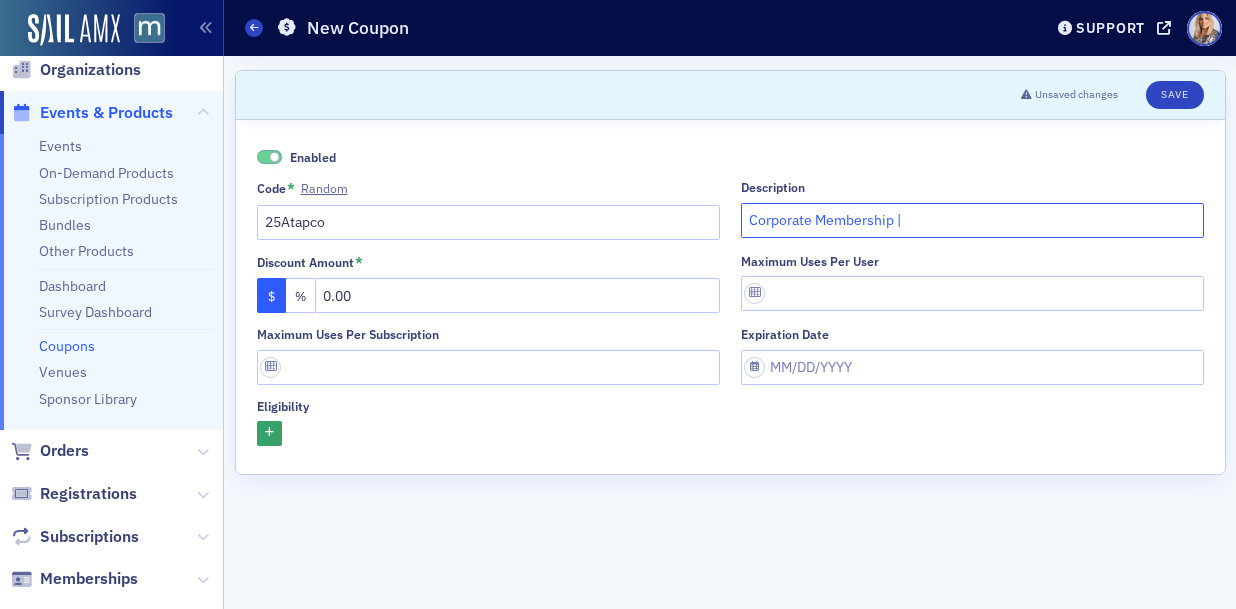 paste on "The Future of Finance: Insights, Strategy, and Innovation" 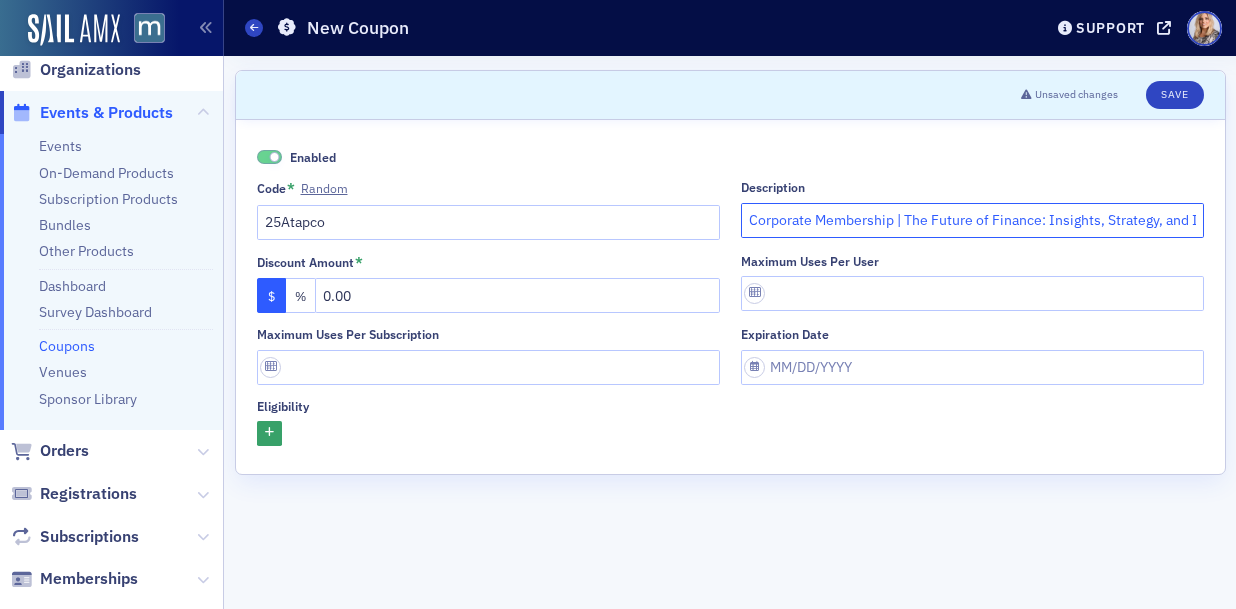 scroll, scrollTop: 0, scrollLeft: 63, axis: horizontal 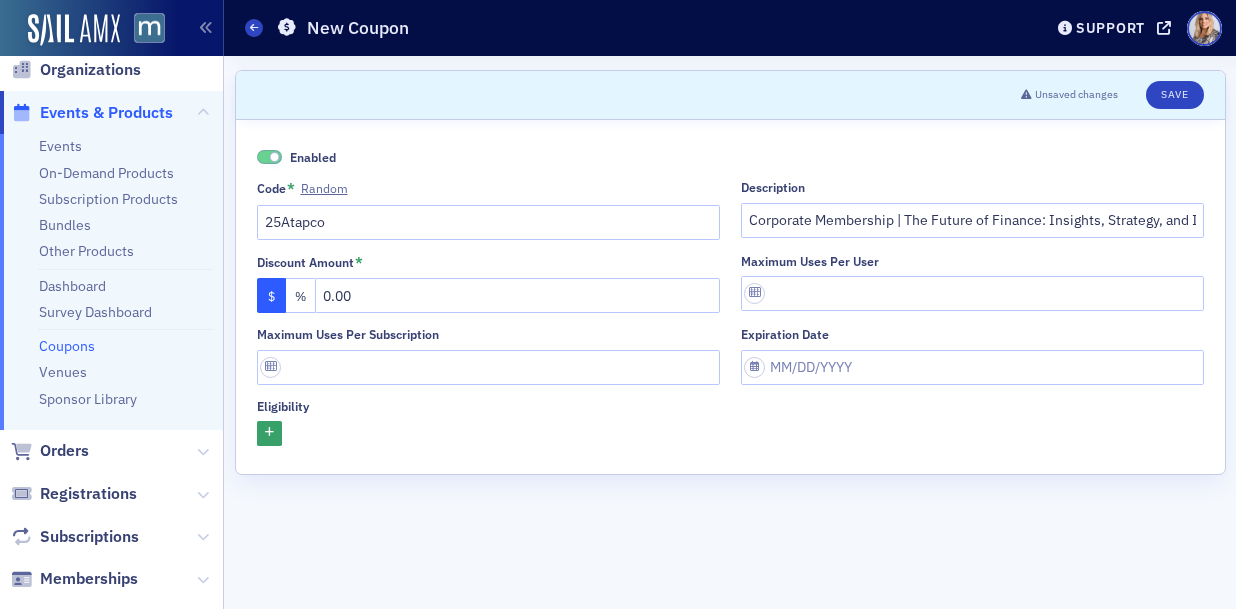 click on "Enabled Code * Random 25Atapco Description Corporate Membership | The Future of Finance: Insights, Strategy, and Innovation Discount Amount * $ % 0.00 Maximum uses per user Maximum uses per subscription Expiration date Eligibility" 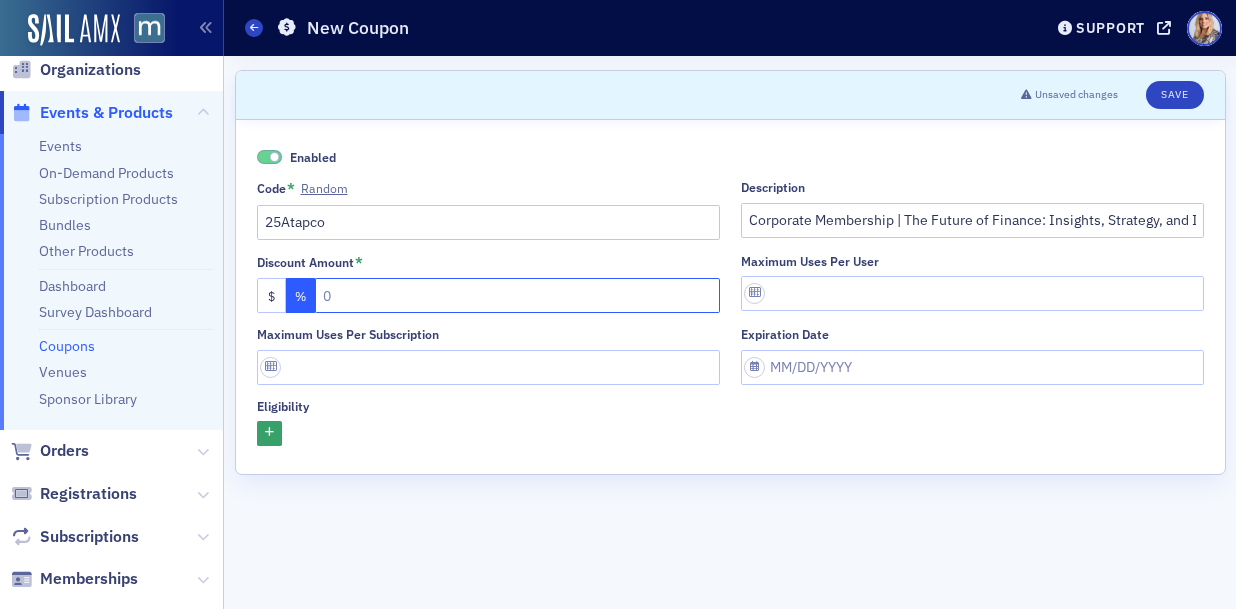 click 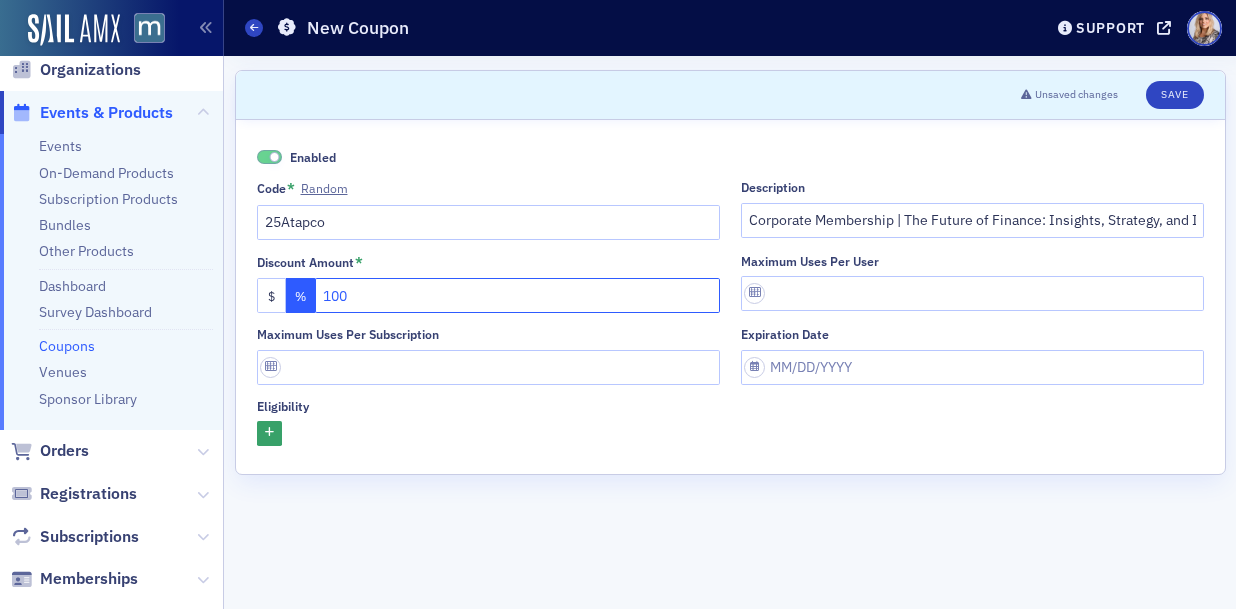 type on "100" 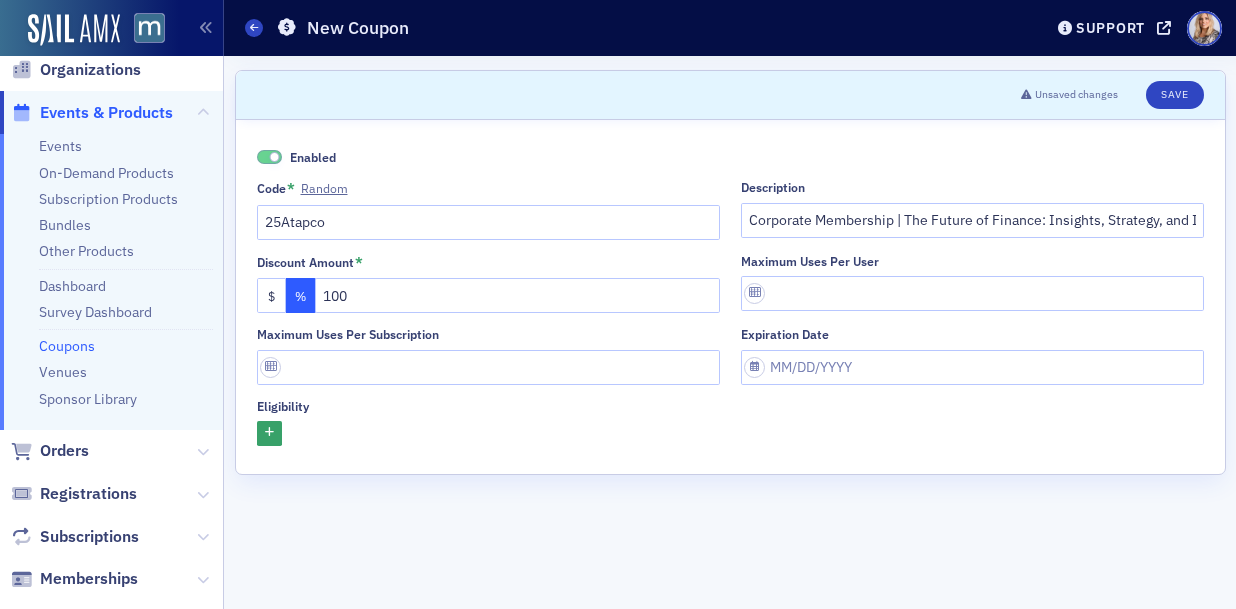 click on "Discount Amount *" 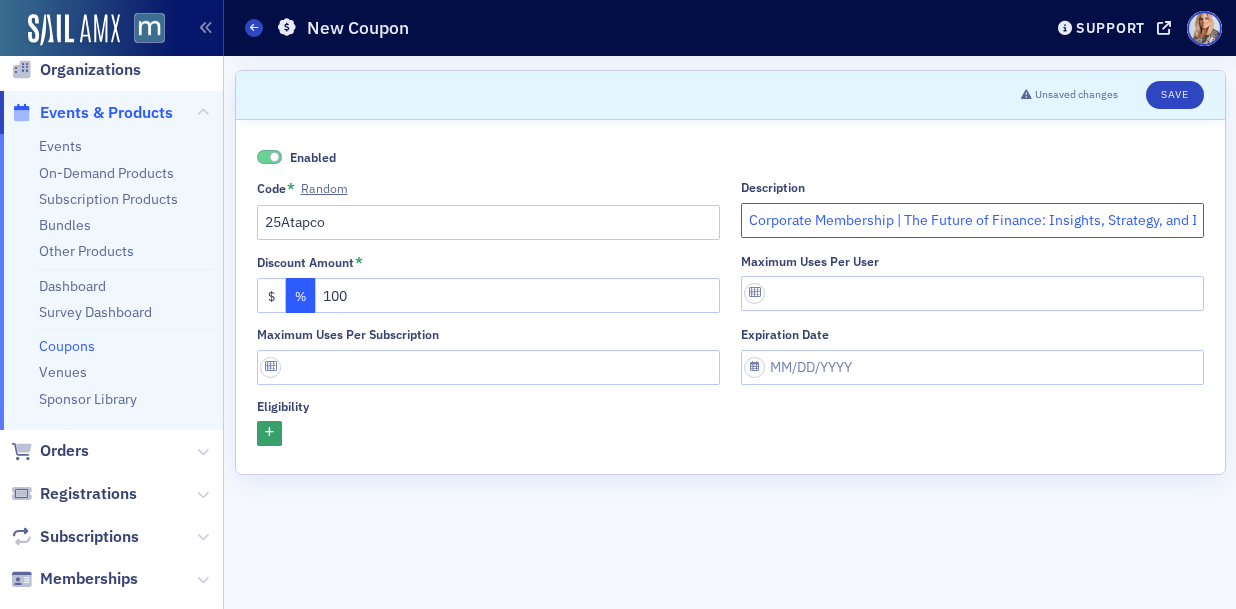 click on "Corporate Membership | The Future of Finance: Insights, Strategy, and Innovation" 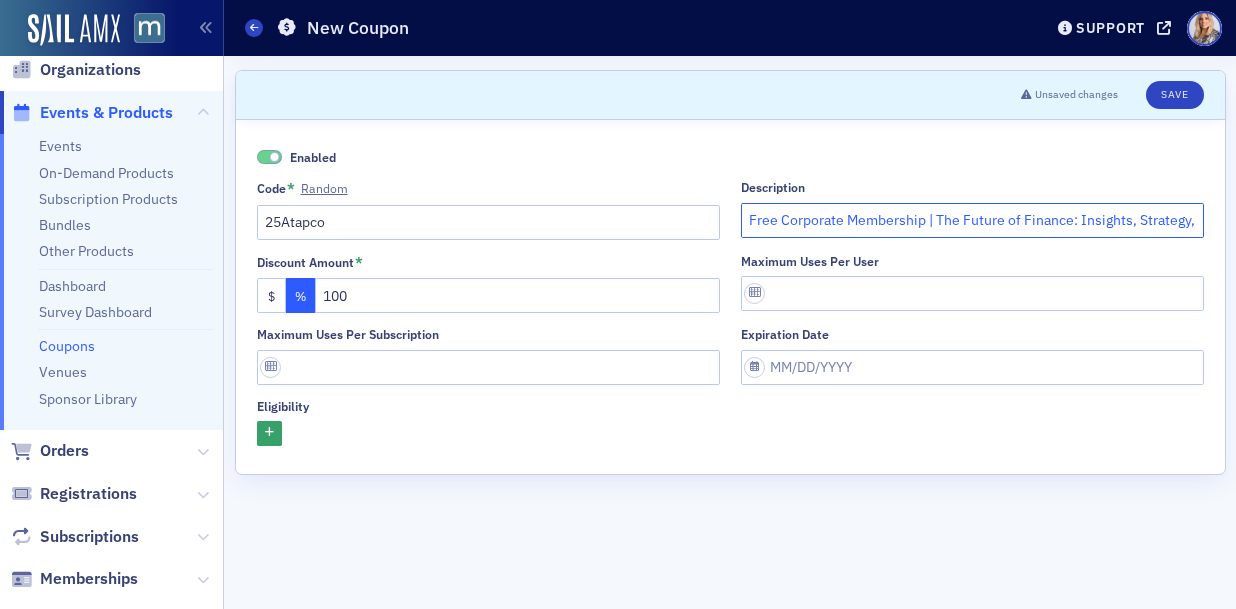 click on "Free Corporate Membership | The Future of Finance: Insights, Strategy, and Innovation" 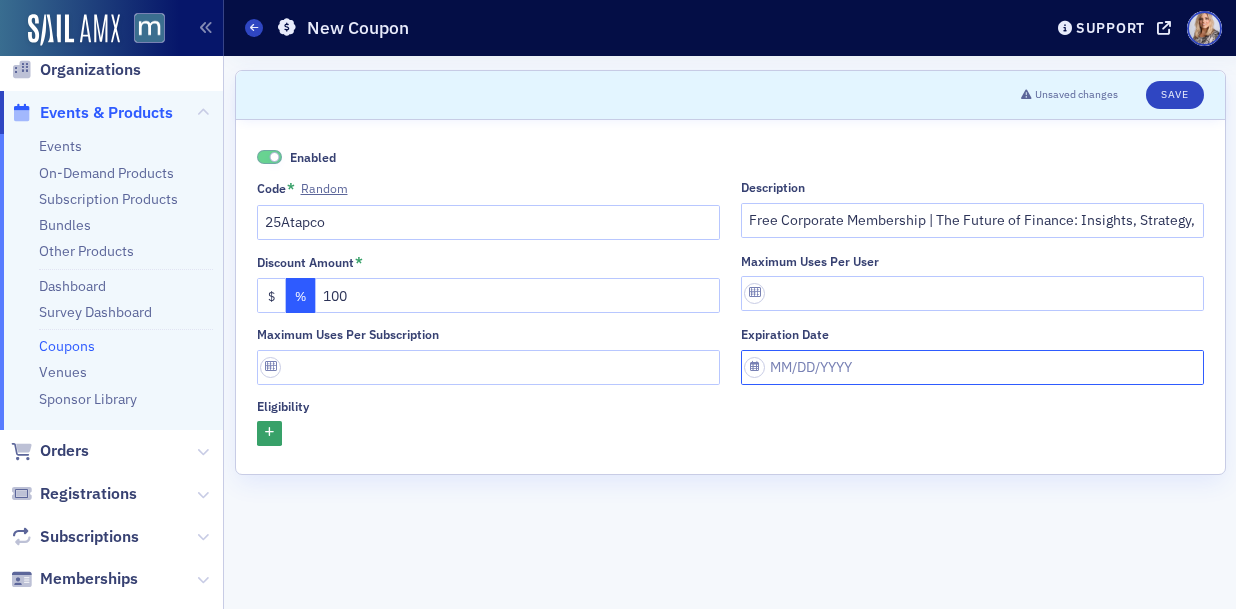 select on "7" 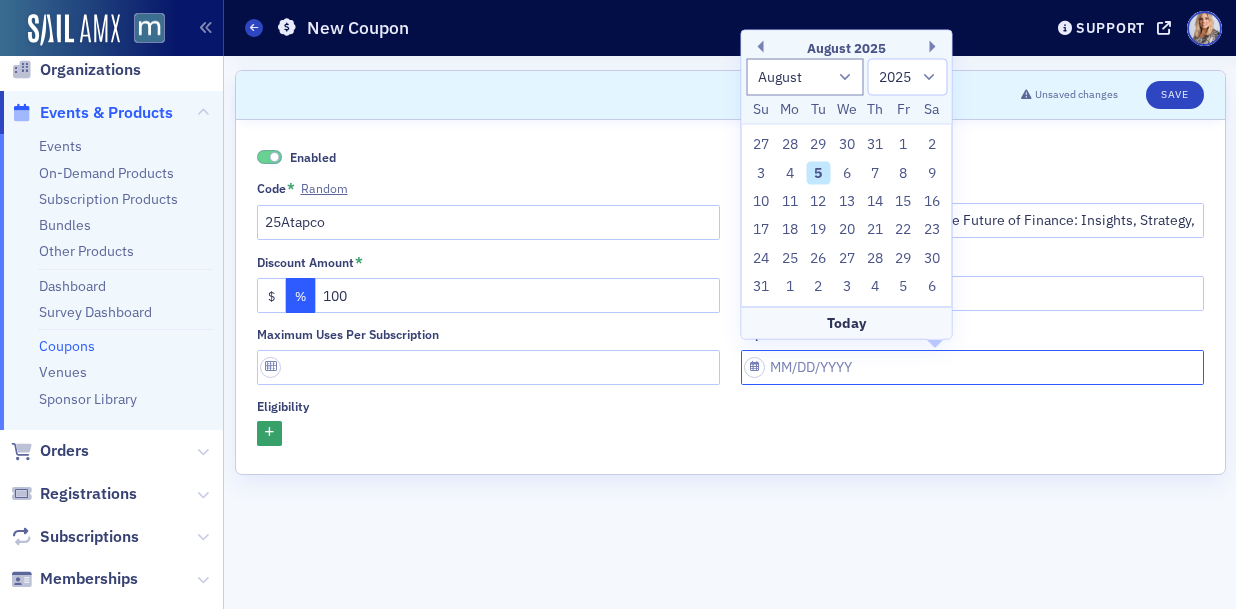 click on "Expiration date" 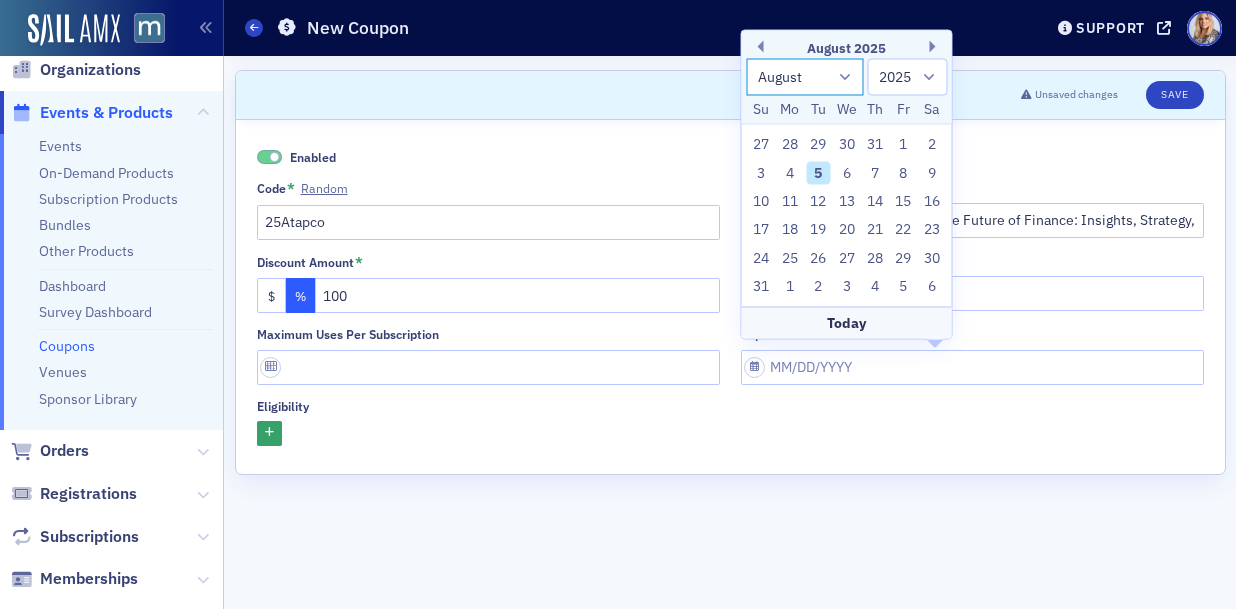 click on "January February March April May June July August September October November December" at bounding box center [805, 76] 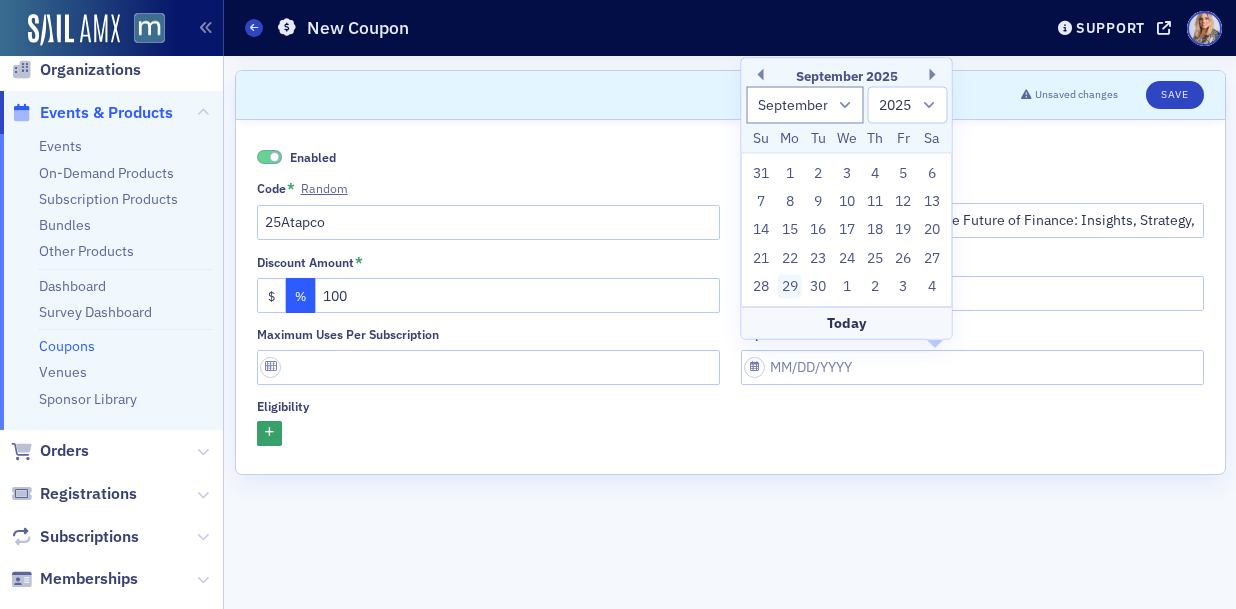 click on "29" at bounding box center (790, 287) 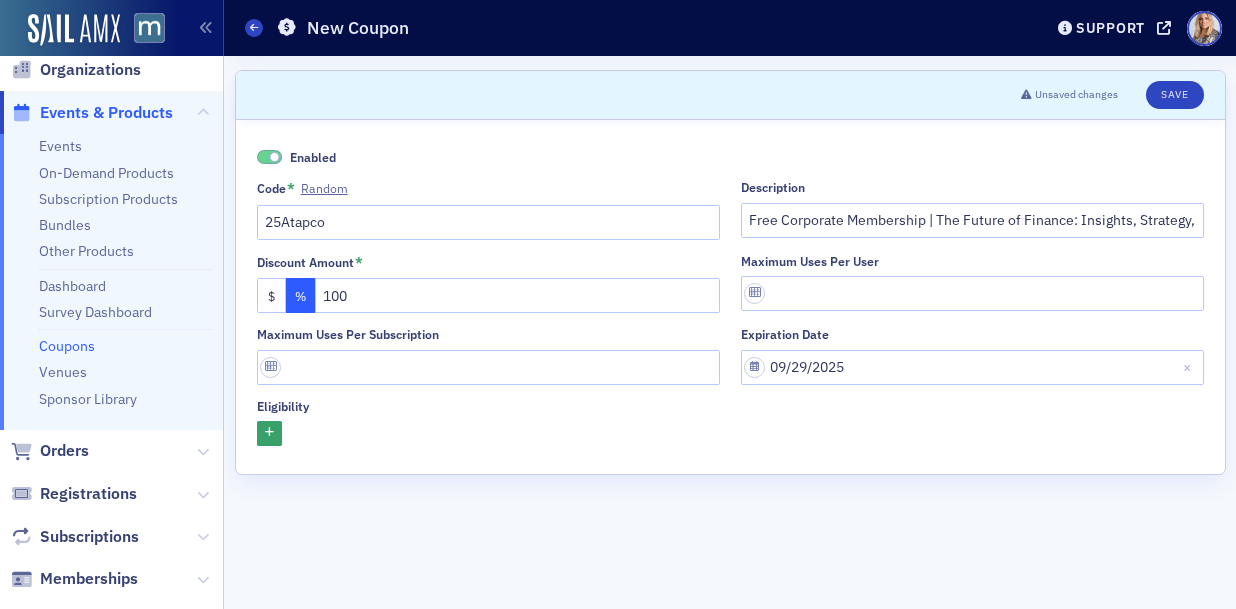 click on "Enabled Code * Random 25Atapco Description Free Corporate Membership | The Future of Finance: Insights, Strategy, and Innovation Discount Amount * $ % 100 Maximum uses per user Maximum uses per subscription Expiration date 09/29/2025 Eligibility" 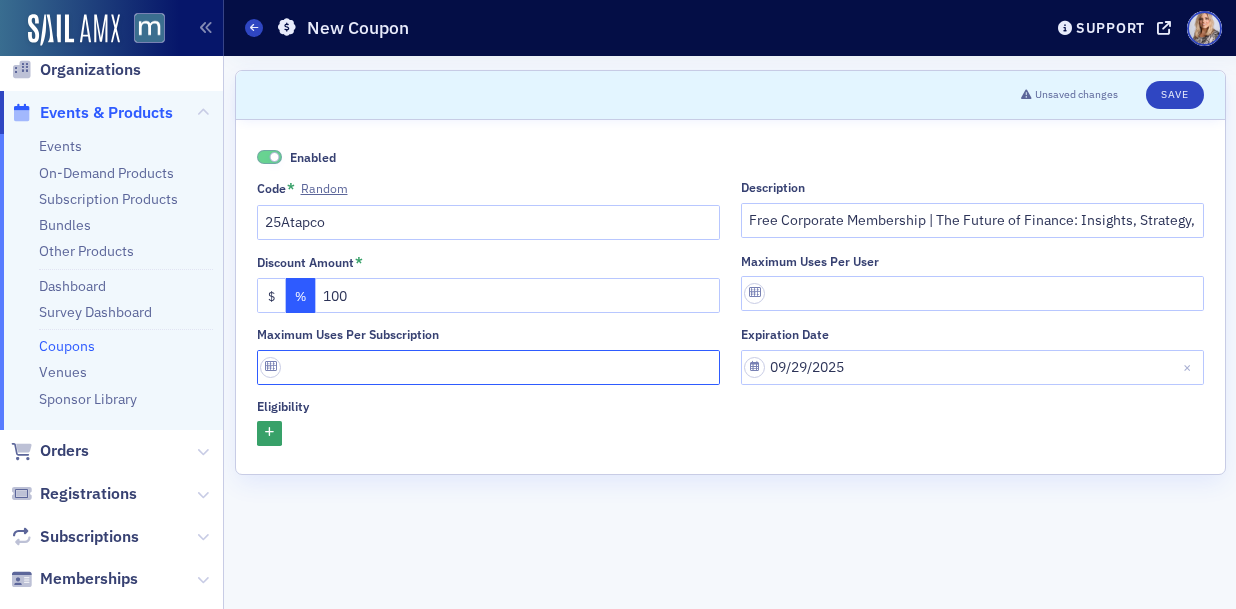 click on "Maximum uses per subscription" 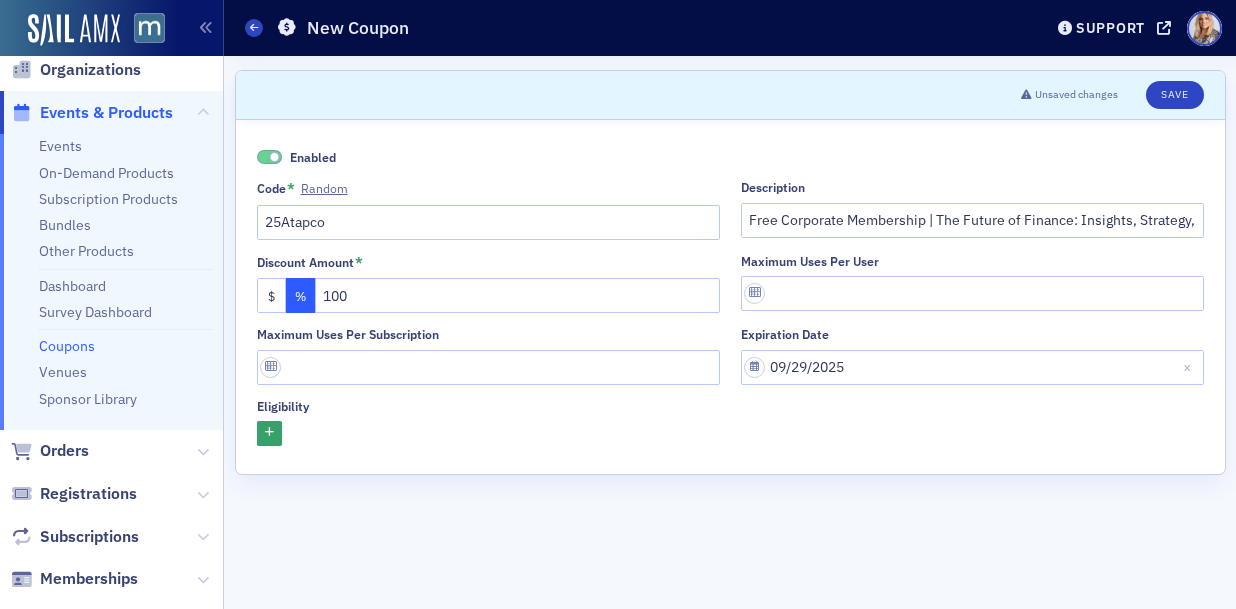 click on "Enabled Code * Random 25Atapco Description Free Corporate Membership | The Future of Finance: Insights, Strategy, and Innovation Discount Amount * $ % 100 Maximum uses per user Maximum uses per subscription Expiration date 09/29/2025 Eligibility" 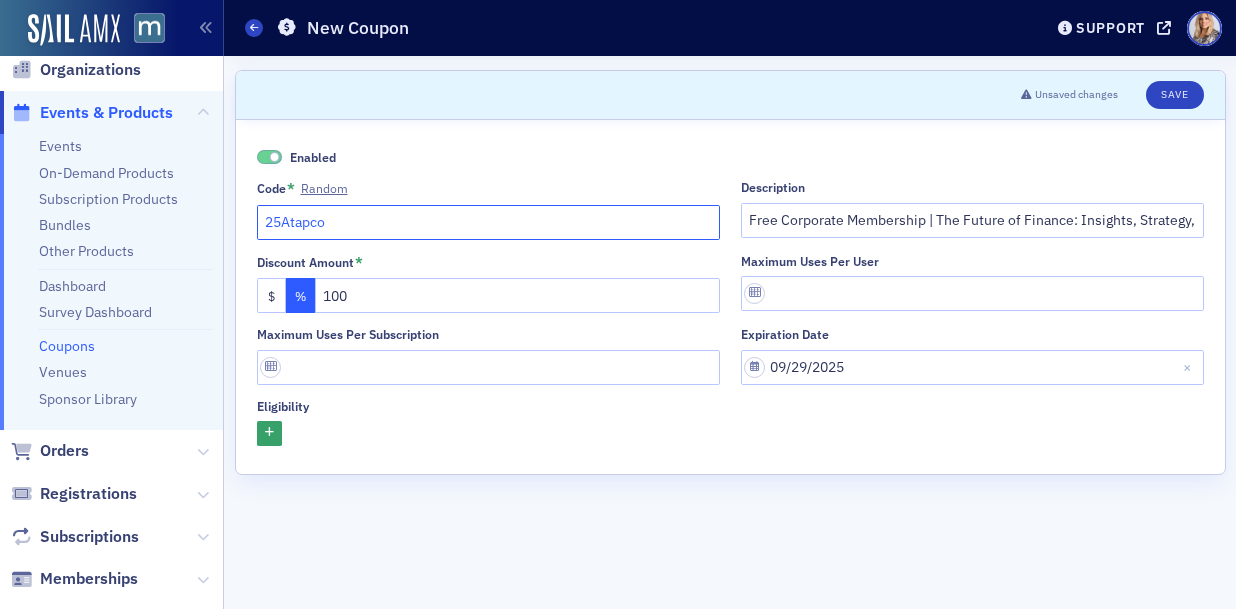 drag, startPoint x: 283, startPoint y: 226, endPoint x: 325, endPoint y: 230, distance: 42.190044 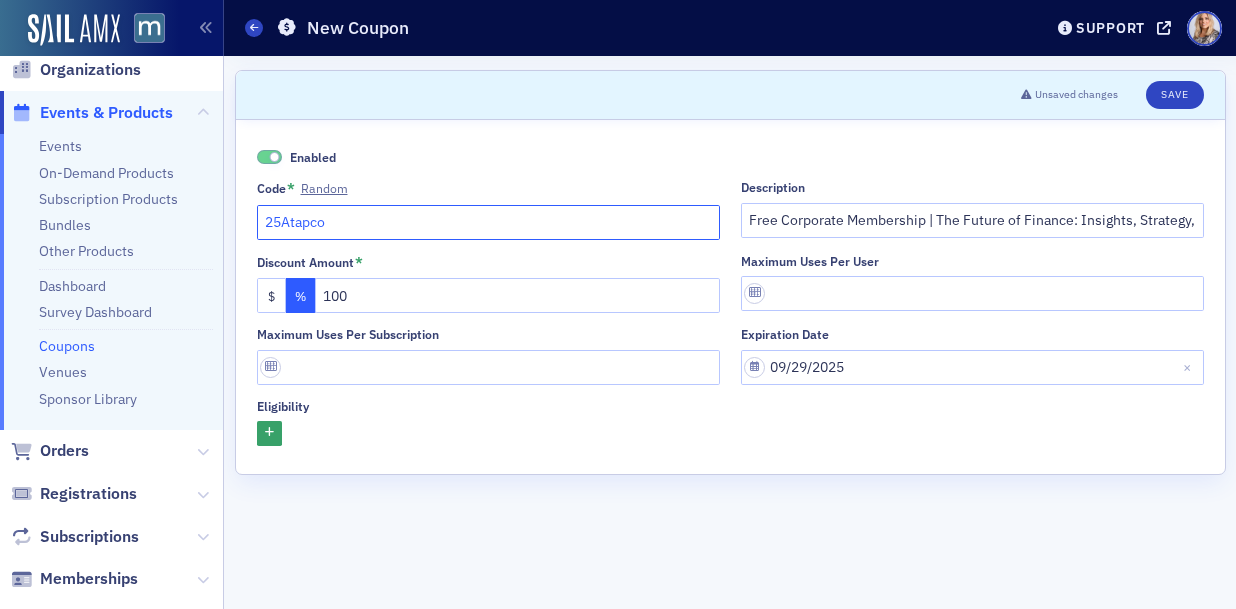 click on "25Atapco" 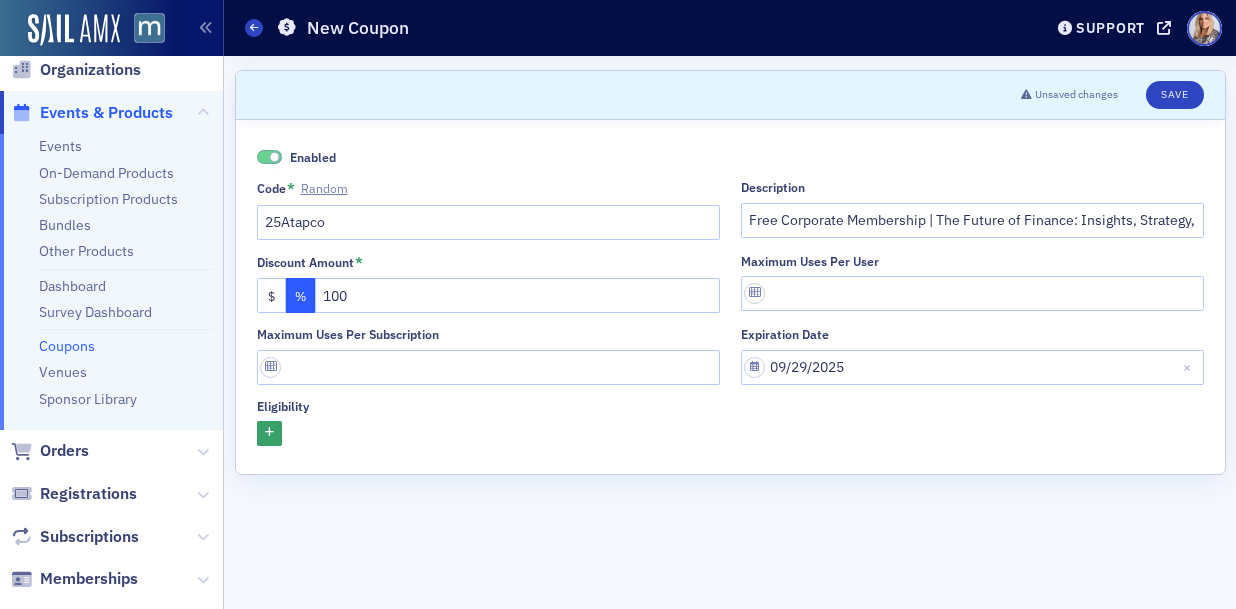 click on "Random" 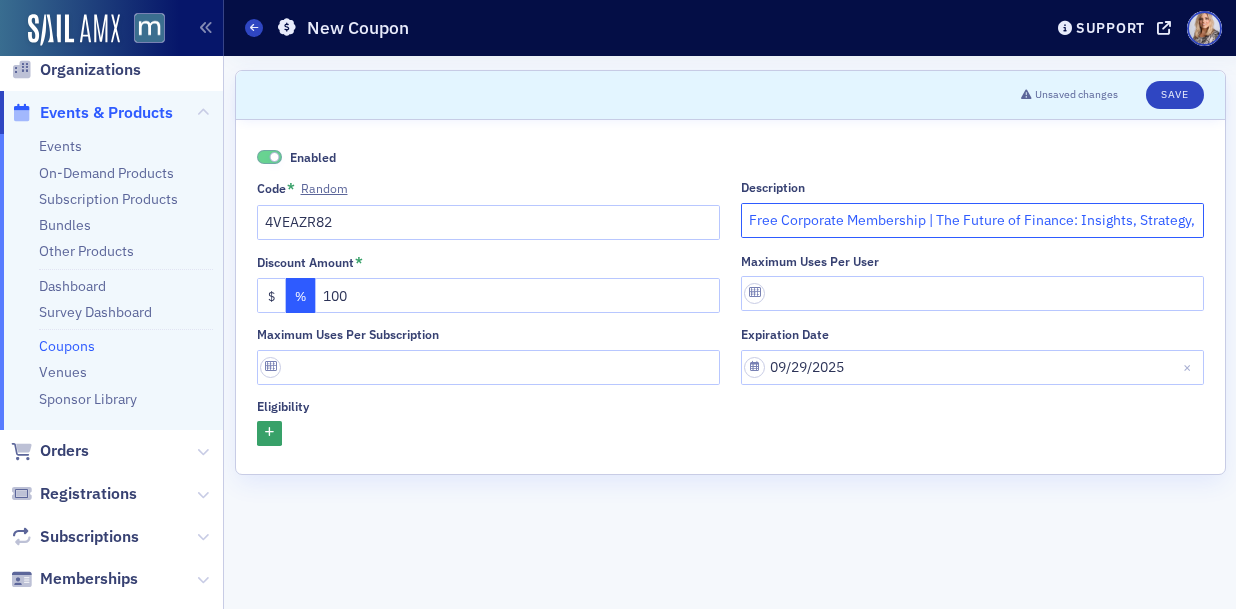 click on "Free Corporate Membership | The Future of Finance: Insights, Strategy, and Innovation" 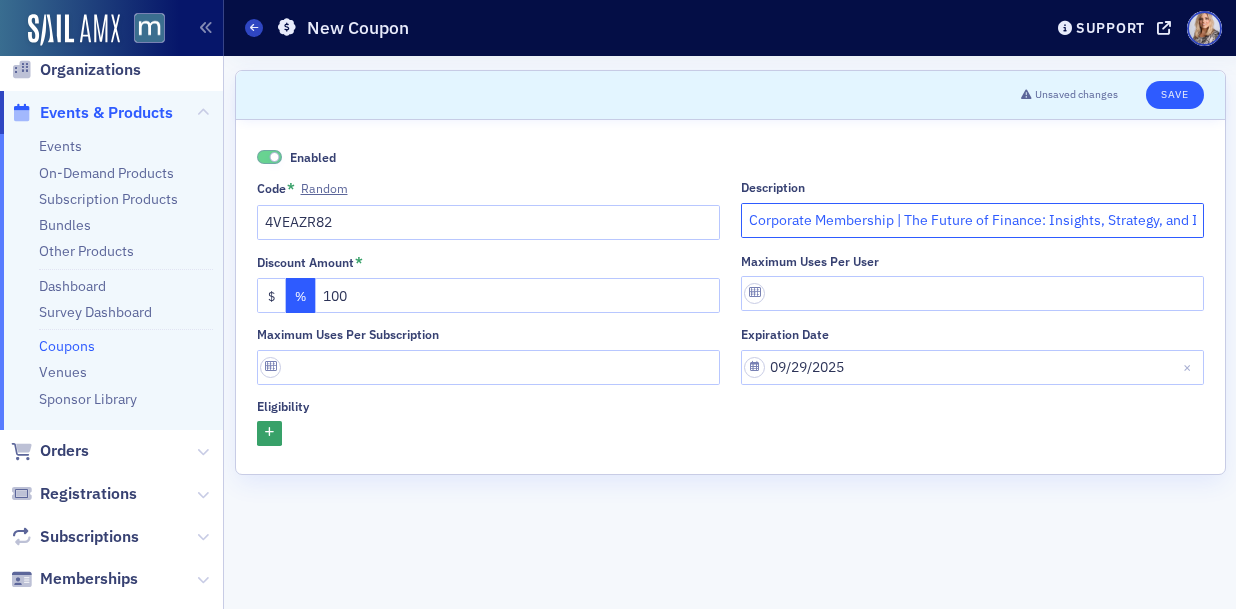 type on "Corporate Membership | The Future of Finance: Insights, Strategy, and Innovation" 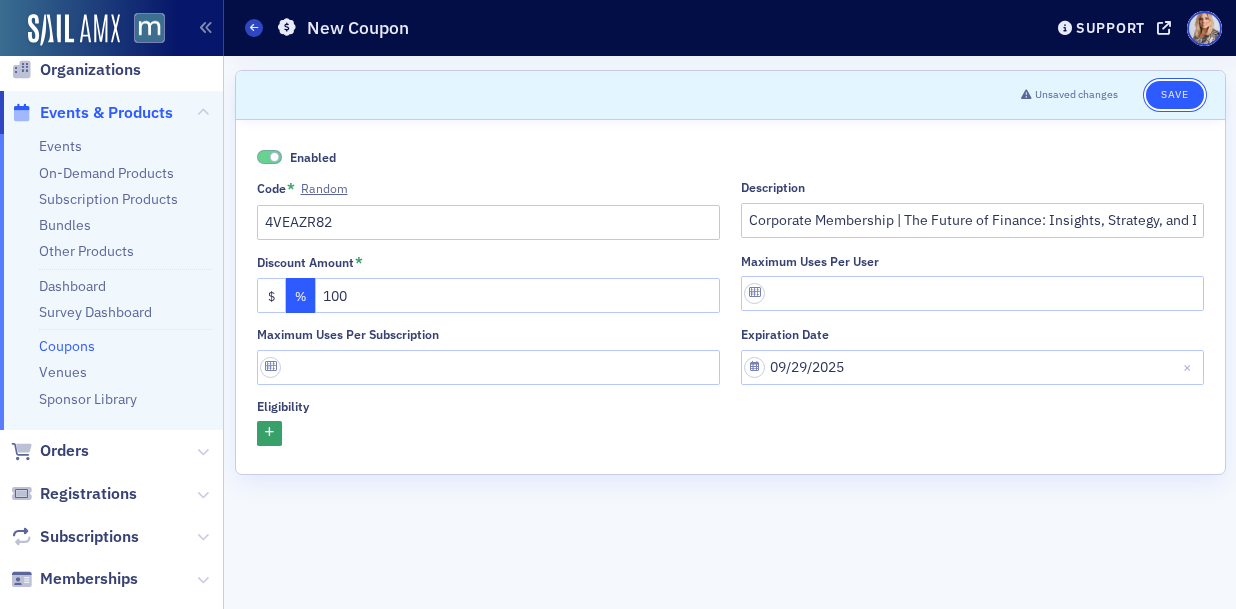 click on "Save" 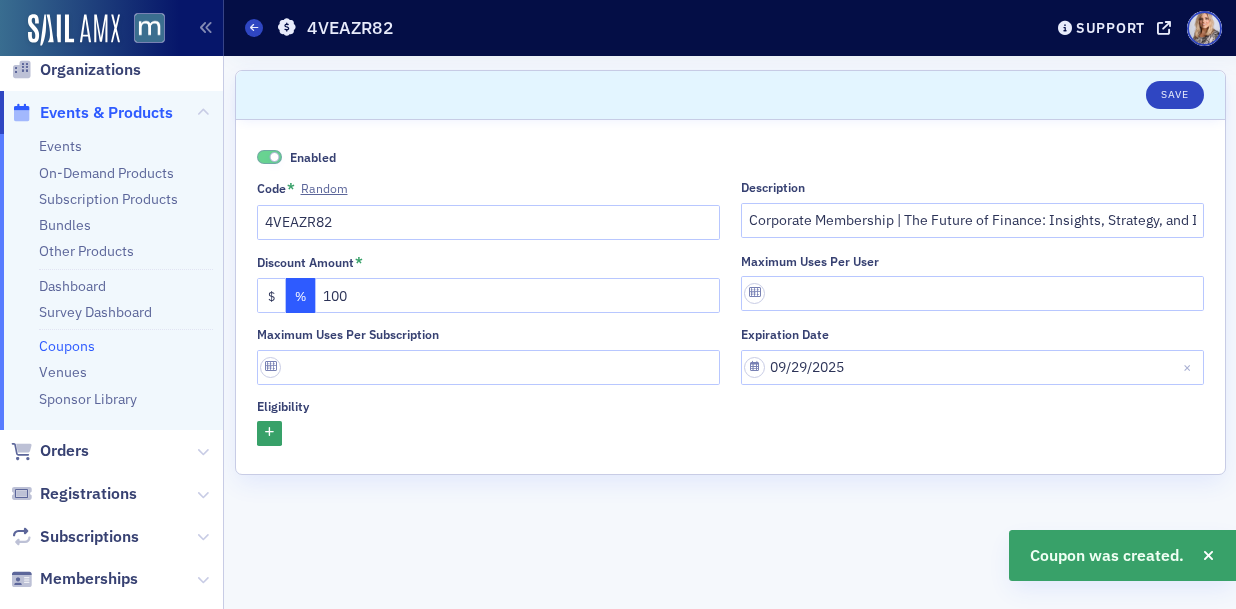scroll, scrollTop: 0, scrollLeft: 0, axis: both 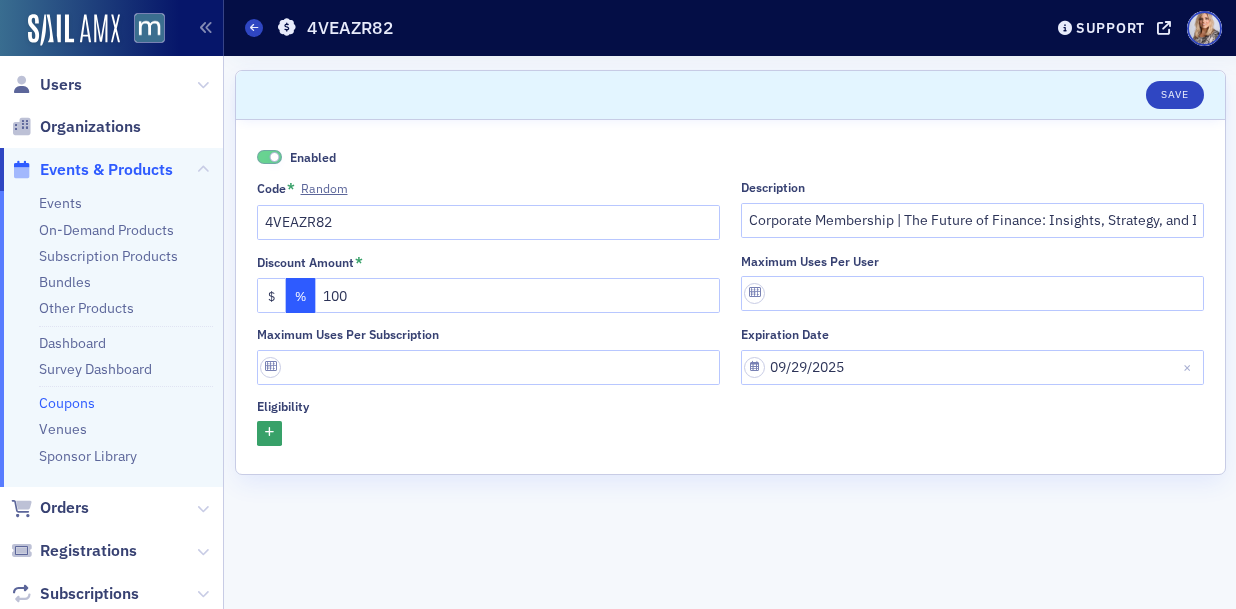 click on "Coupons" 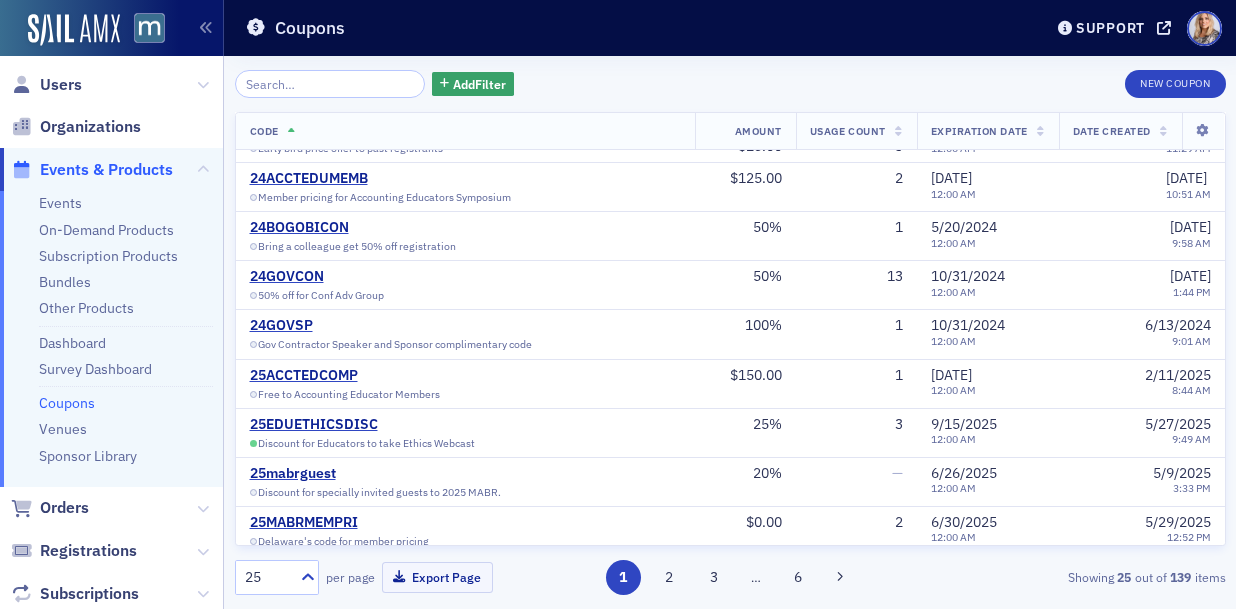 scroll, scrollTop: 0, scrollLeft: 0, axis: both 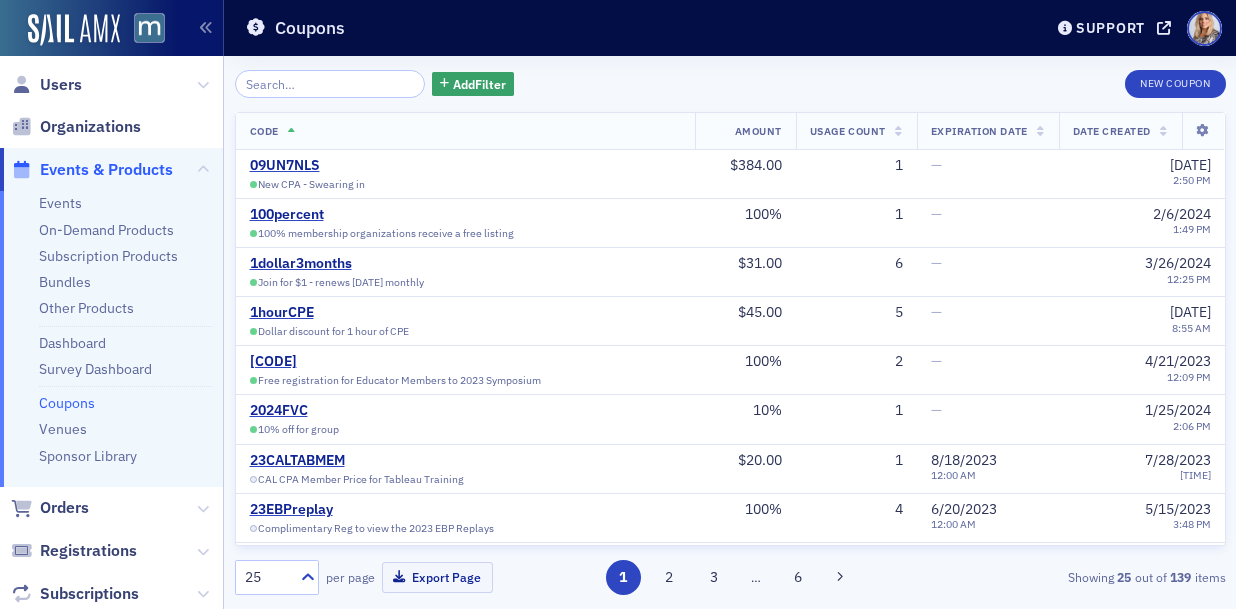 click on "Date Created" 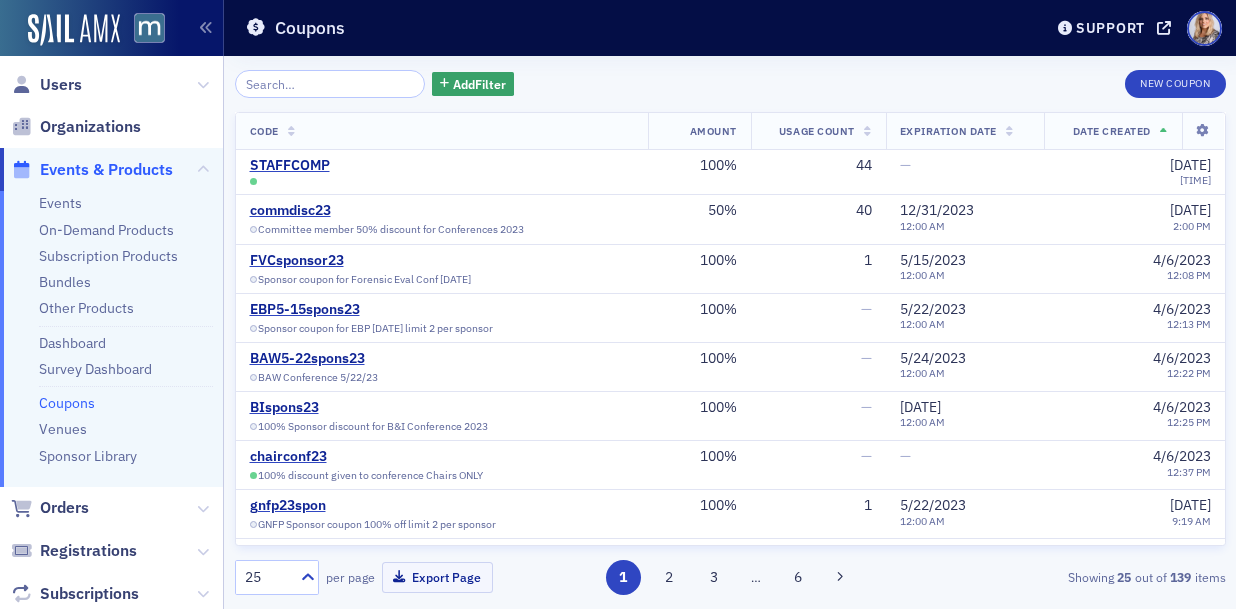click on "Date Created" 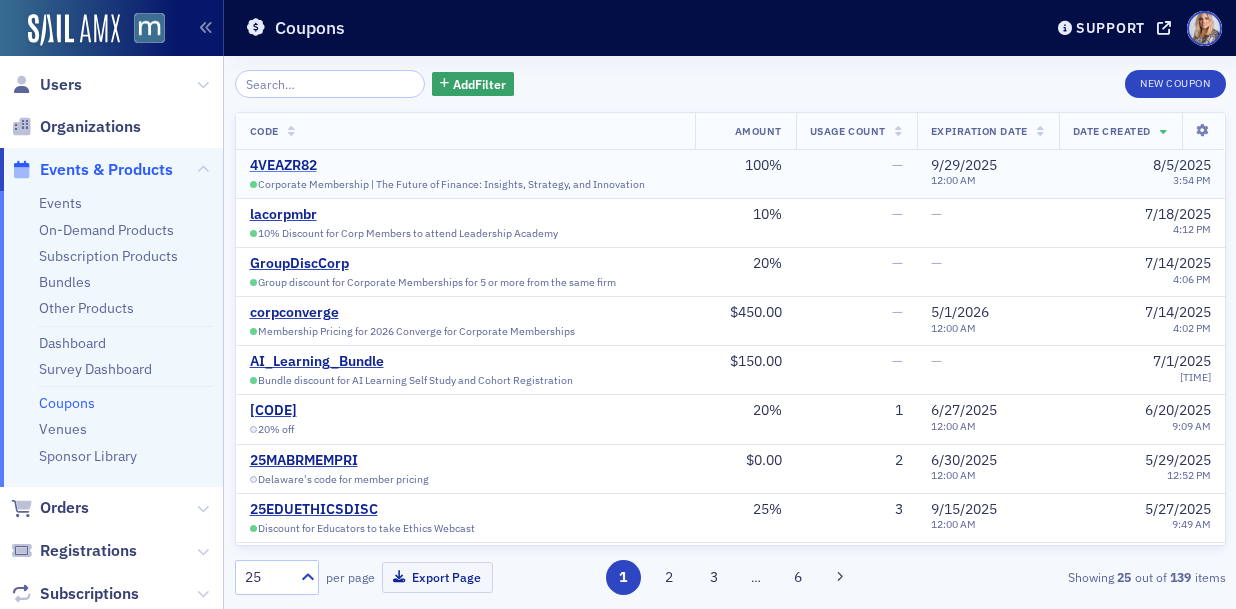 click on "4VEAZR82" 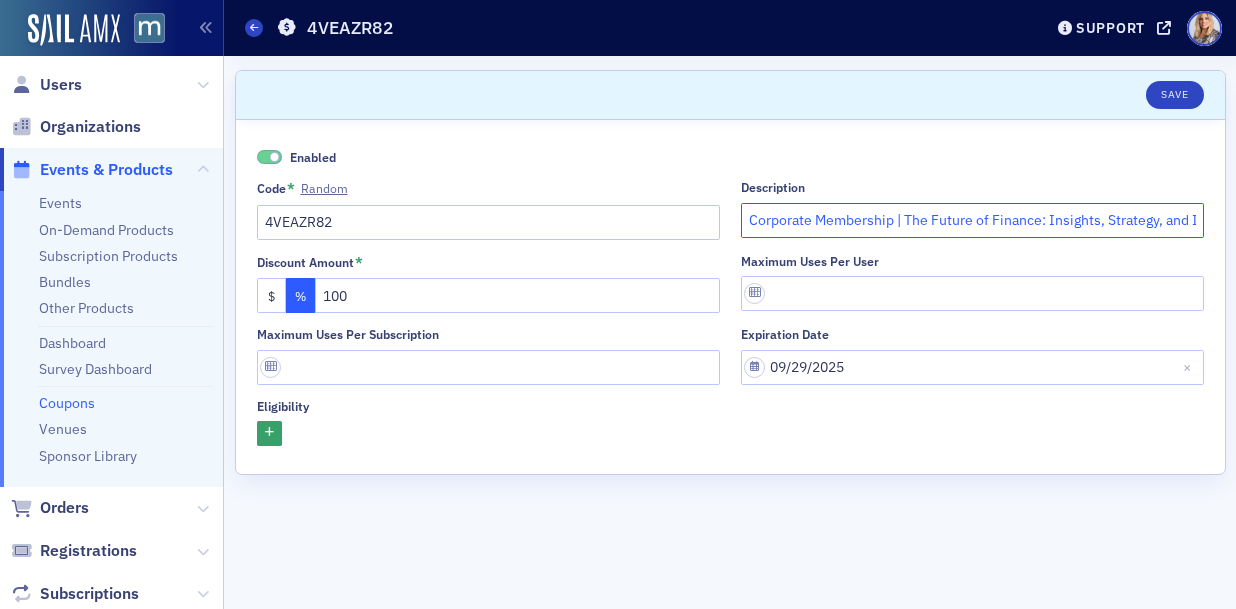 click on "Corporate Membership | The Future of Finance: Insights, Strategy, and Innovation" 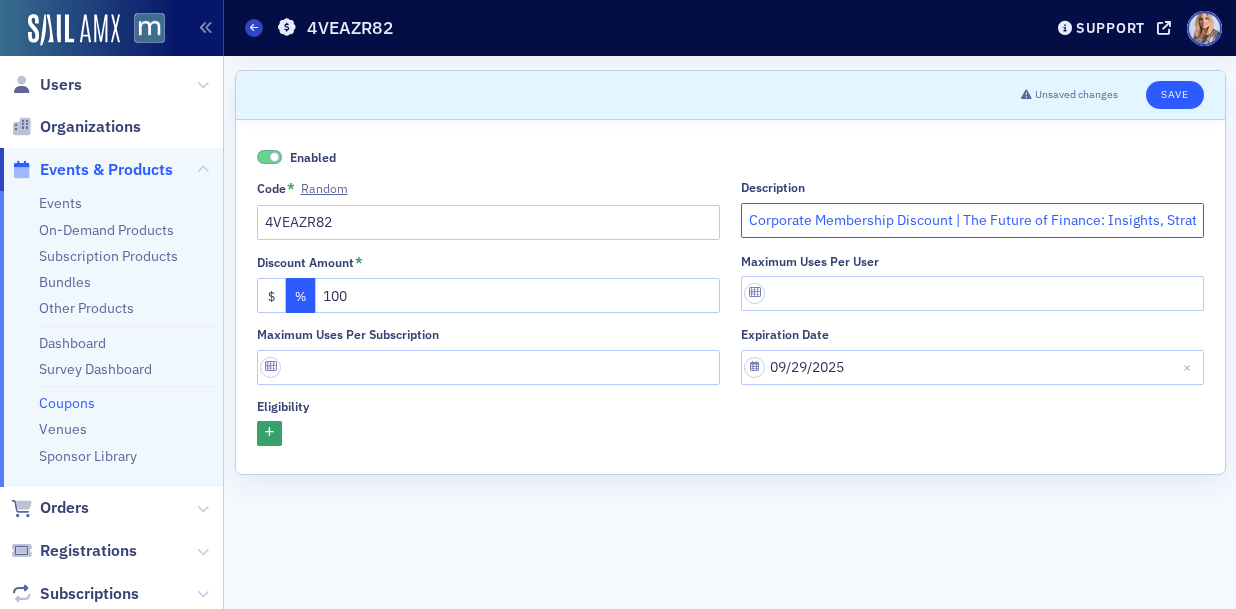 type on "Corporate Membership Discount | The Future of Finance: Insights, Strategy, and Innovation" 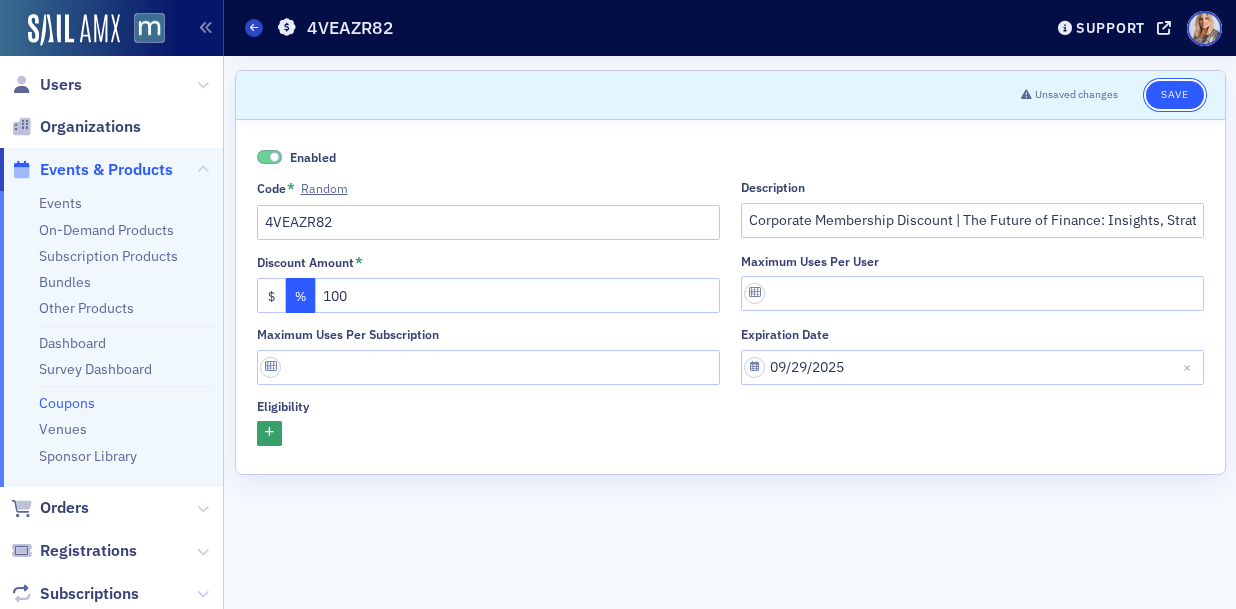 click on "Save" 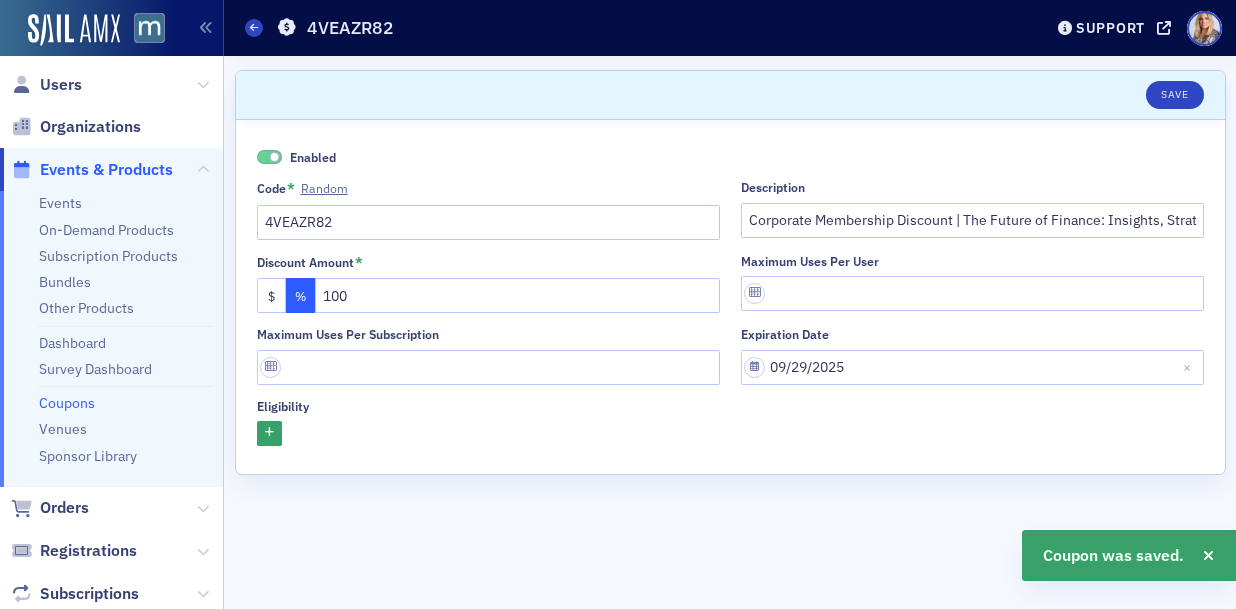 click on "Coupons" 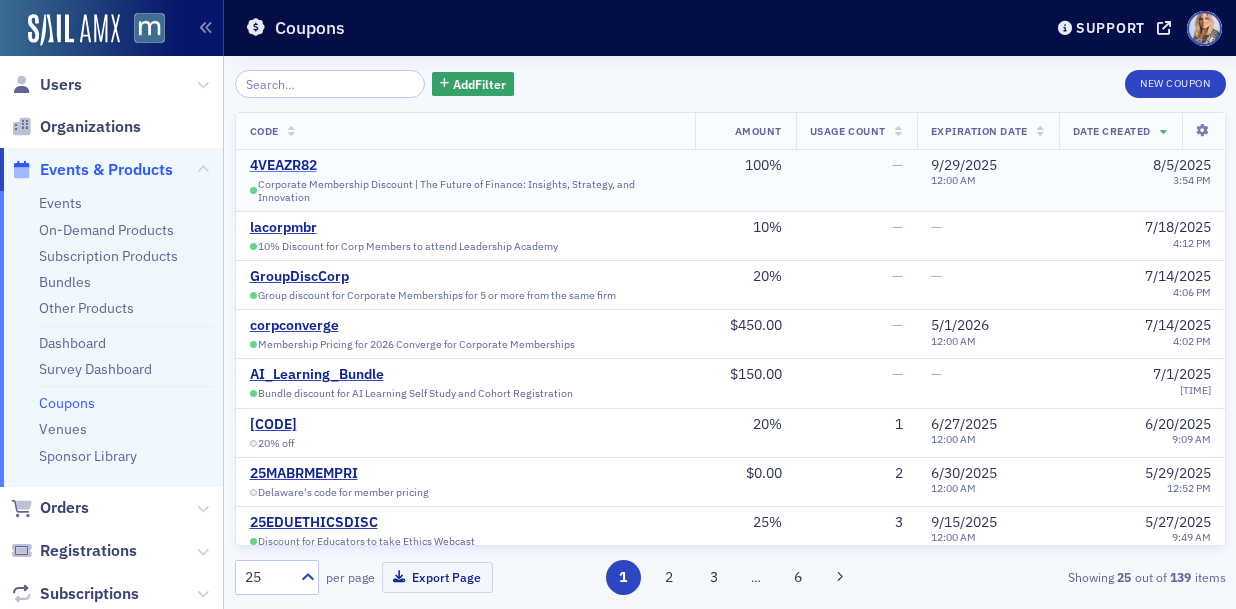 click on "4VEAZR82" 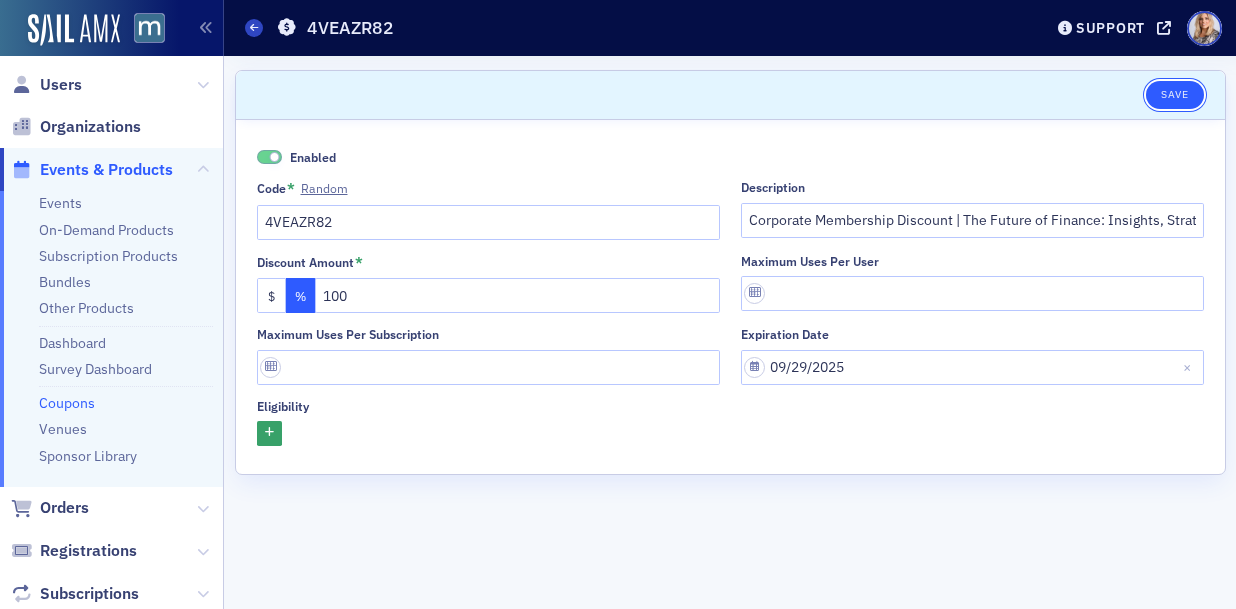 click on "Save" 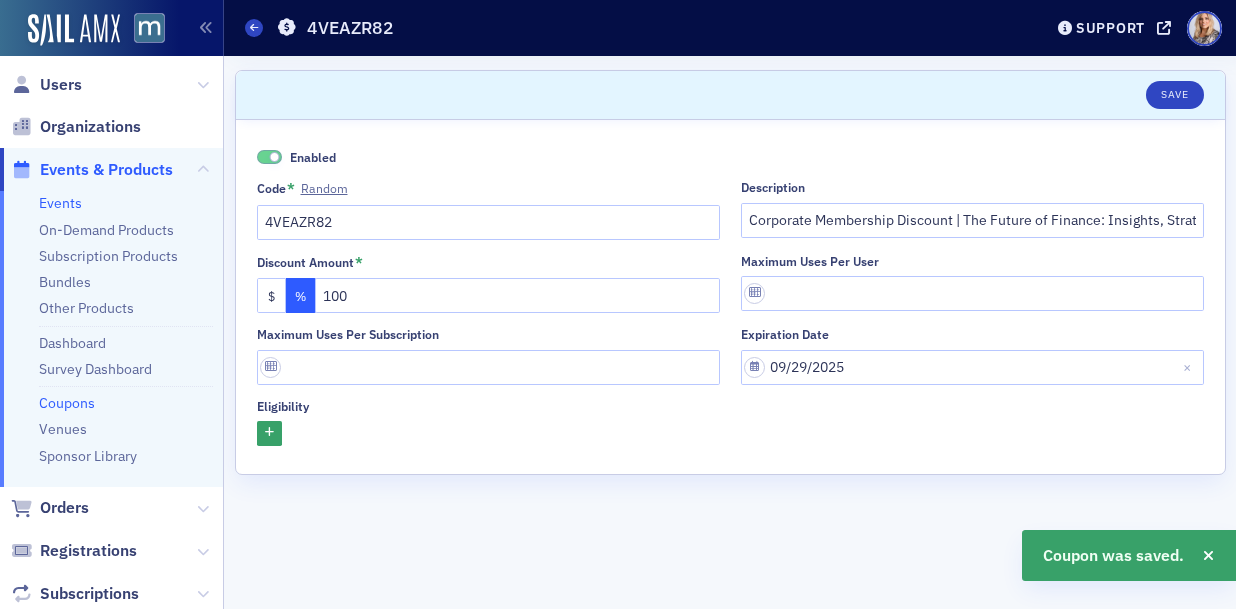 click on "Events" 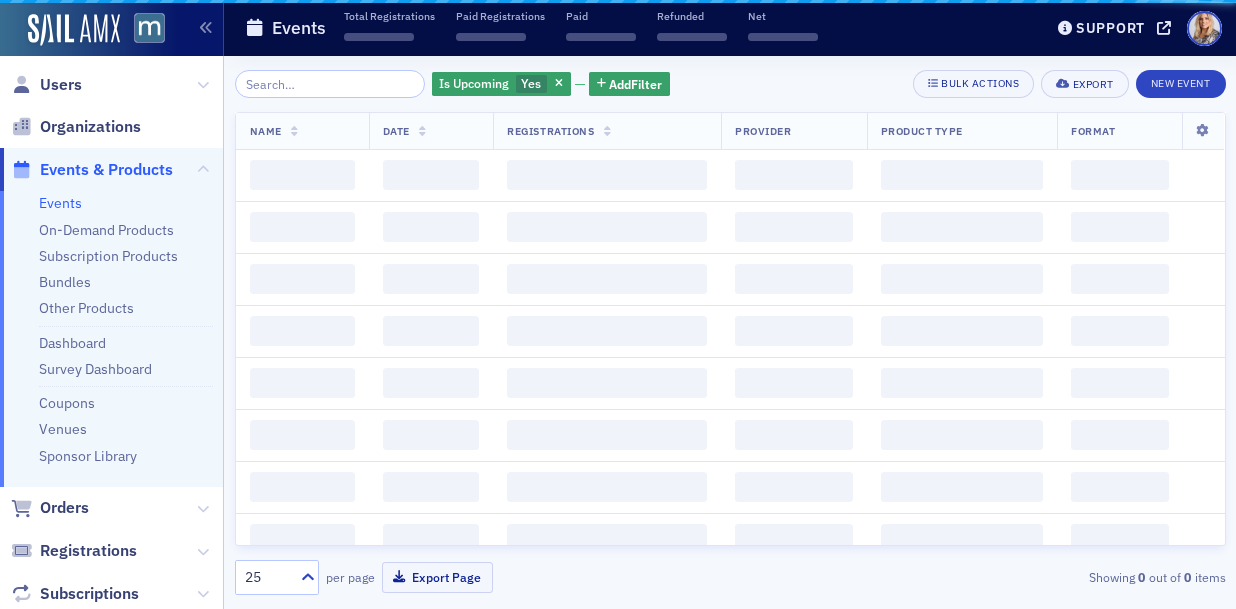 click on "Events" 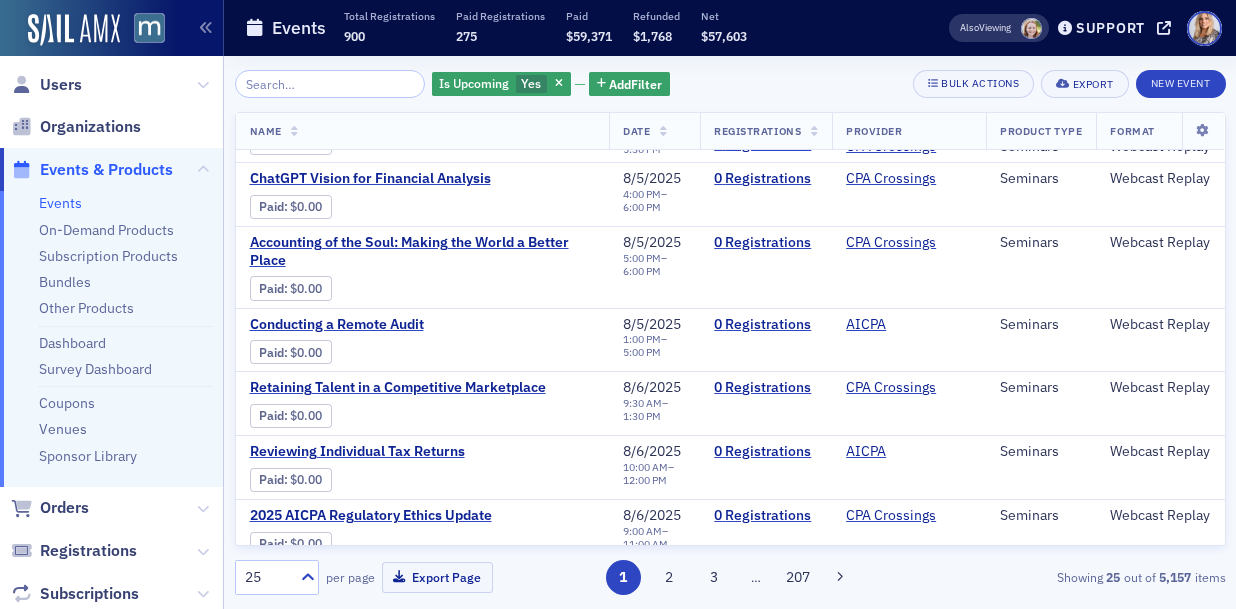 scroll, scrollTop: 506, scrollLeft: 0, axis: vertical 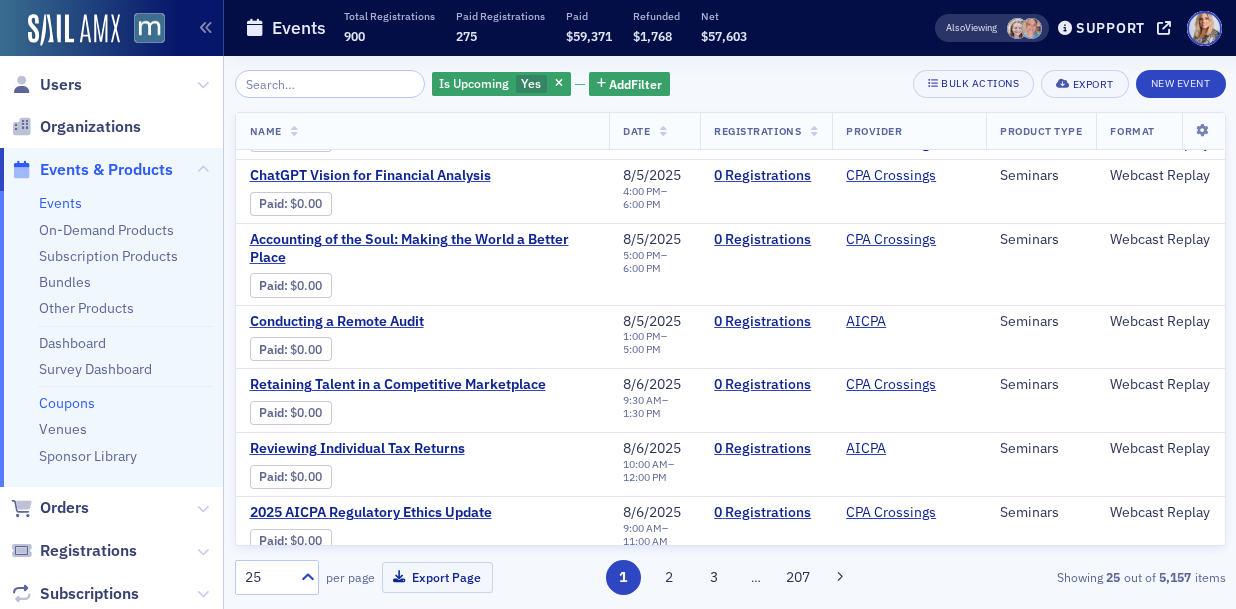click on "Coupons" 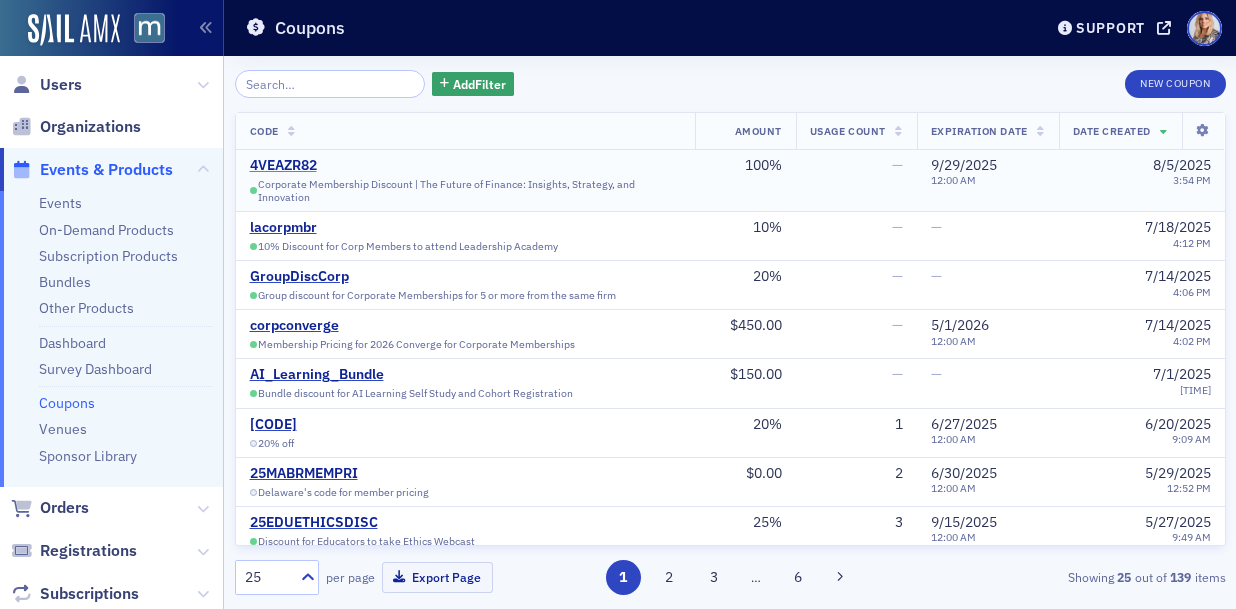 click on "4VEAZR82" 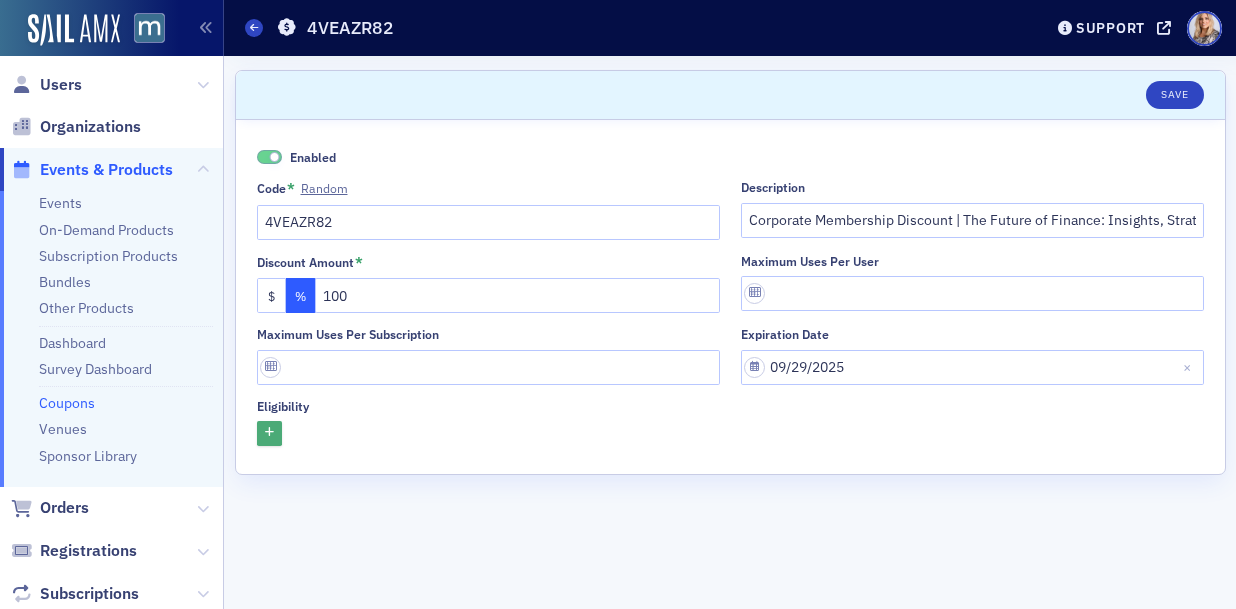 click 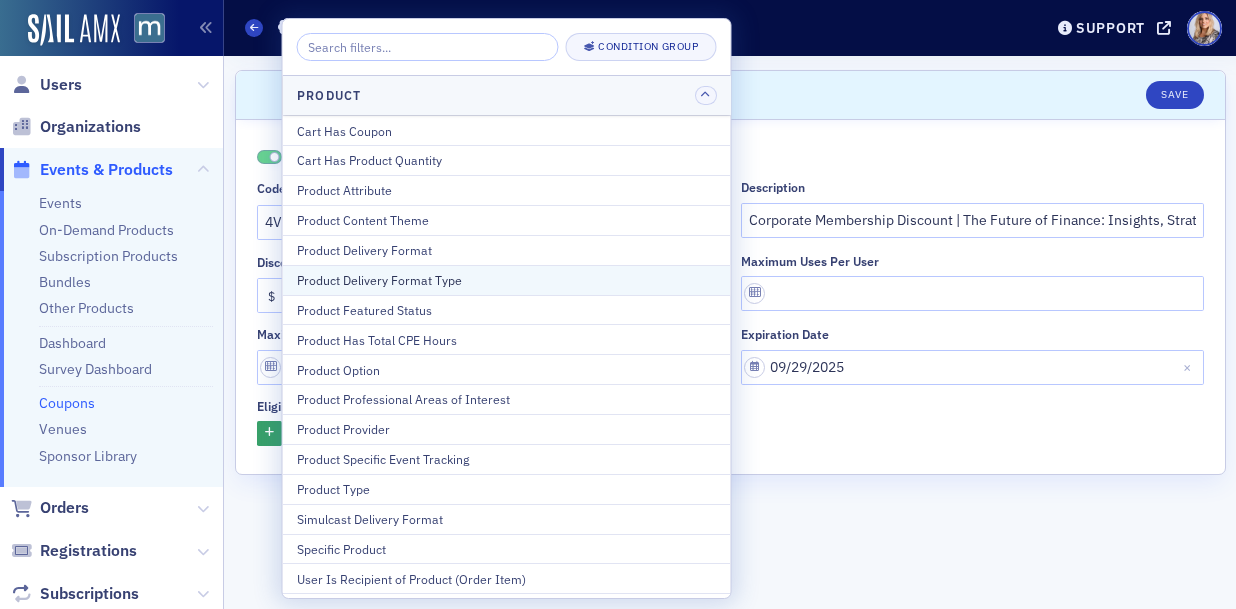 scroll, scrollTop: 164, scrollLeft: 0, axis: vertical 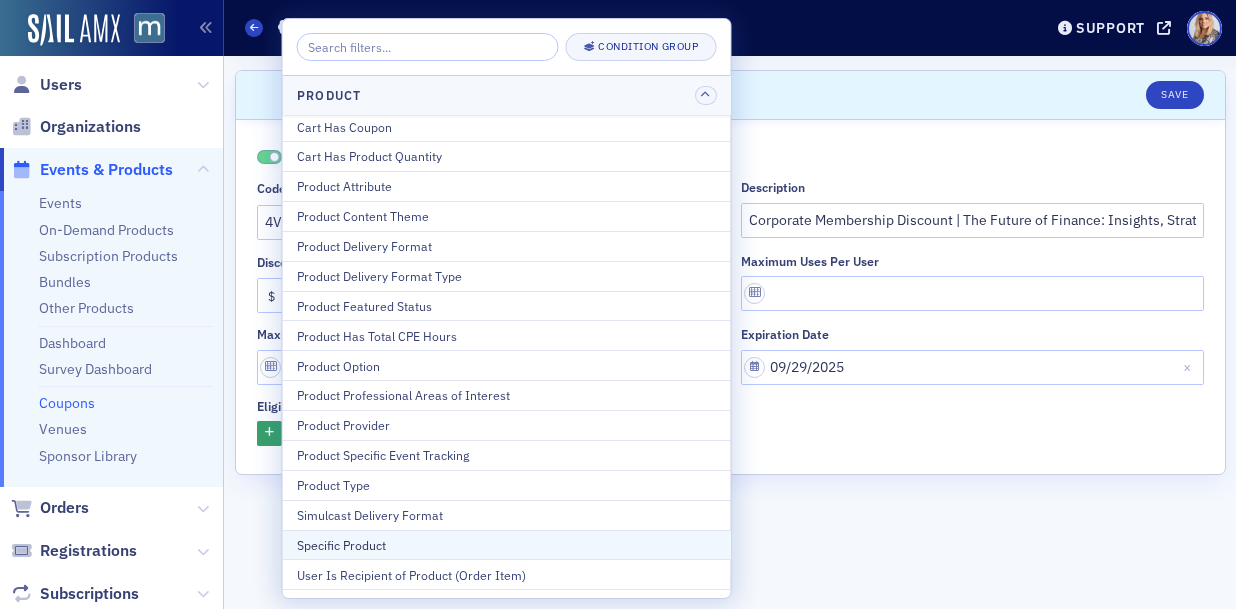 click on "Specific Product" at bounding box center (507, 545) 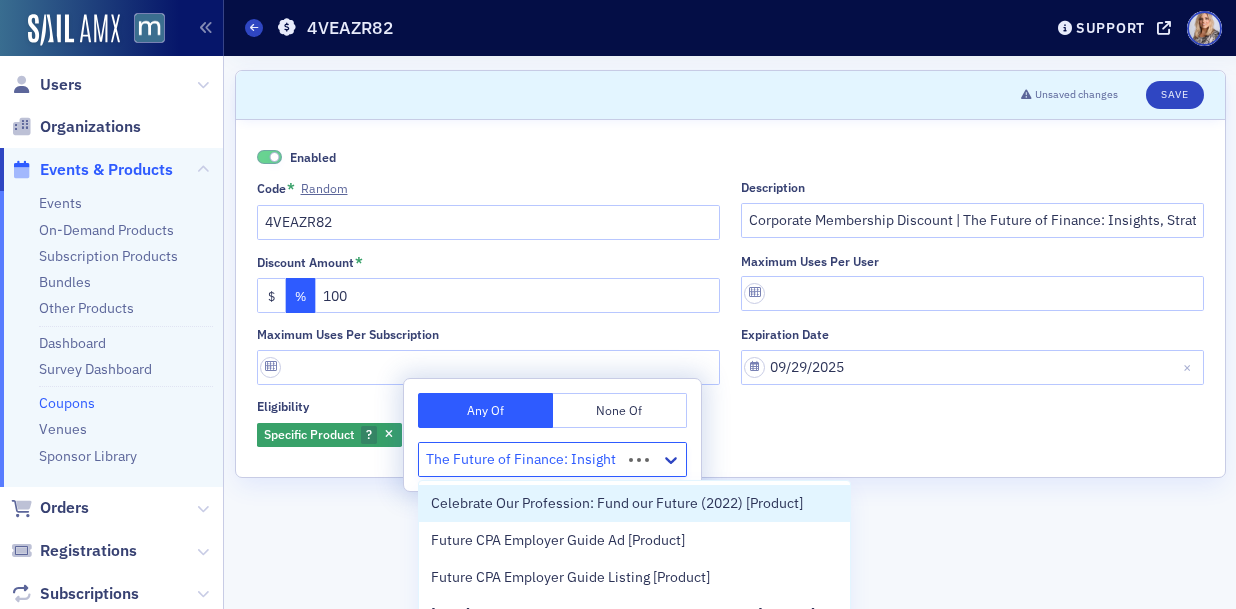 type on "The Future of Finance: Insights" 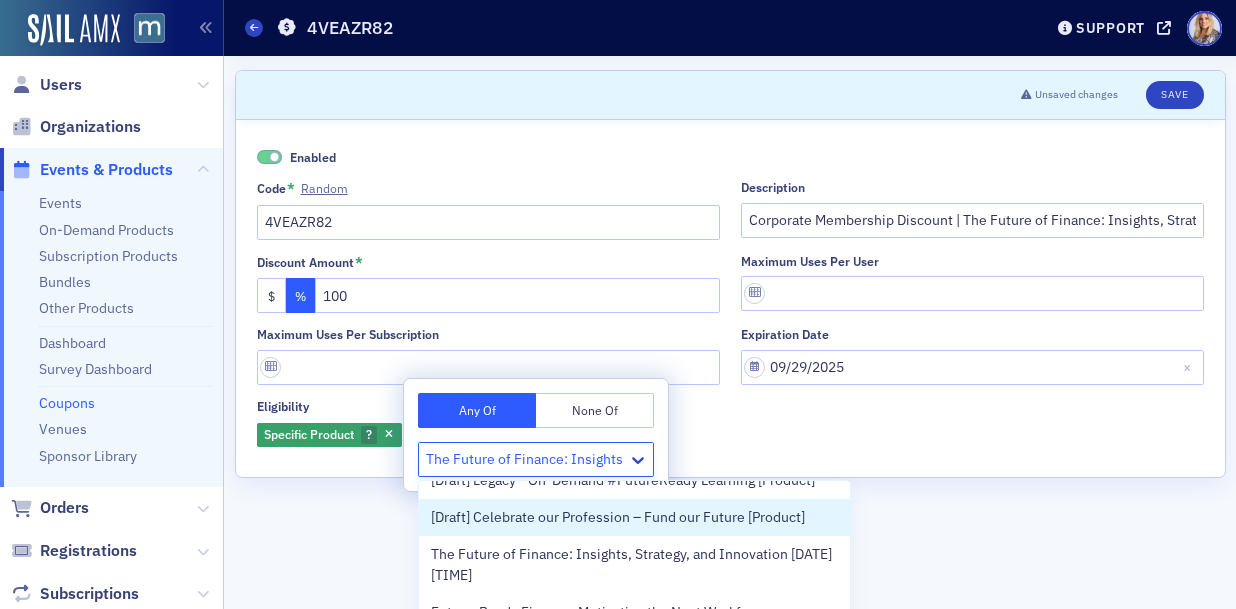 scroll, scrollTop: 142, scrollLeft: 0, axis: vertical 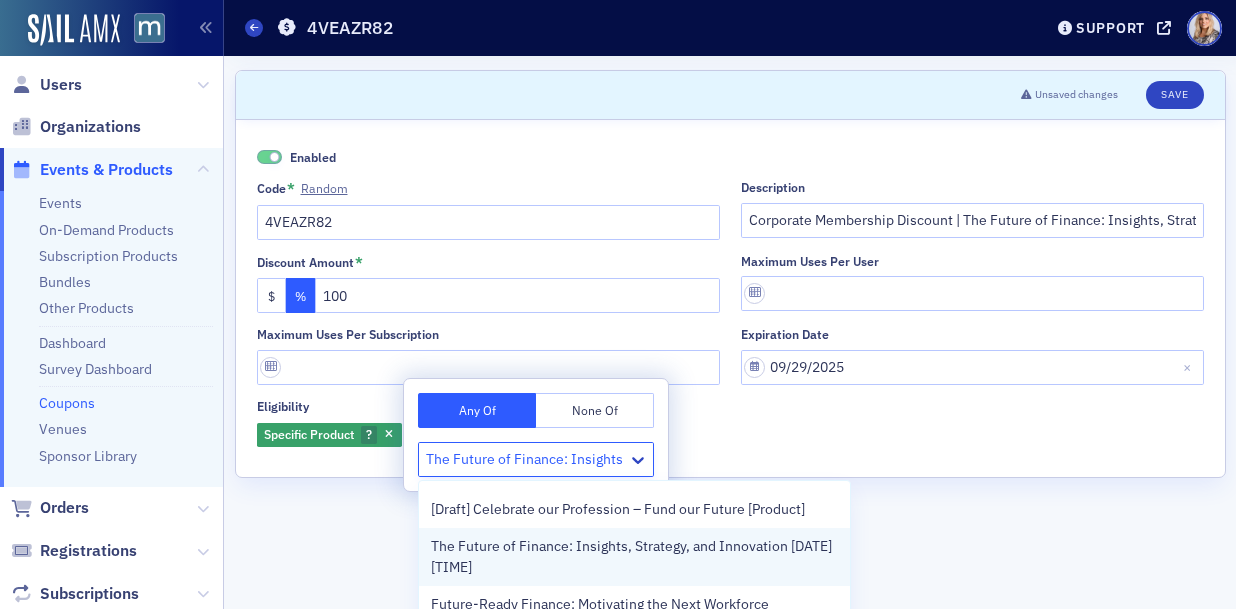 click on "The Future of Finance: Insights, Strategy, and Innovation [9/29/2025 11:00am]" at bounding box center (634, 557) 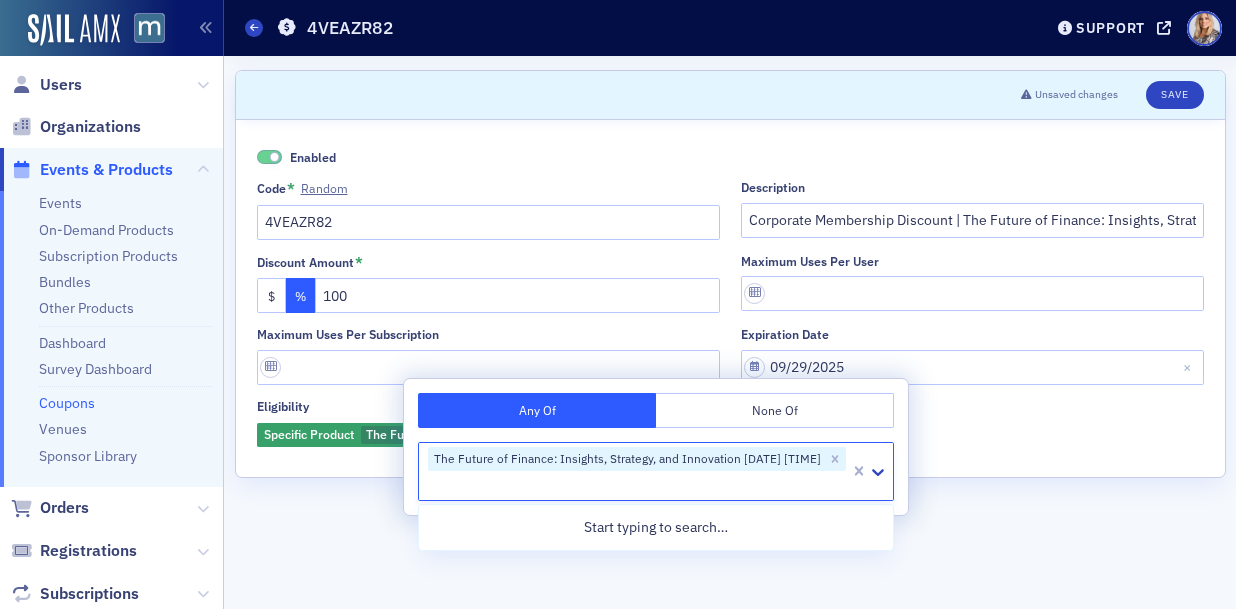 scroll, scrollTop: 0, scrollLeft: 0, axis: both 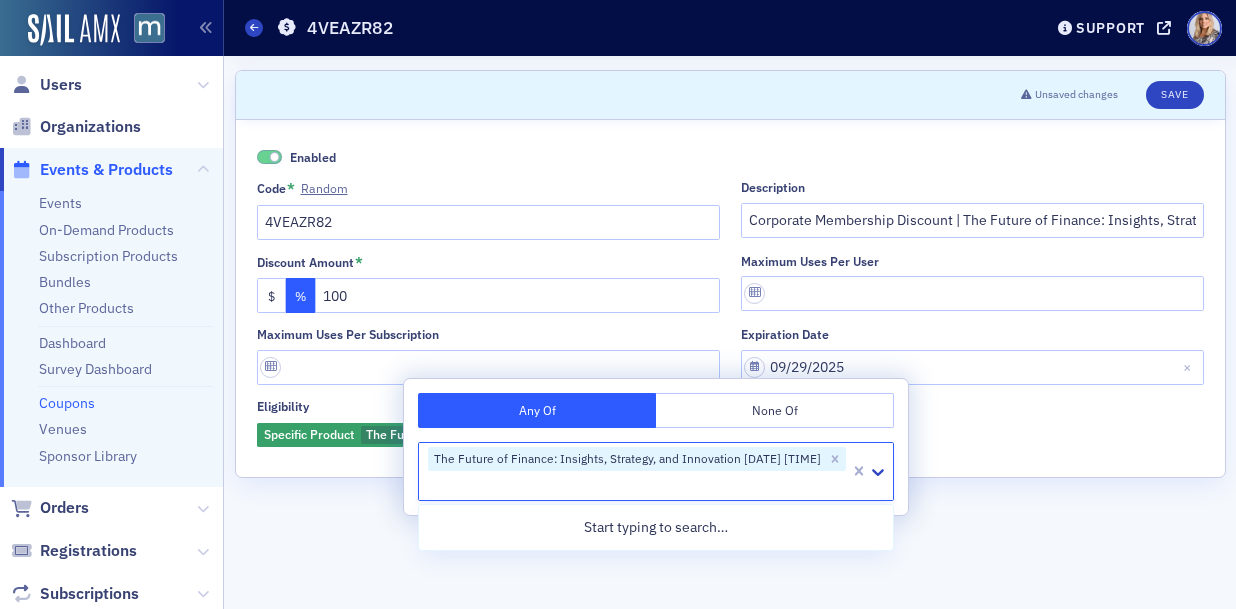 click on "Scroll to  Unsaved changes Save Enabled Code * Random 4VEAZR82 Description Corporate Membership Discount | The Future of Finance: Insights, Strategy, and Innovation Discount Amount * $ % 100 Maximum uses per user Maximum uses per subscription Expiration date 09/29/2025 Eligibility Specific Product The Future of Finance: Insights, Strategy, and Innovation [9/29/2025 11:00am]" 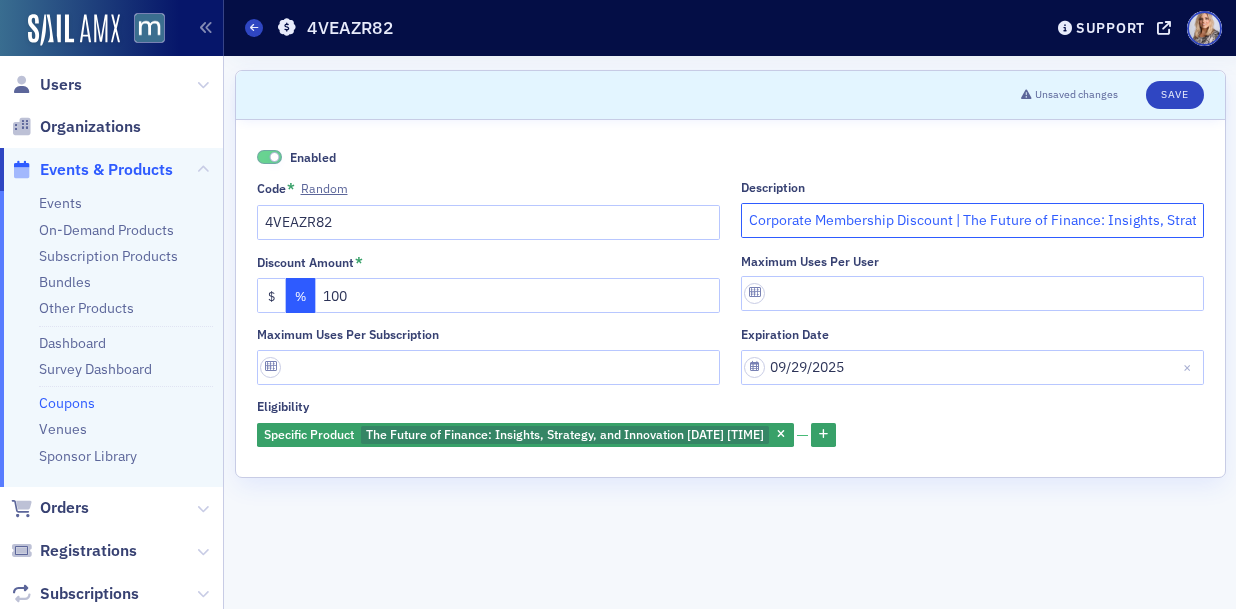 scroll, scrollTop: 0, scrollLeft: 122, axis: horizontal 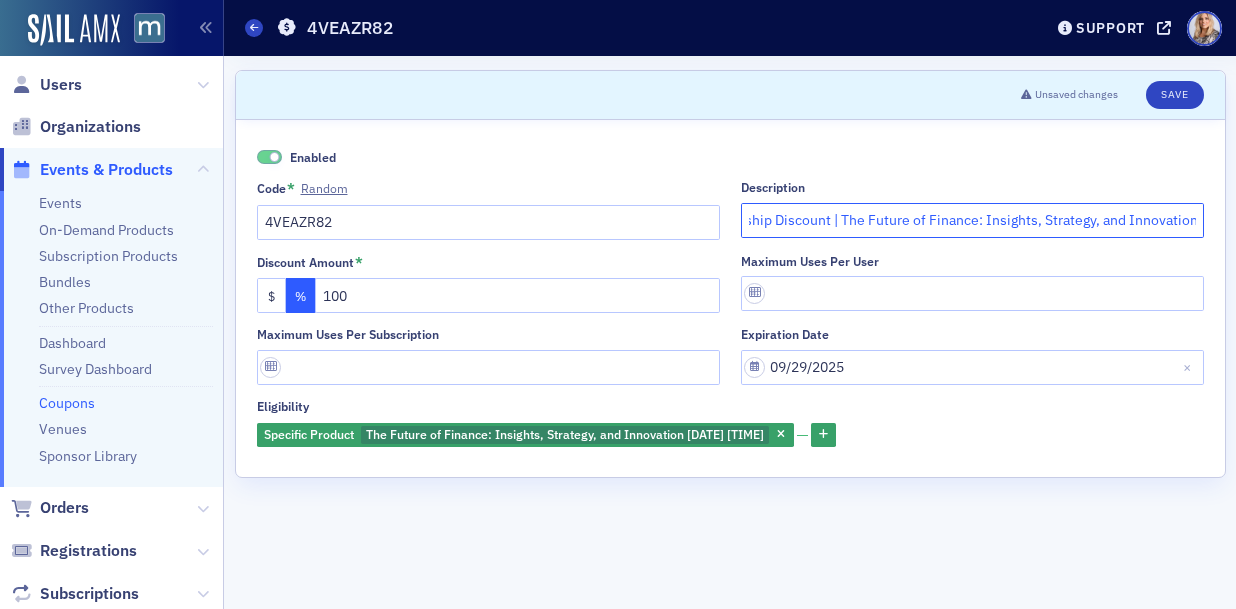 drag, startPoint x: 956, startPoint y: 219, endPoint x: 1298, endPoint y: 232, distance: 342.24698 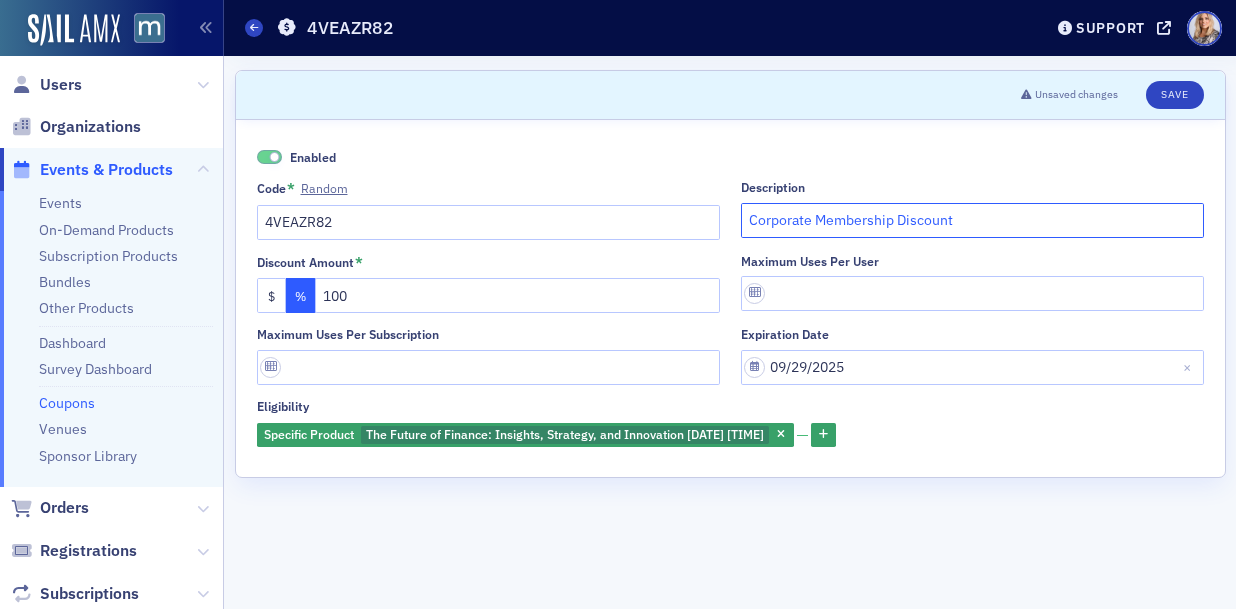 scroll, scrollTop: 0, scrollLeft: 0, axis: both 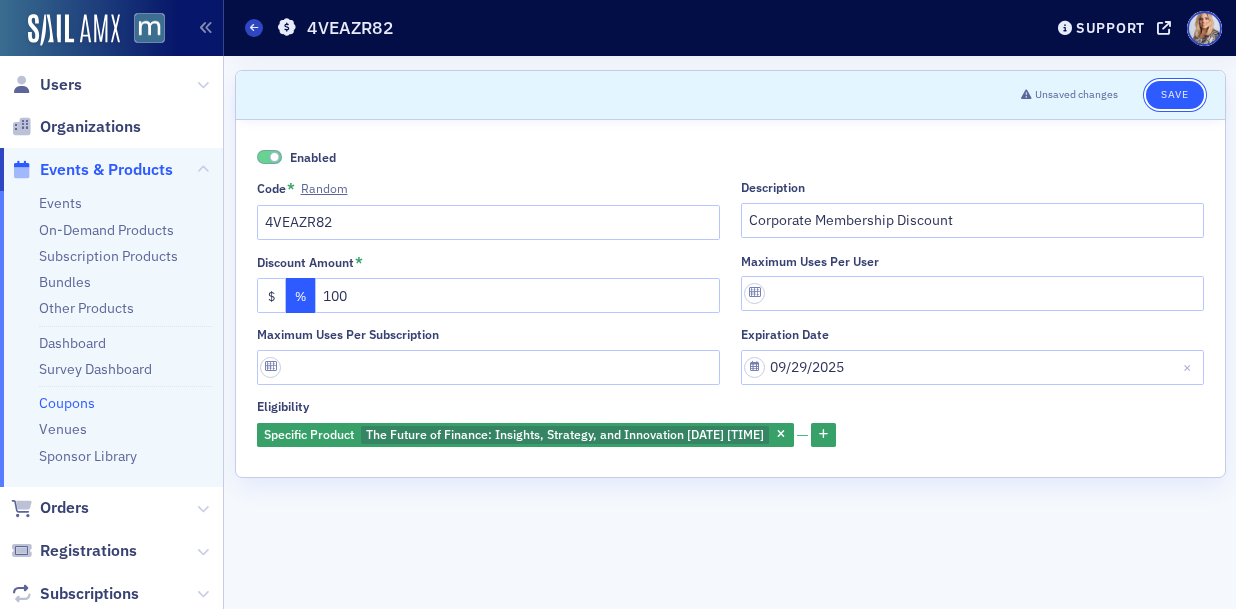 click on "Save" 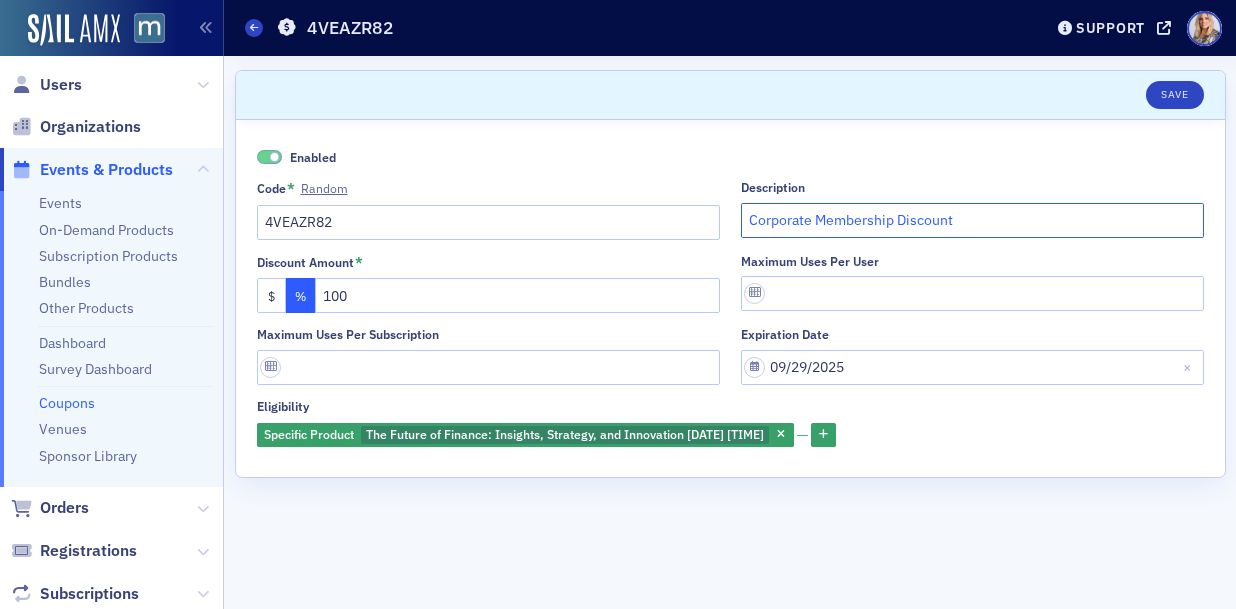 click on "Corporate Membership Discount" 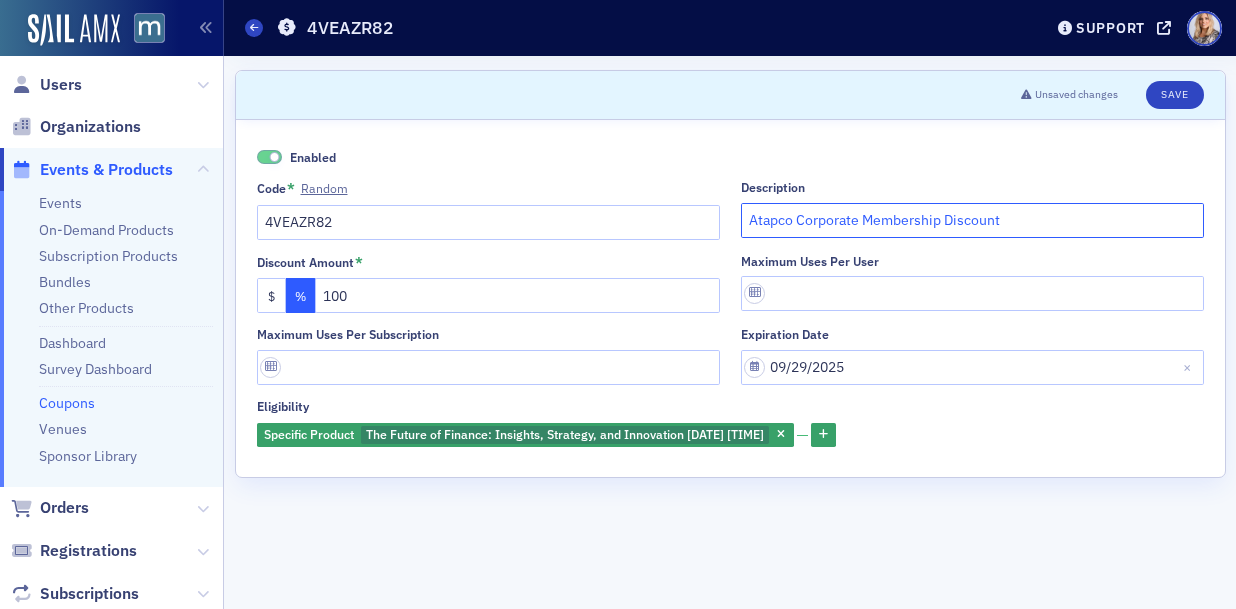click on "Atapco Corporate Membership Discount" 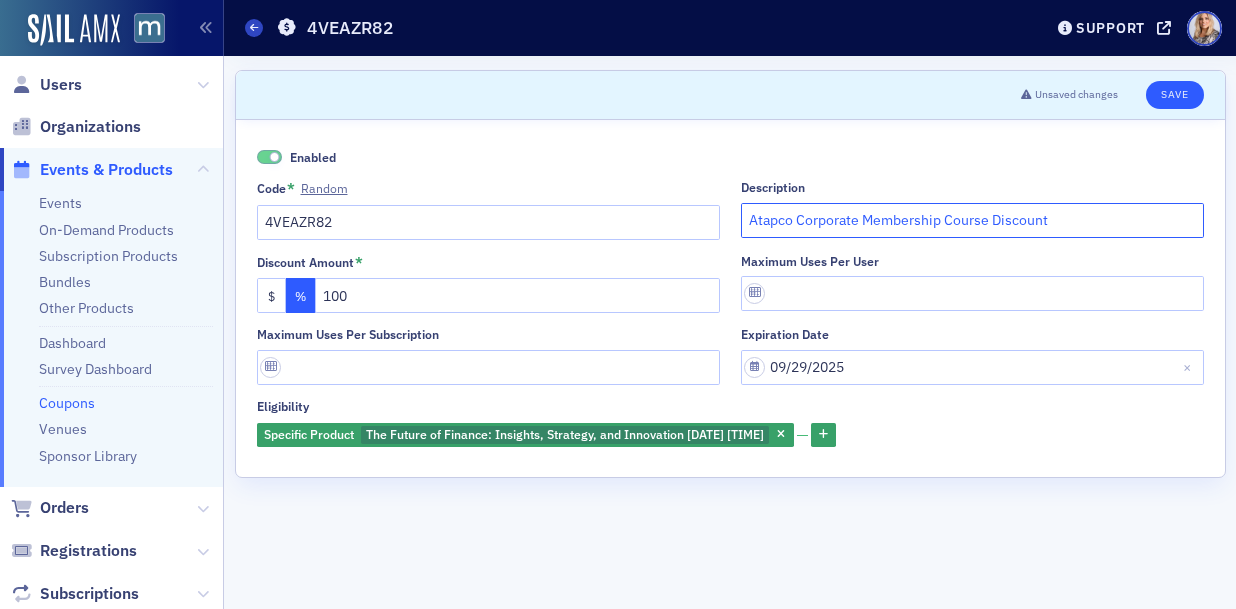 type on "Atapco Corporate Membership Course Discount" 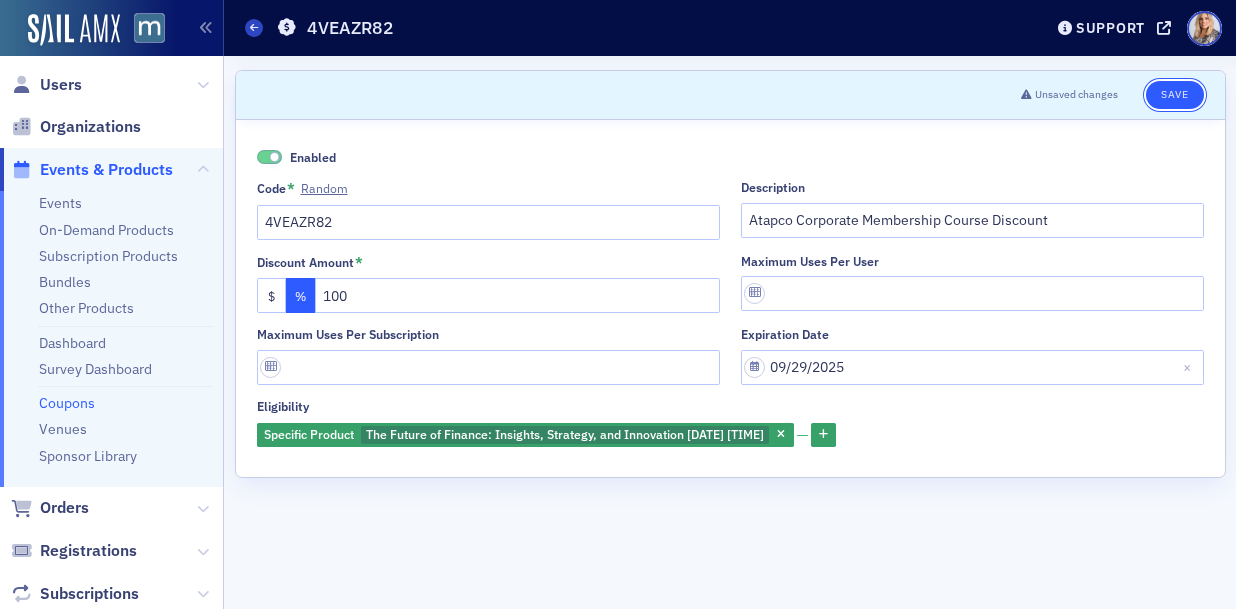click on "Save" 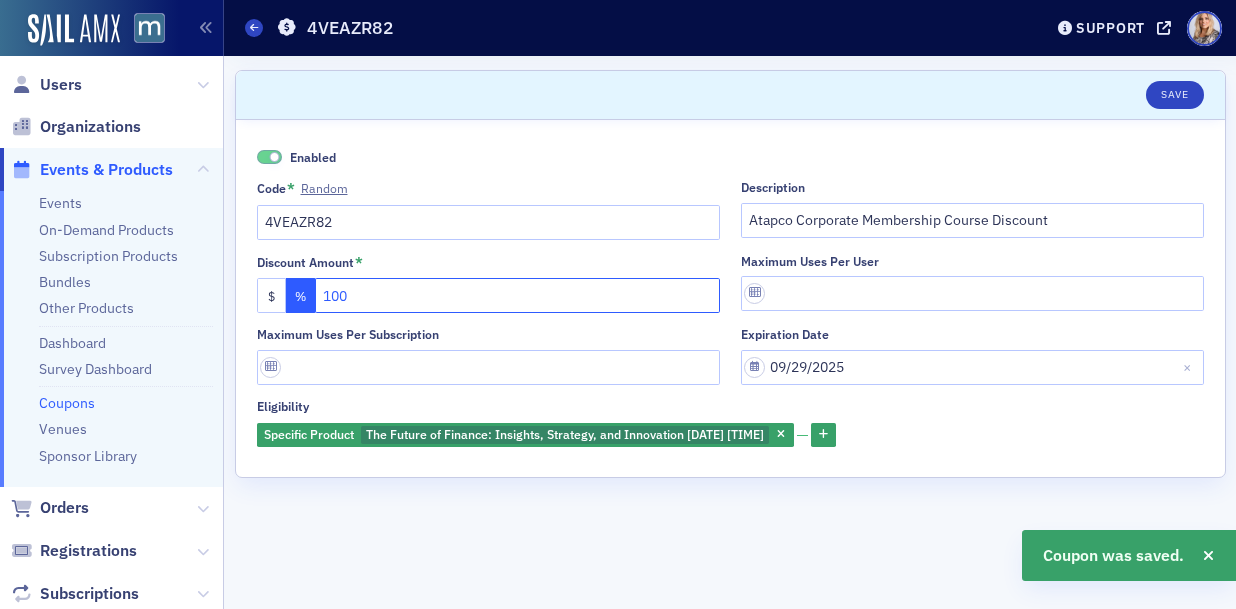 click on "100" 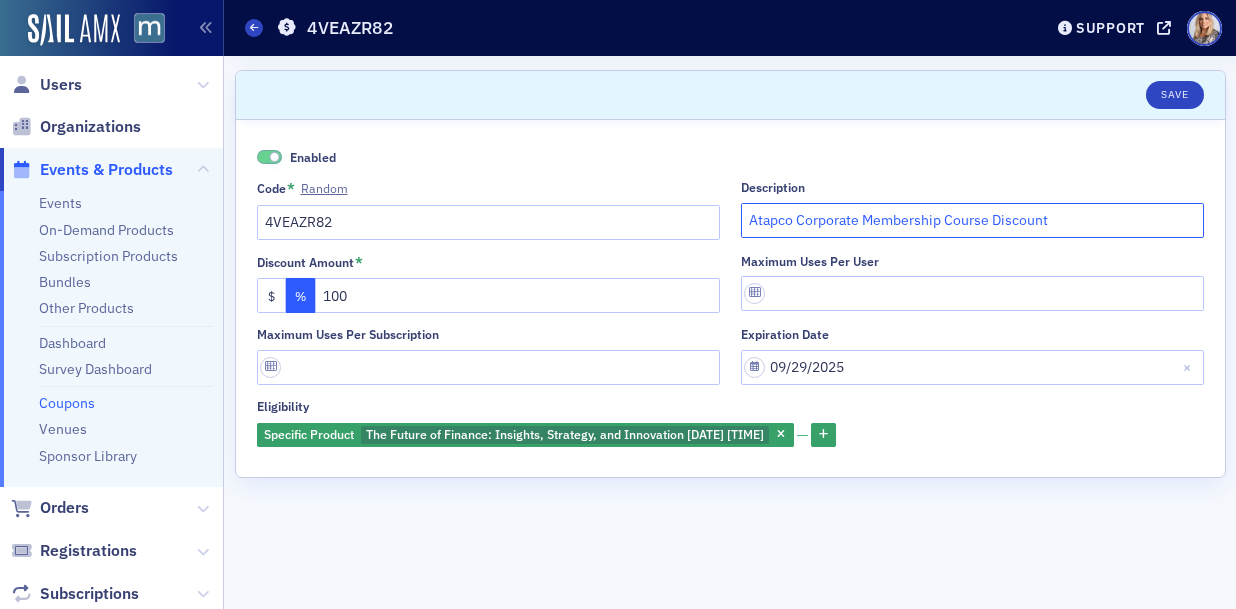 click on "Atapco Corporate Membership Course Discount" 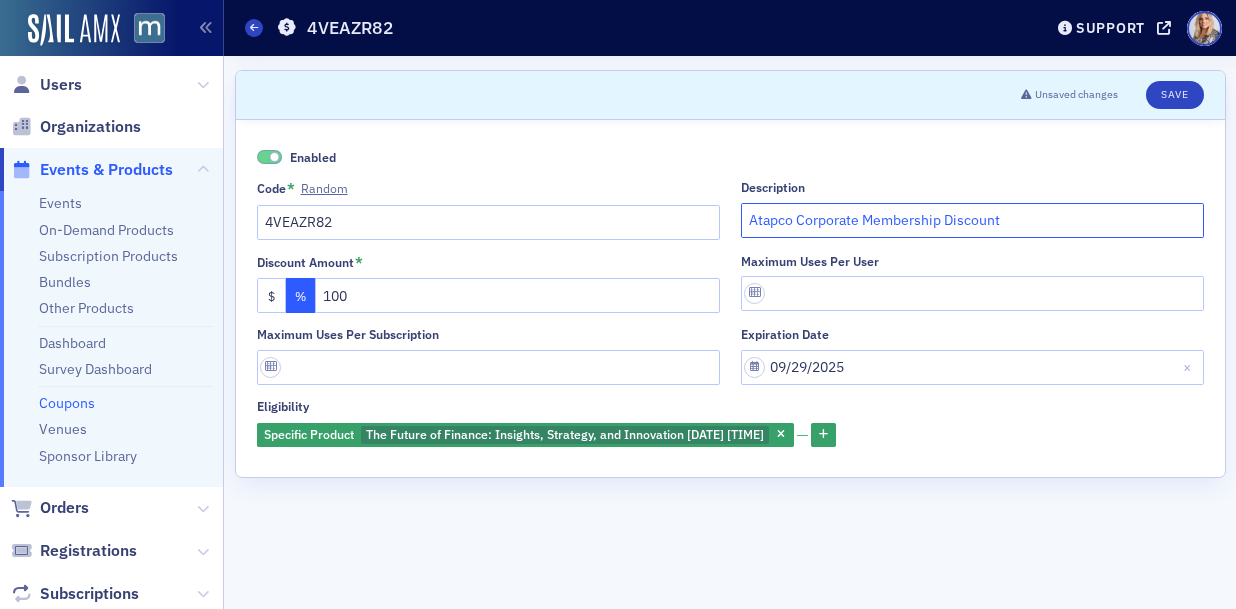type on "Atapco Corporate Membership Discount" 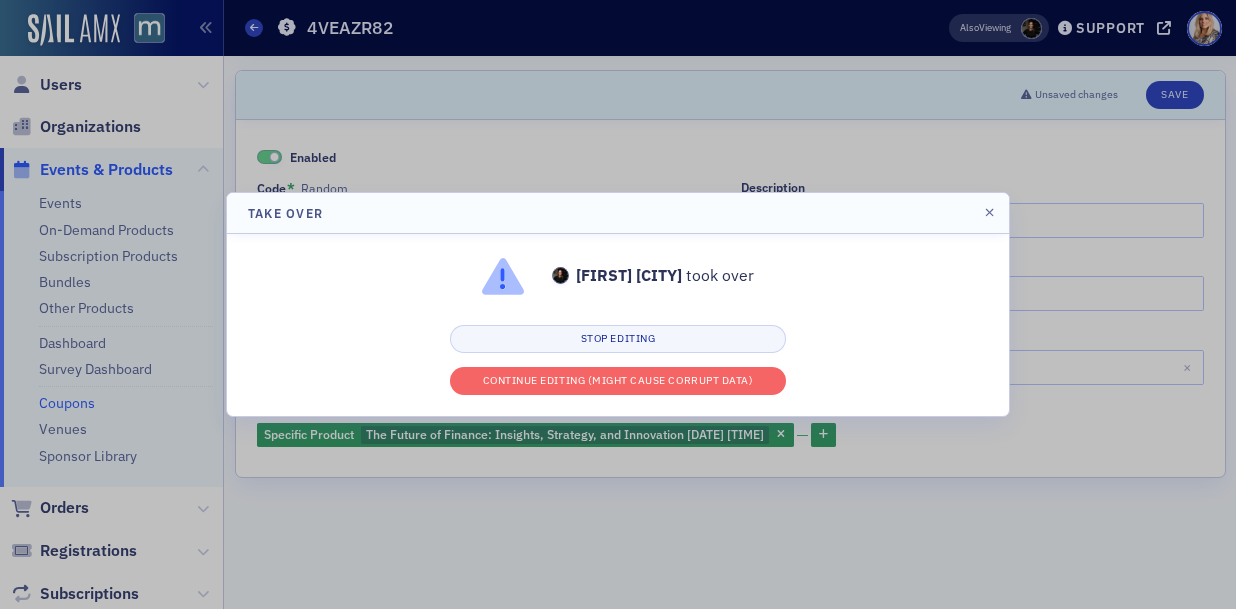 click on "Lauren   McDonough   took over Stop editing Continue editing (might cause corrupt data)" at bounding box center (618, 325) 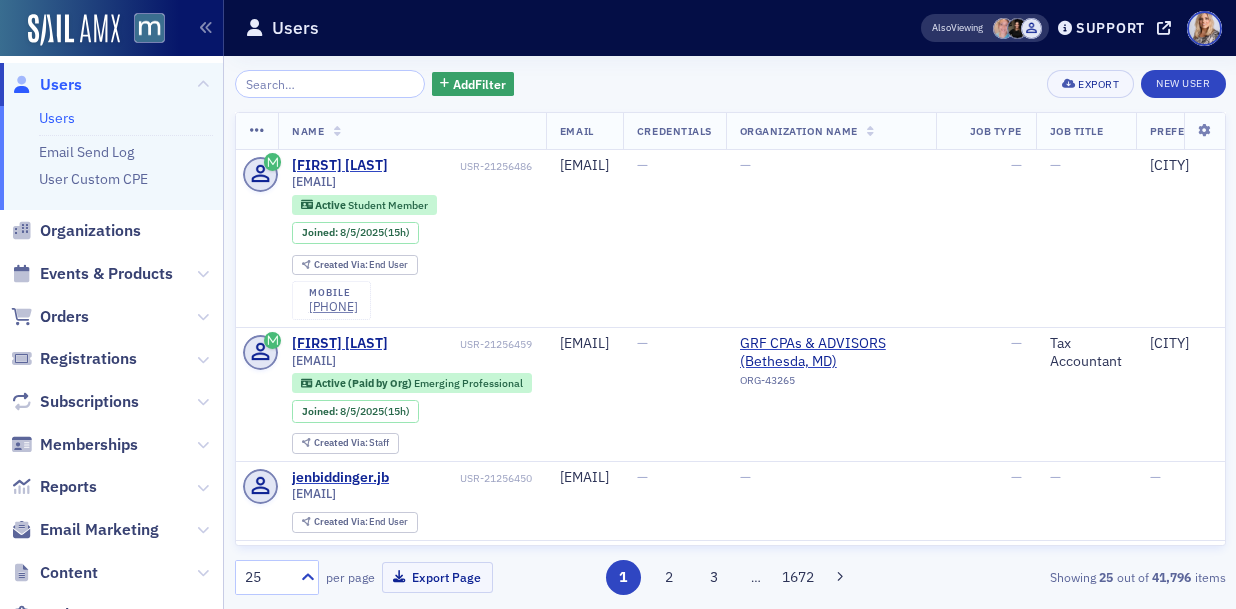 scroll, scrollTop: 0, scrollLeft: 0, axis: both 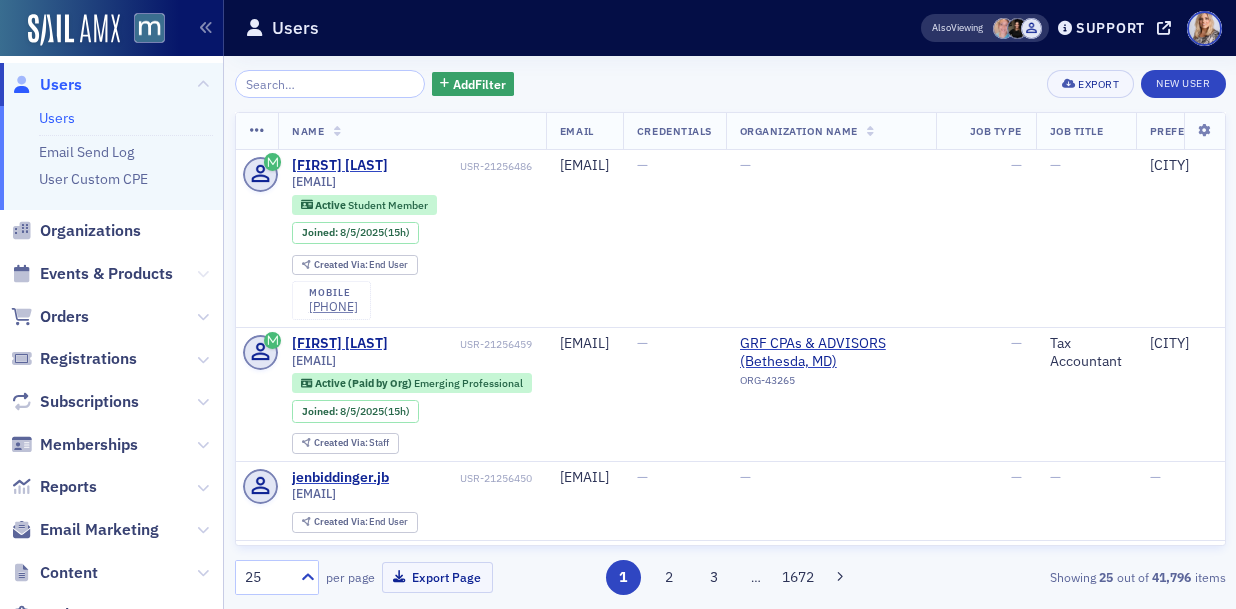 click 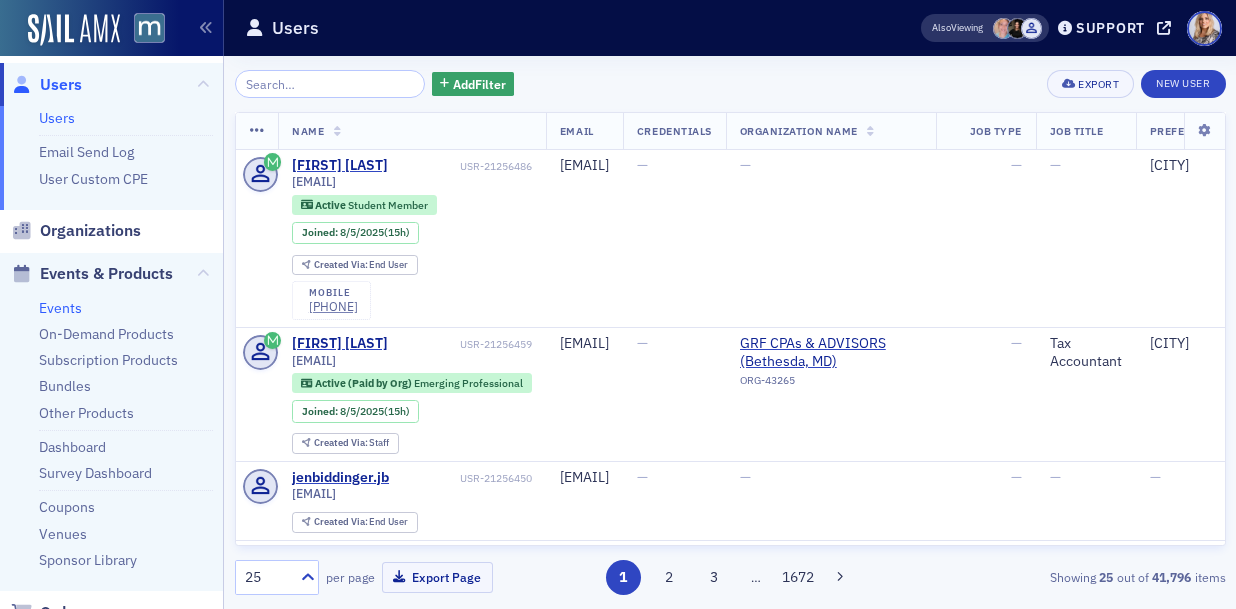 click on "Events" 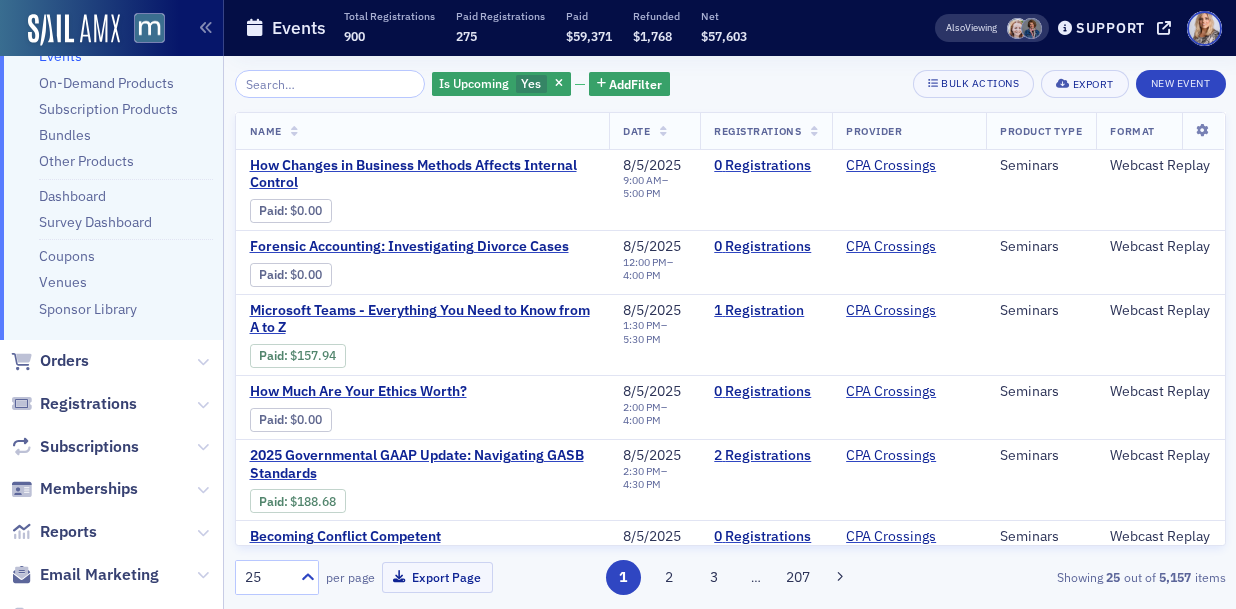 scroll, scrollTop: 151, scrollLeft: 0, axis: vertical 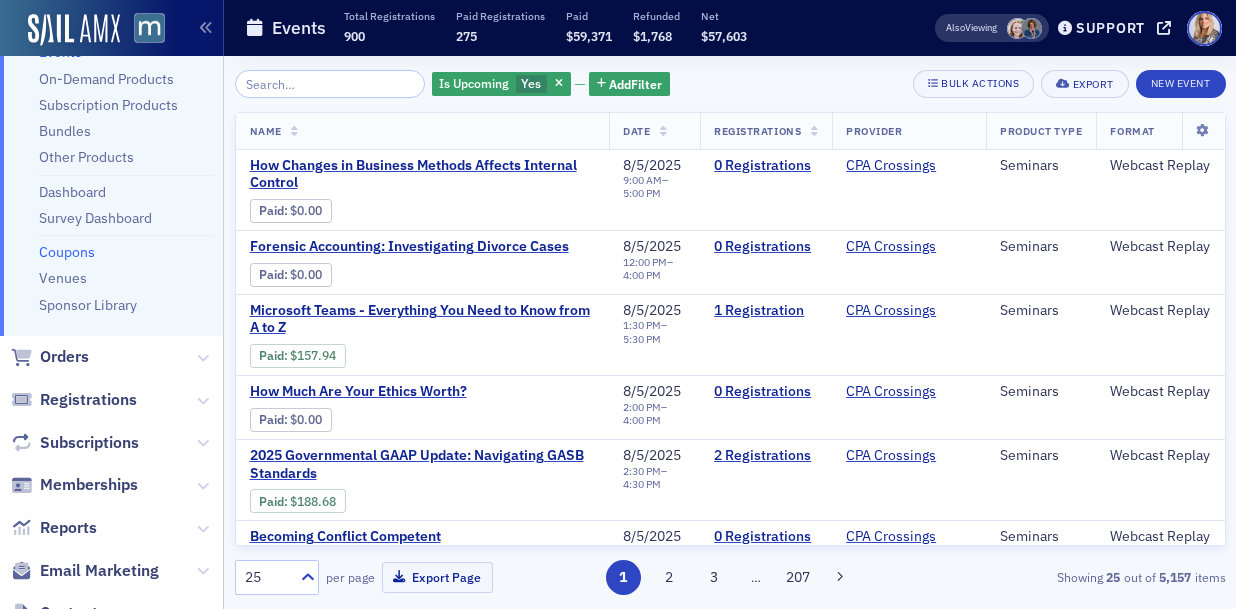 click on "Coupons" 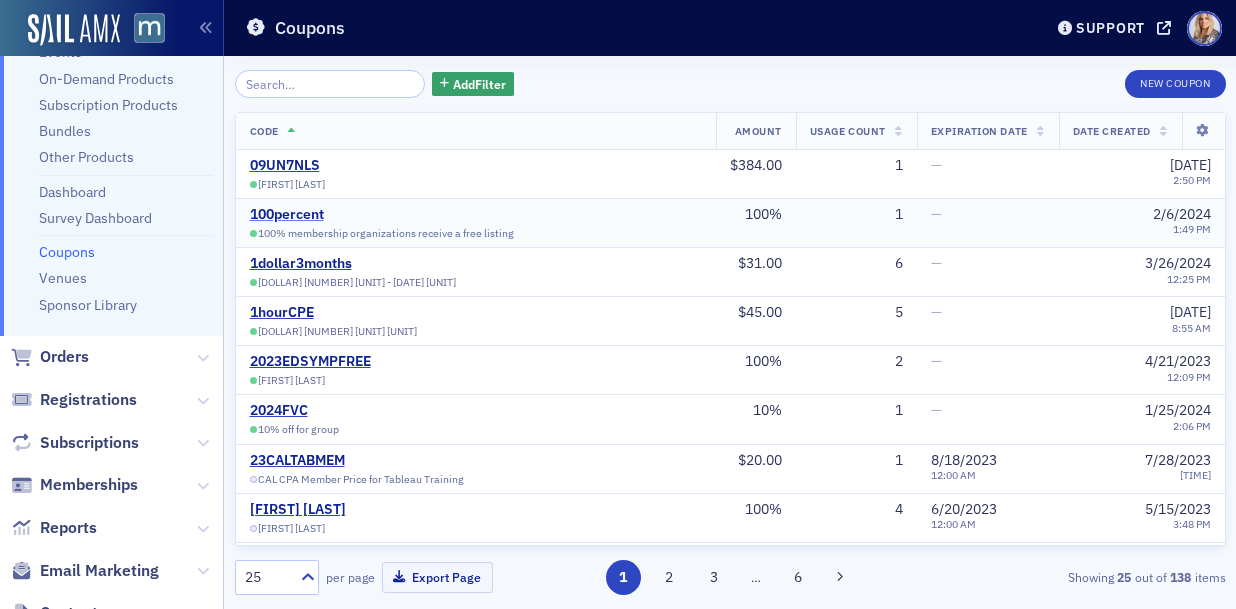 click on "100percent" 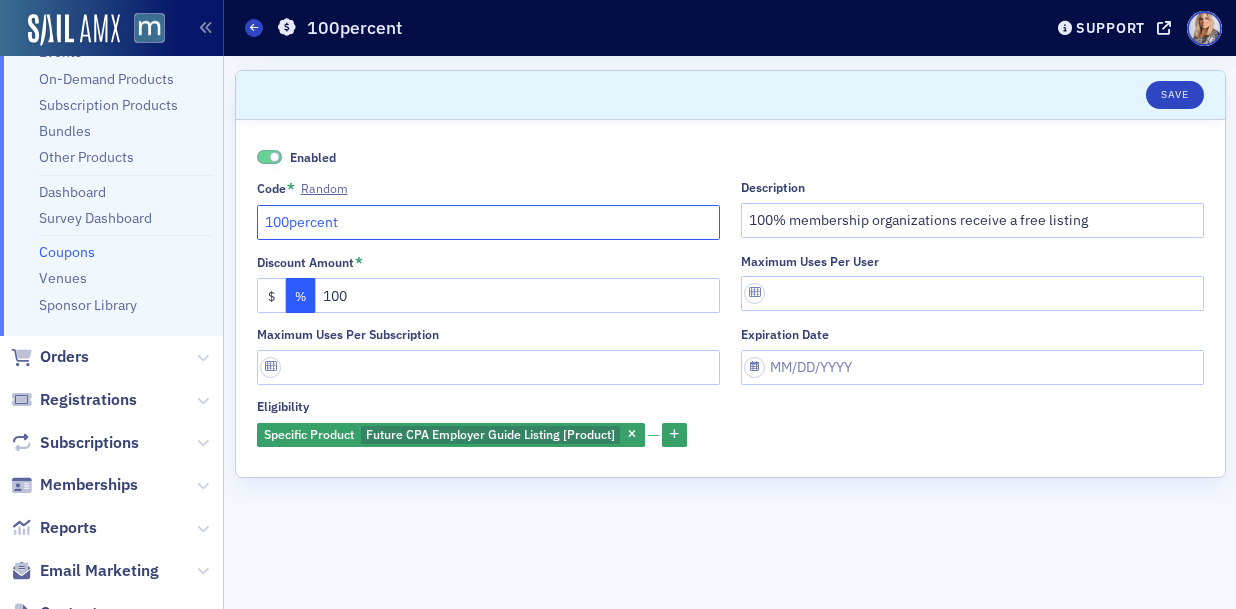 click on "100percent" 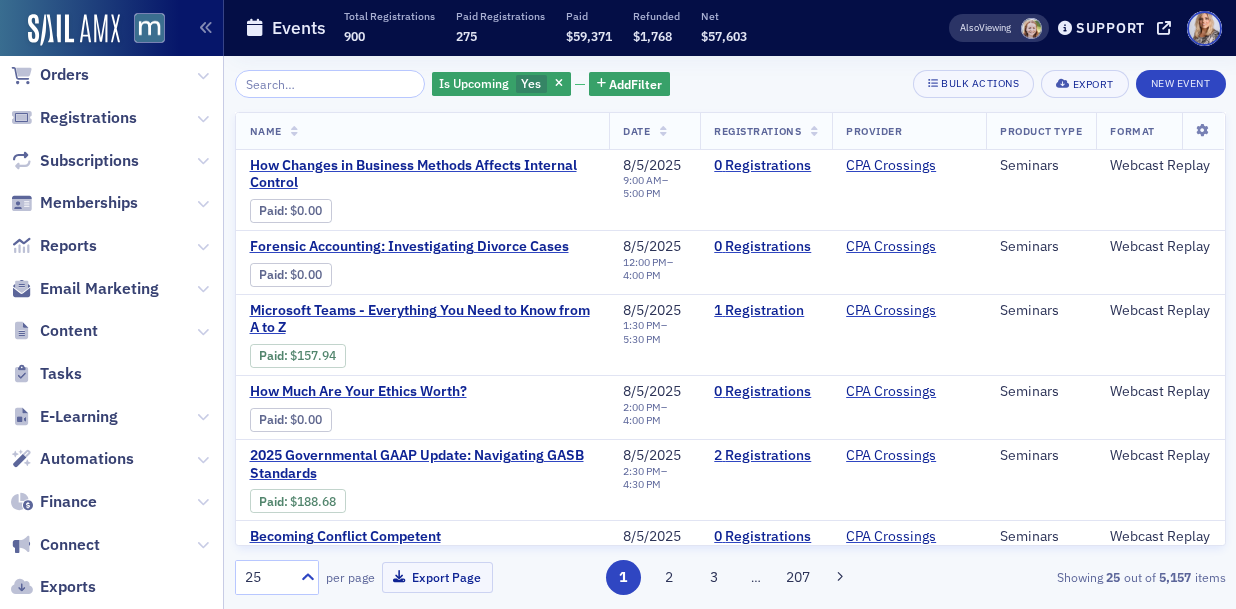 scroll, scrollTop: 428, scrollLeft: 0, axis: vertical 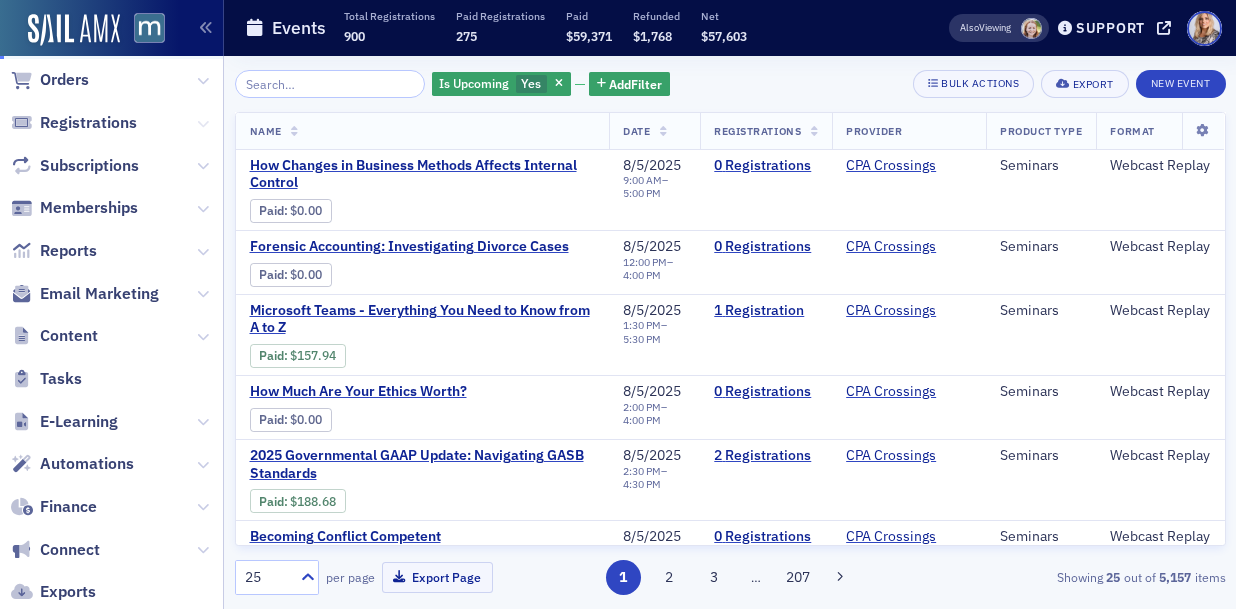 click 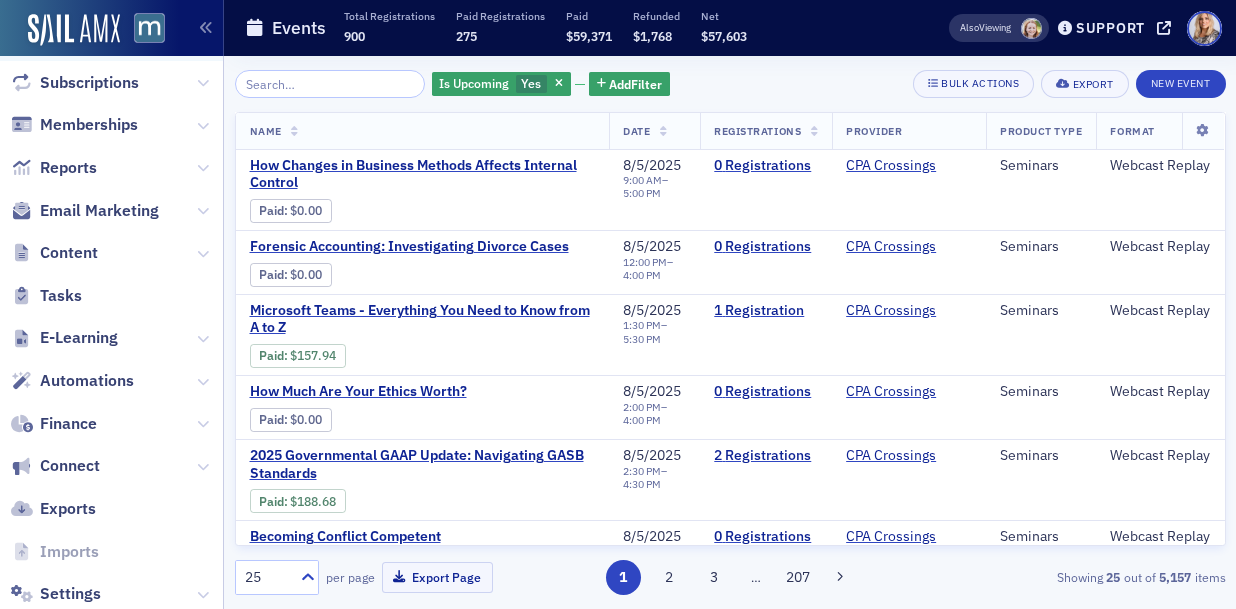scroll, scrollTop: 708, scrollLeft: 0, axis: vertical 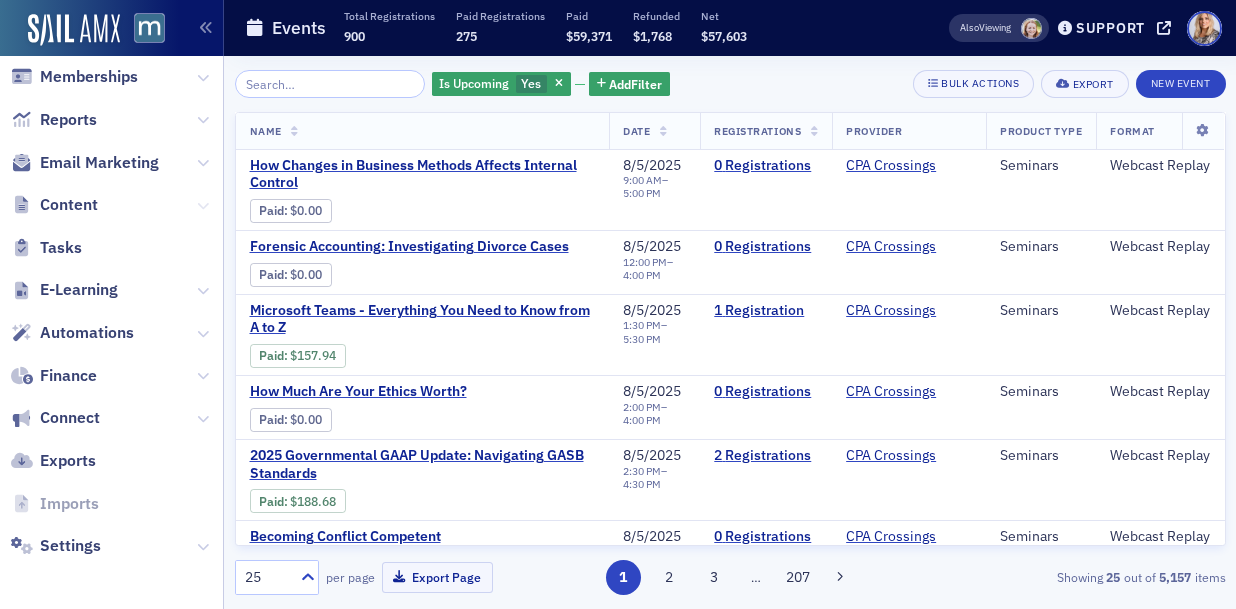 click 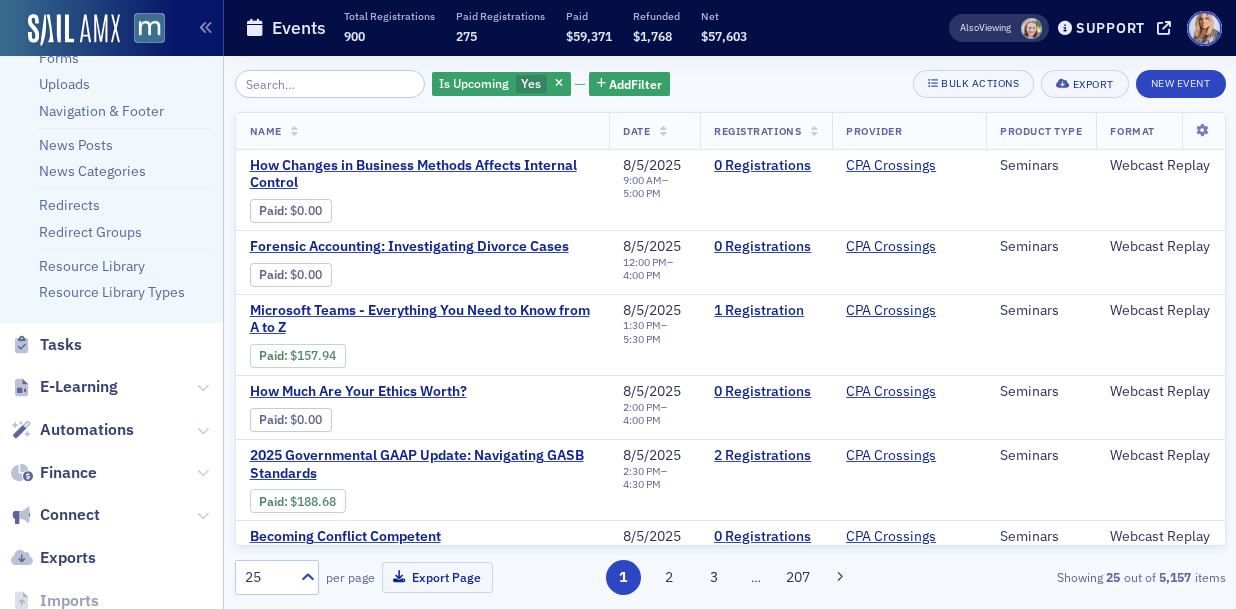 scroll, scrollTop: 1012, scrollLeft: 0, axis: vertical 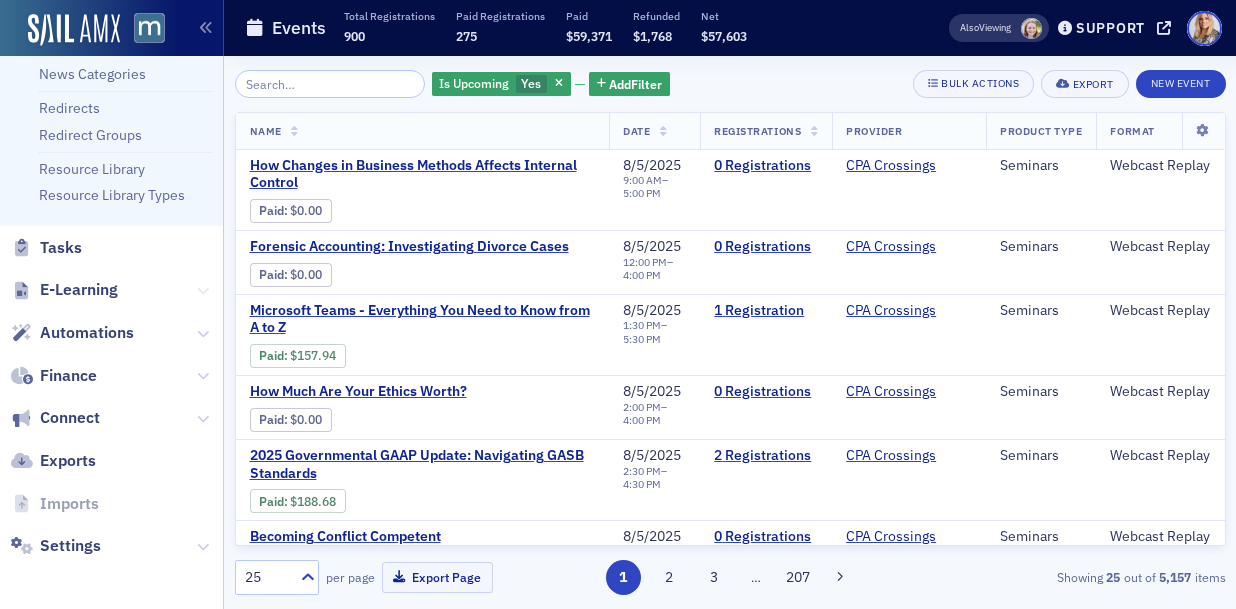 click 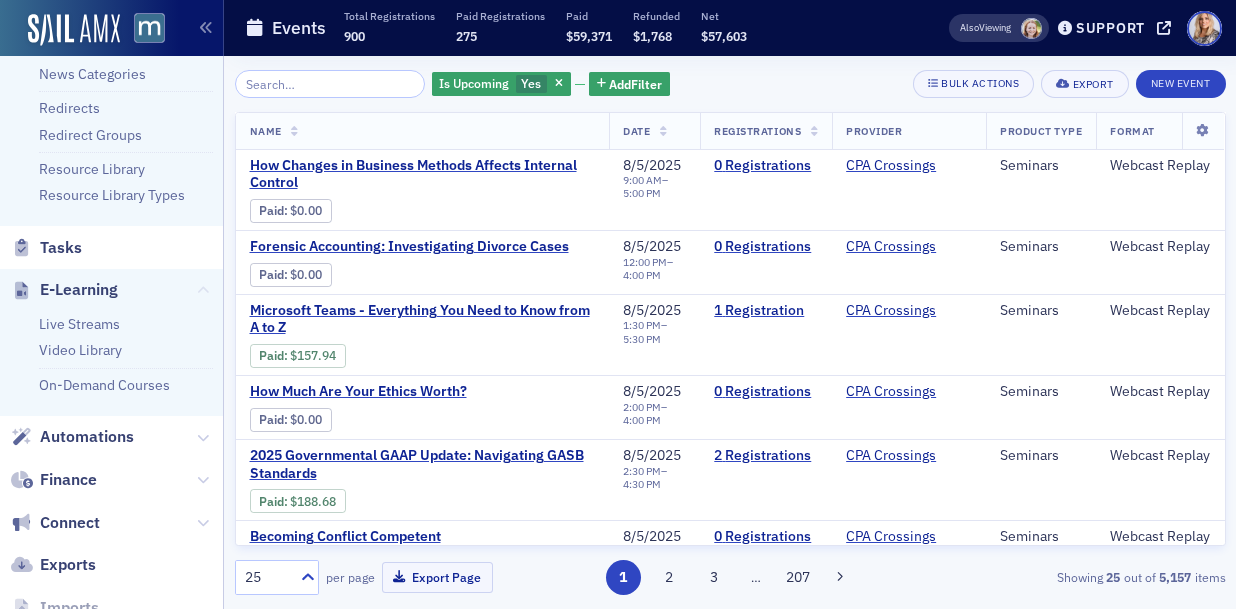 scroll, scrollTop: 1117, scrollLeft: 0, axis: vertical 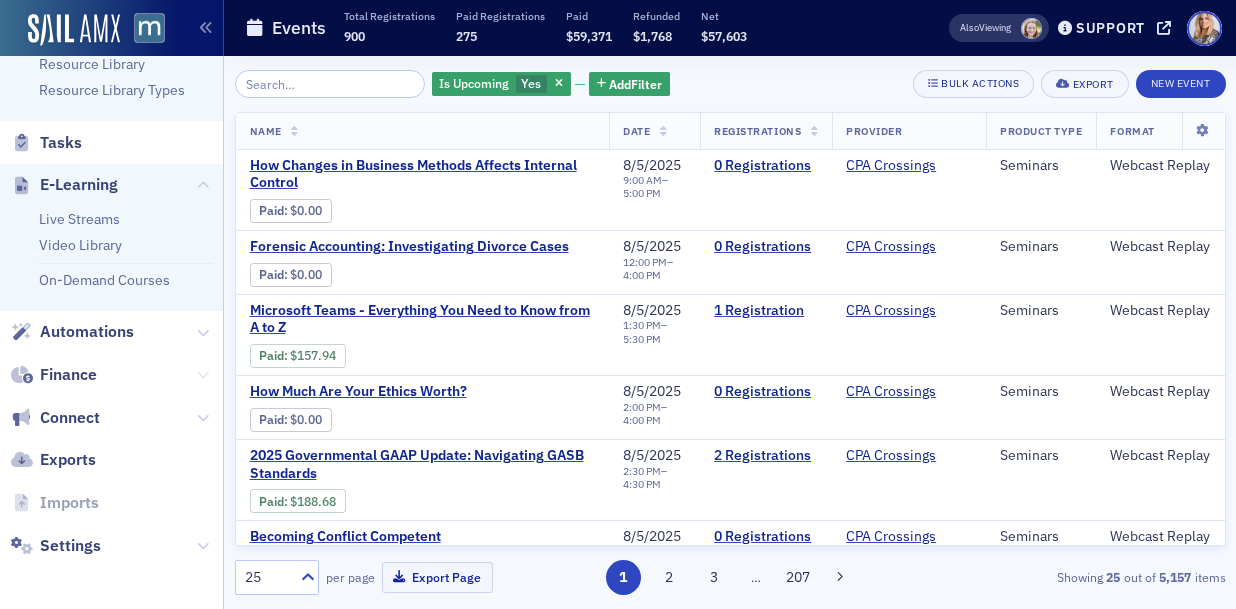 click 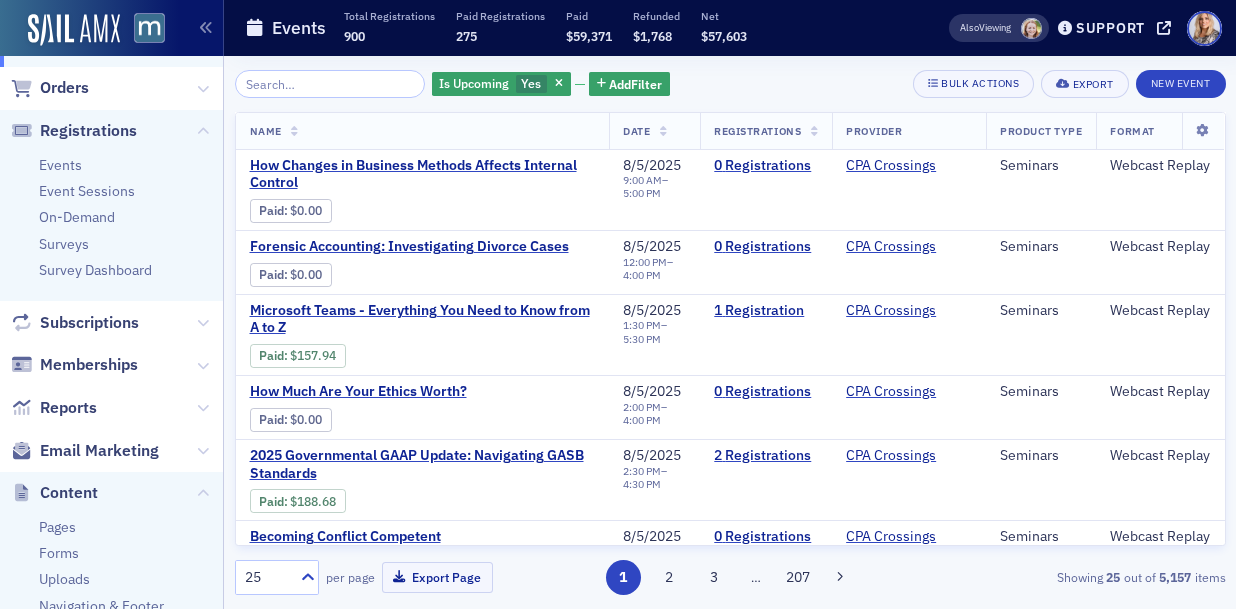 scroll, scrollTop: 0, scrollLeft: 0, axis: both 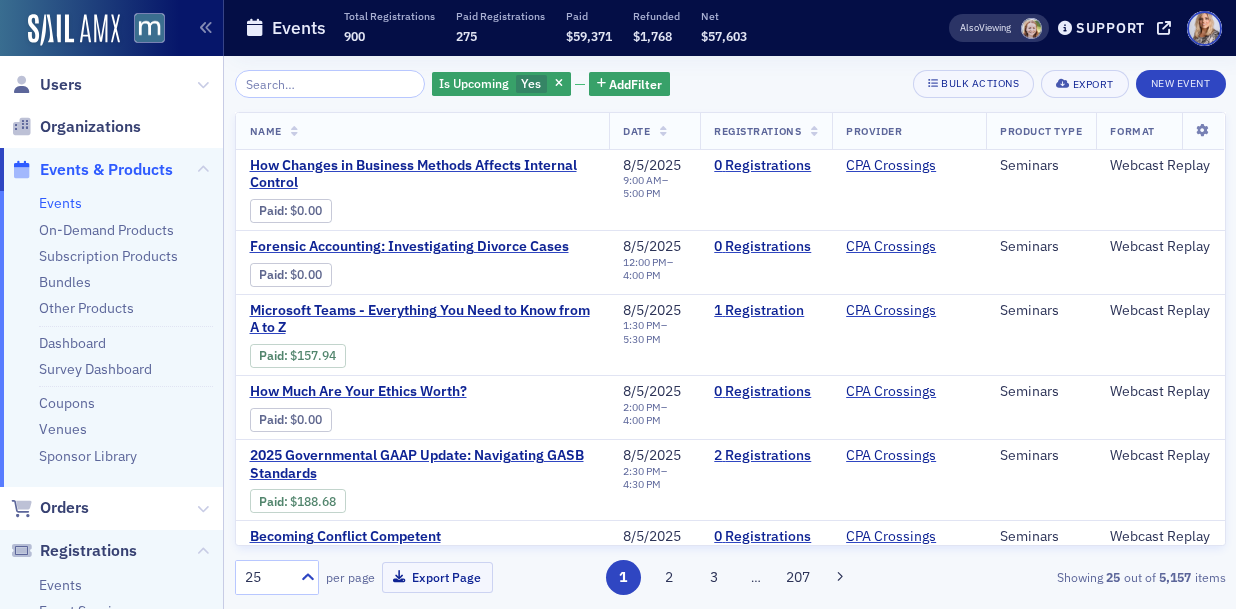 click on "Organizations" 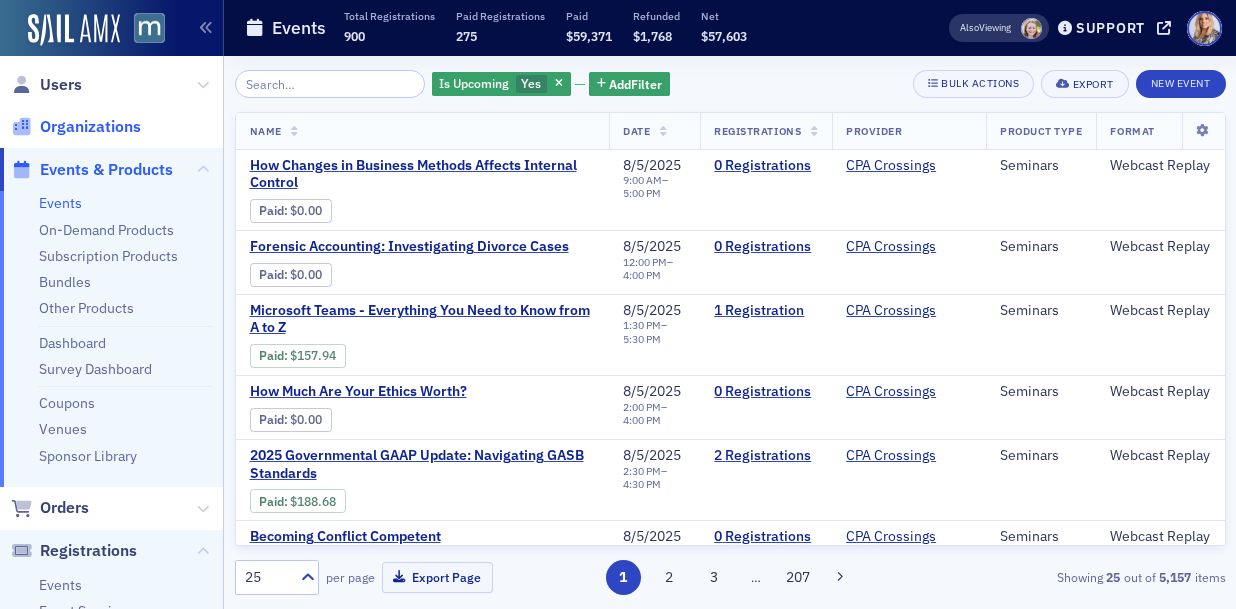 click on "Organizations" 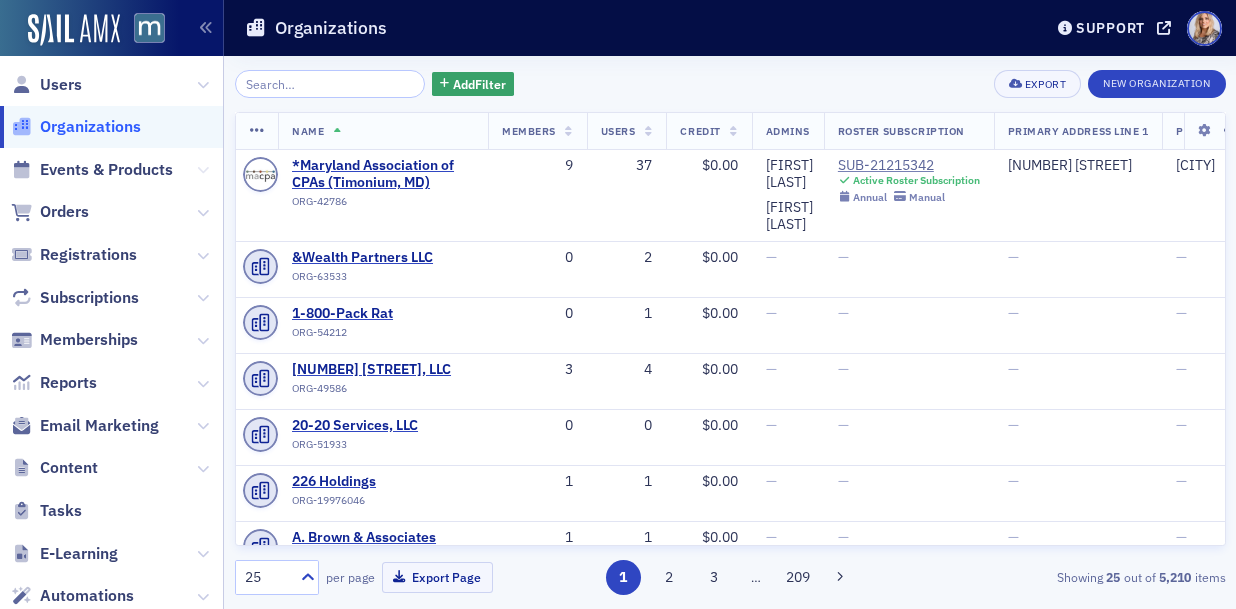 click 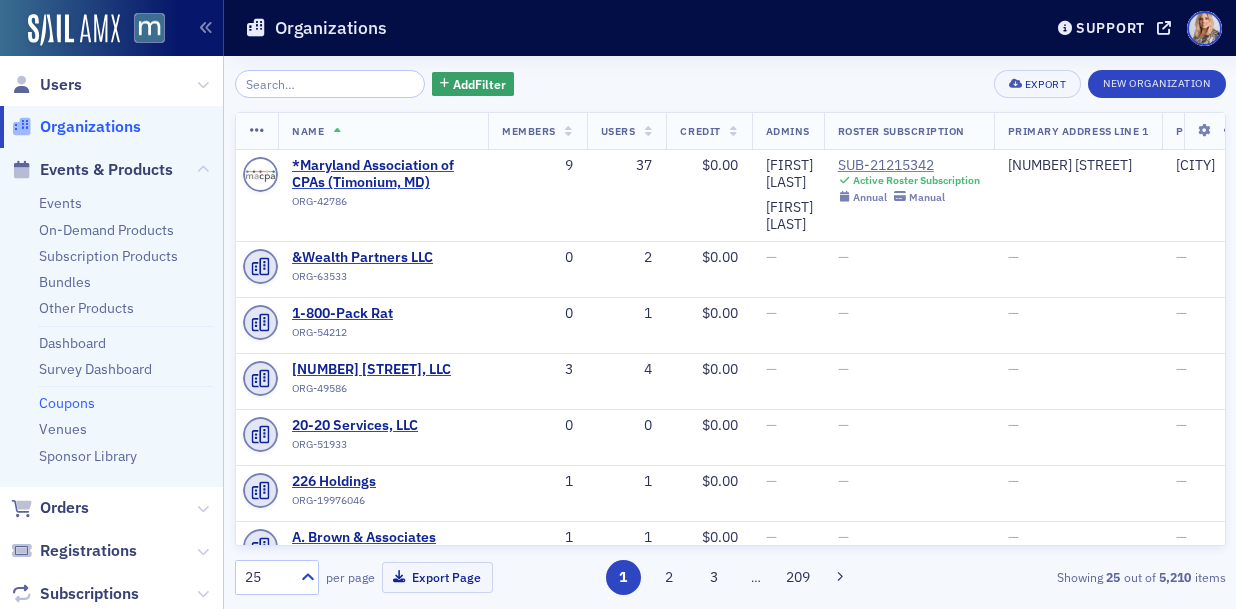 click on "Coupons" 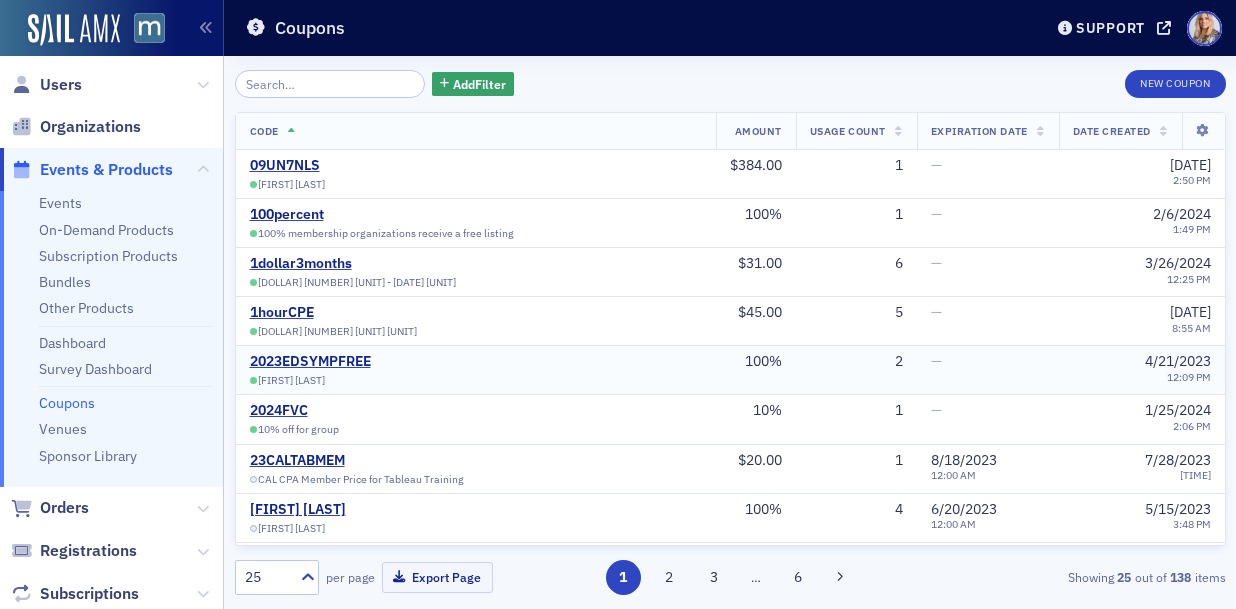 click on "2023EDSYMPFREE Free registration for Educator Members to 2023 Symposium" 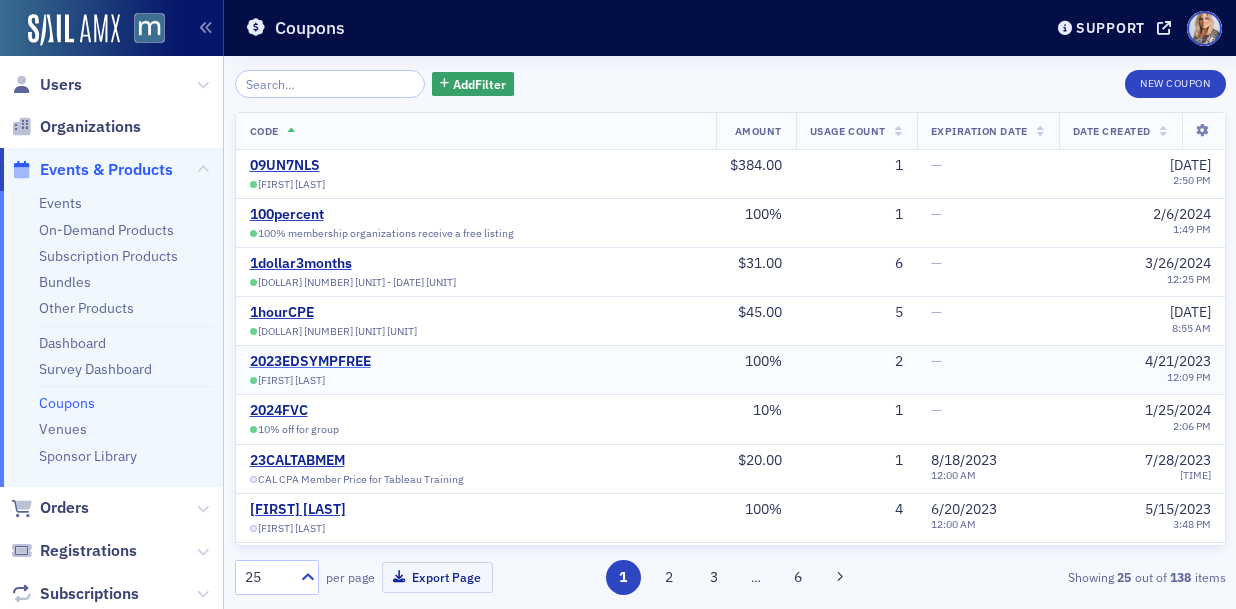 click on "[CODE]" 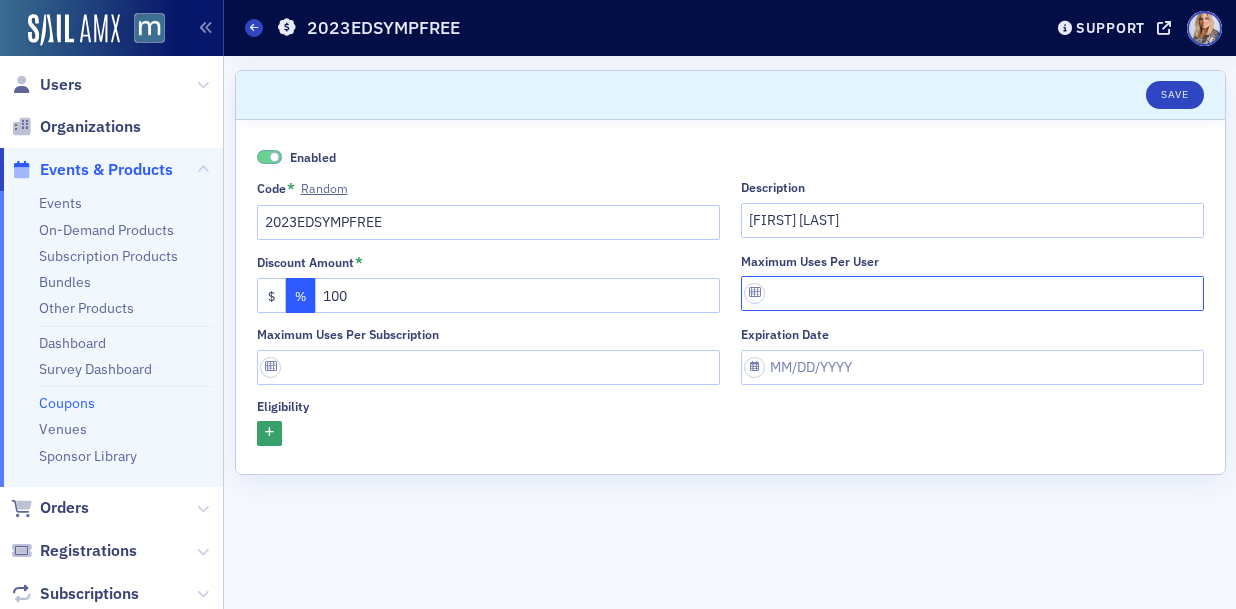 click on "Maximum uses per user" 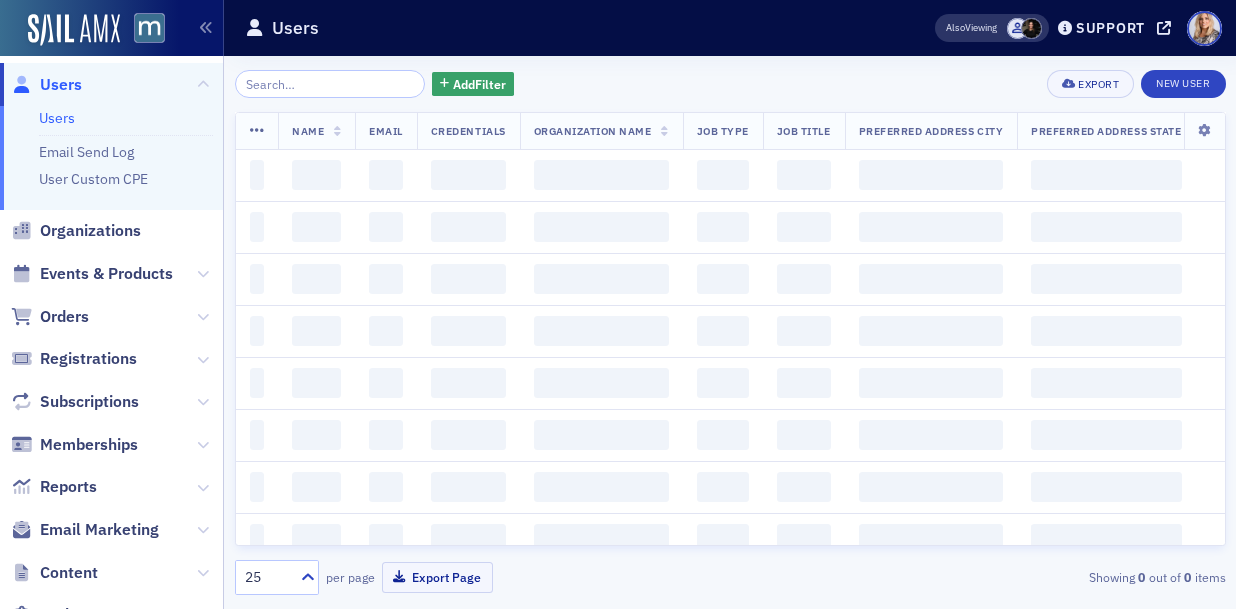 scroll, scrollTop: 0, scrollLeft: 0, axis: both 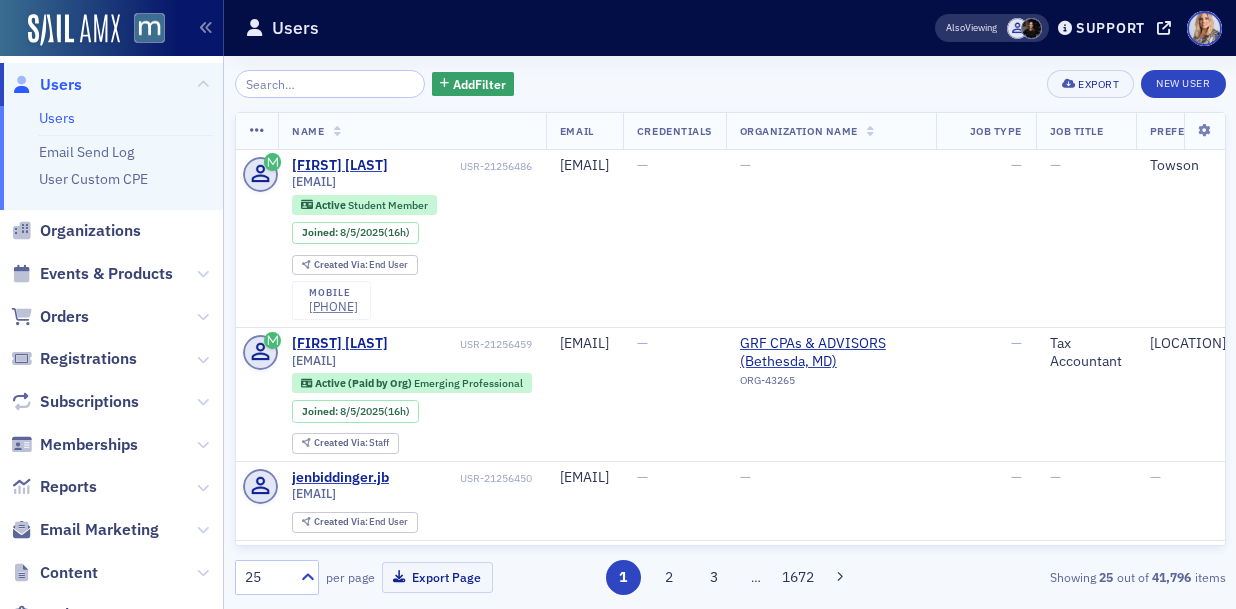 click on "Users" 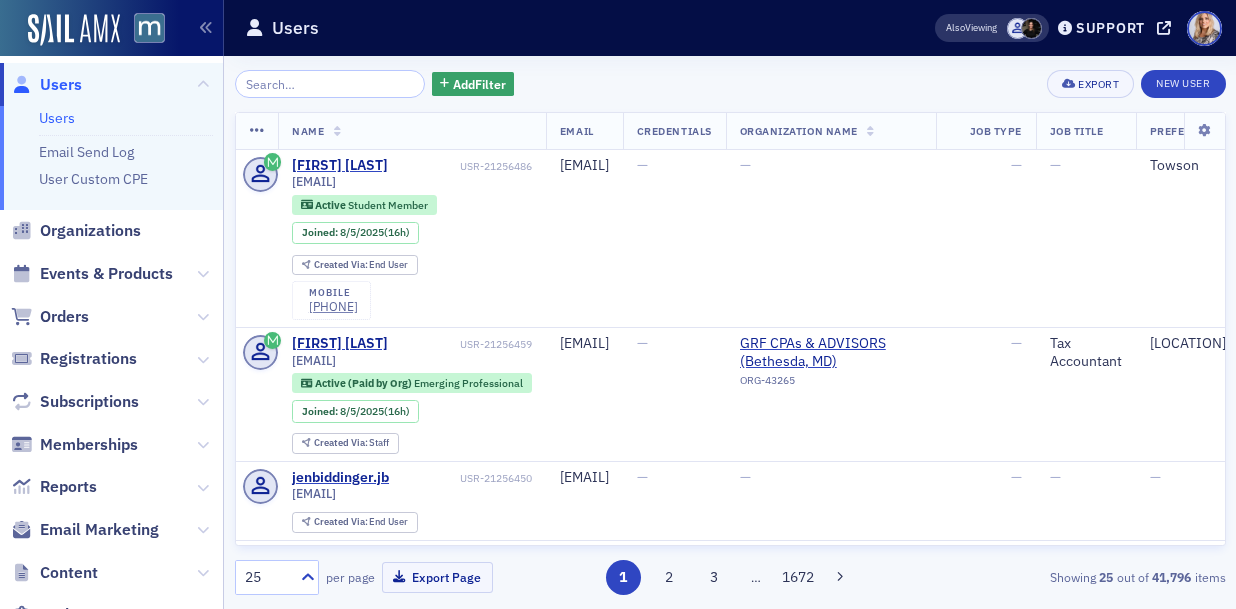 click 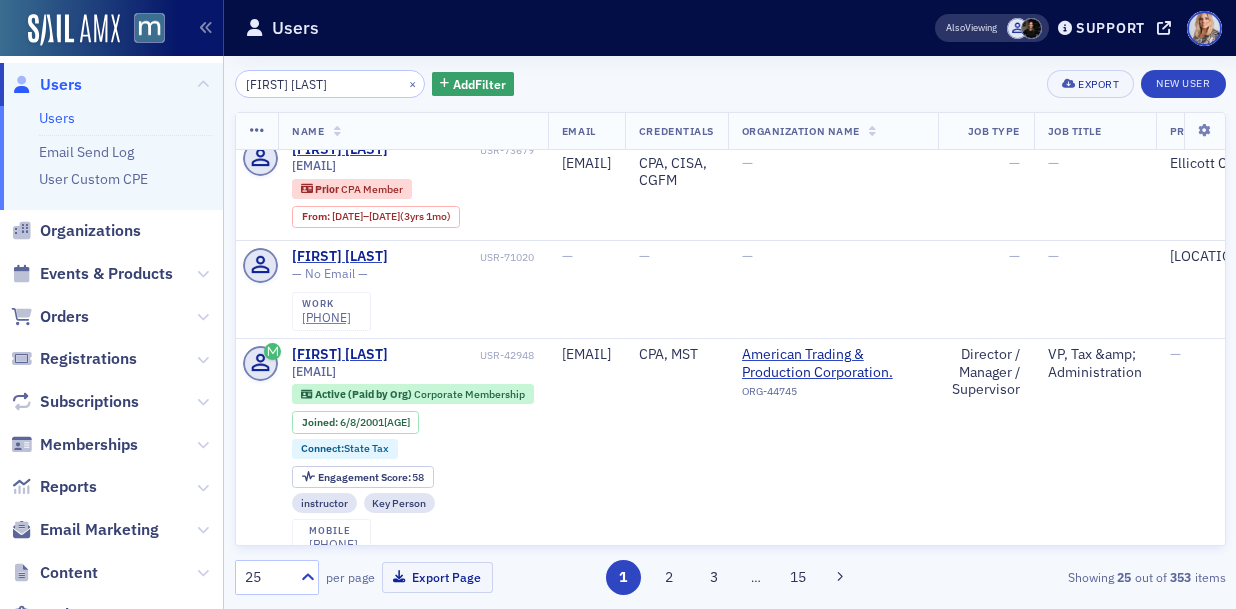 scroll, scrollTop: 372, scrollLeft: 0, axis: vertical 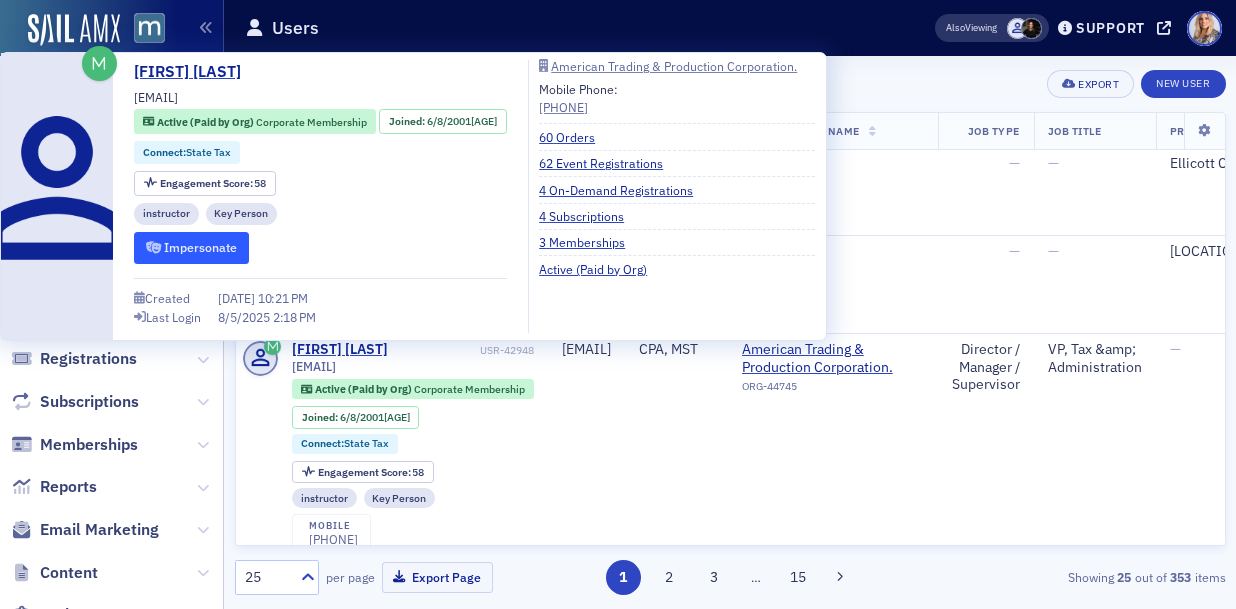 type on "[FIRST] [LAST]" 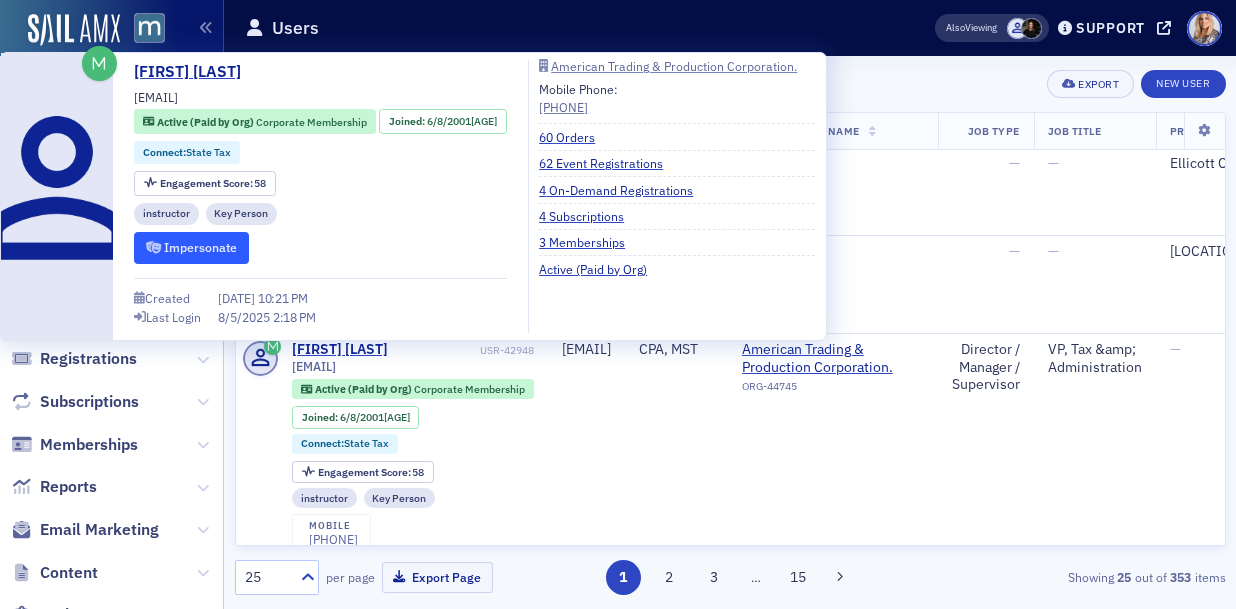 click on "Impersonate" at bounding box center (191, 247) 